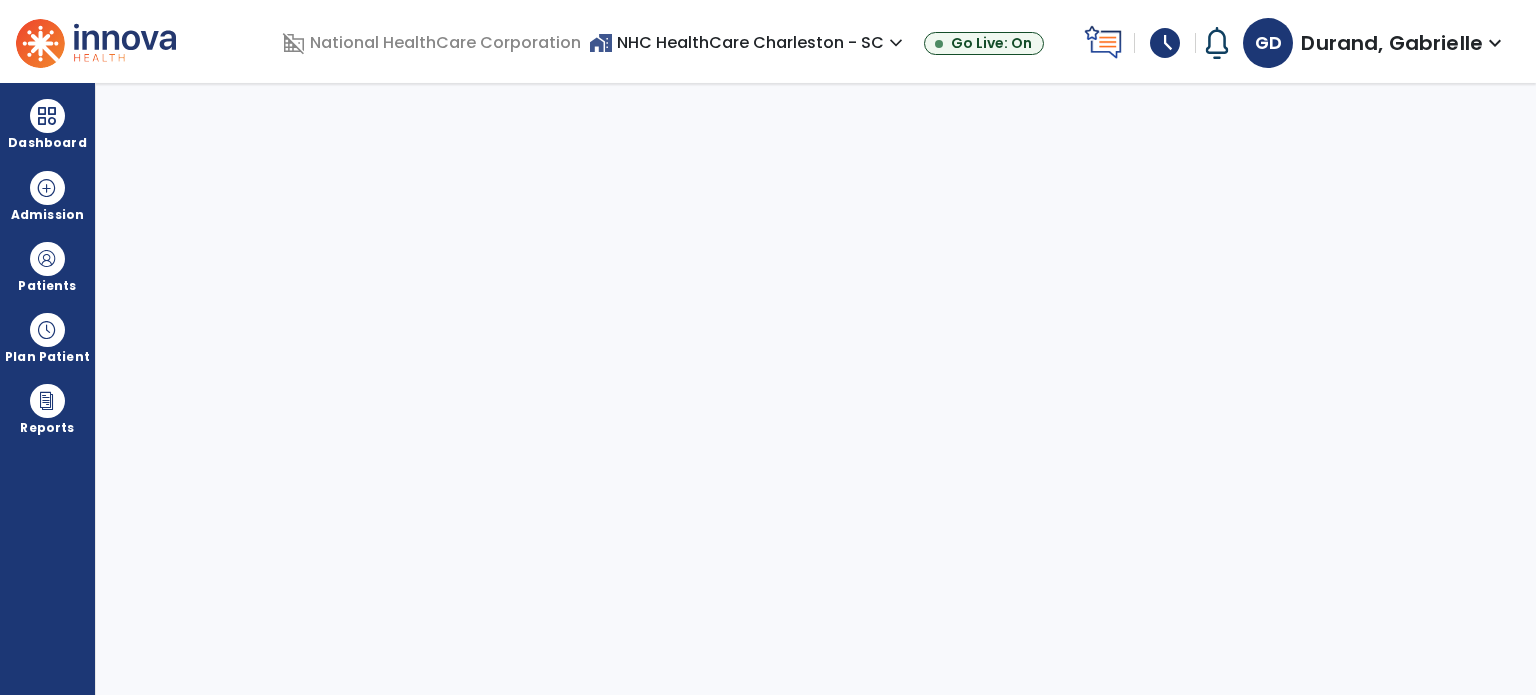 scroll, scrollTop: 0, scrollLeft: 0, axis: both 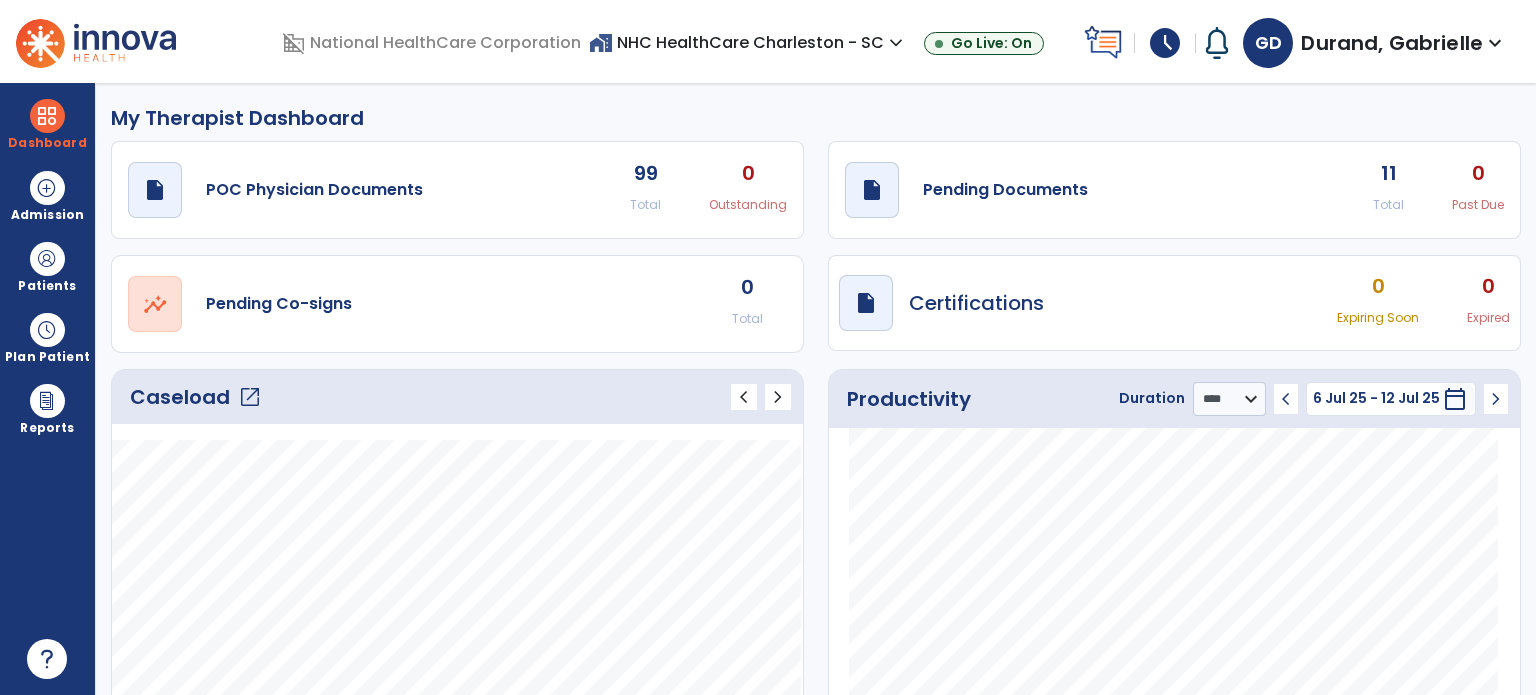 click on "11" 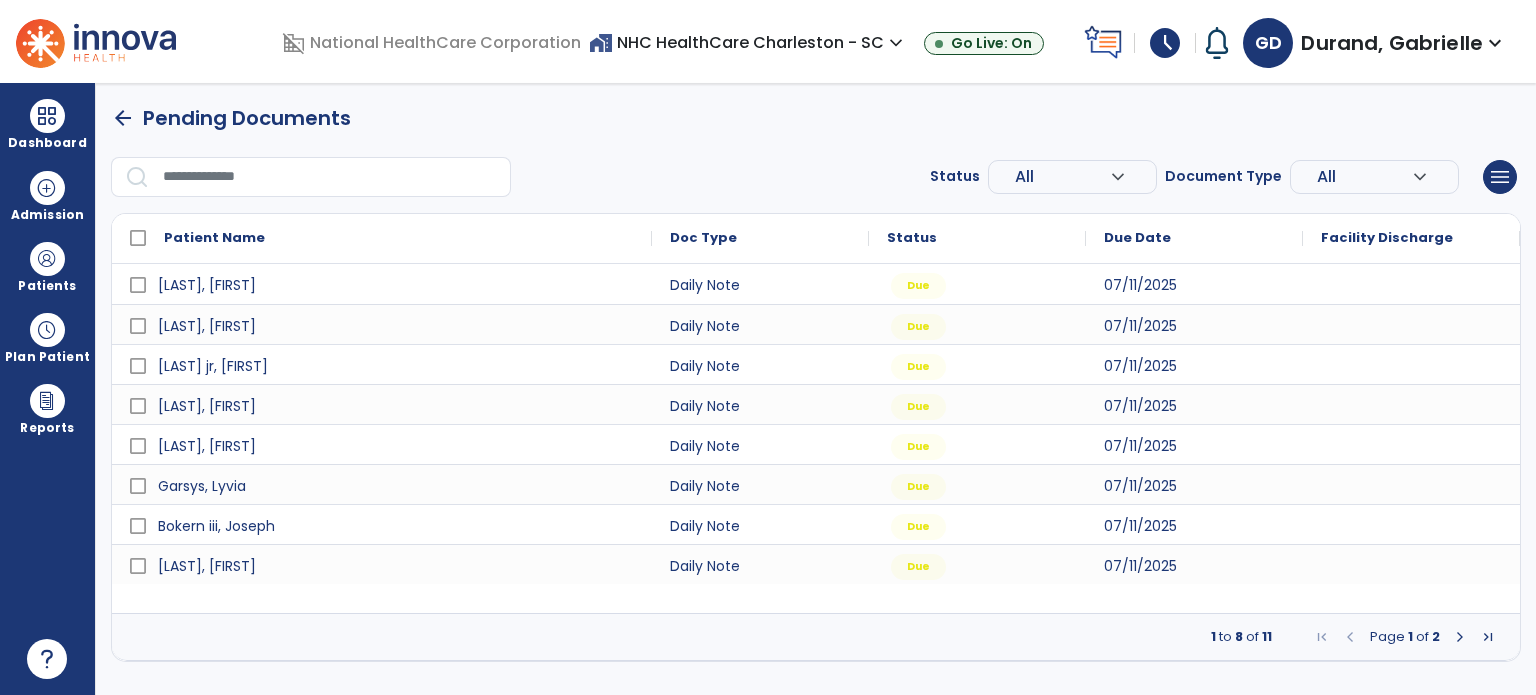 click at bounding box center (1460, 637) 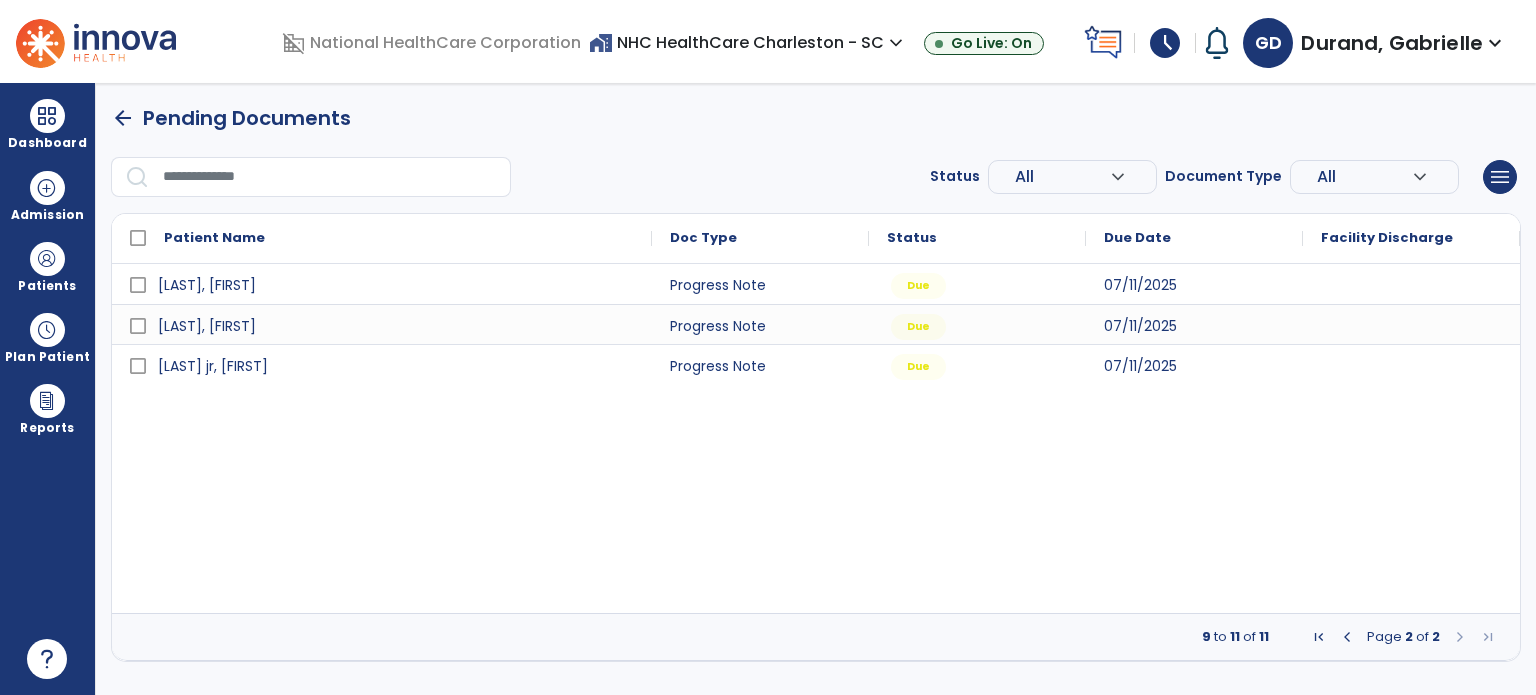 click at bounding box center [1347, 637] 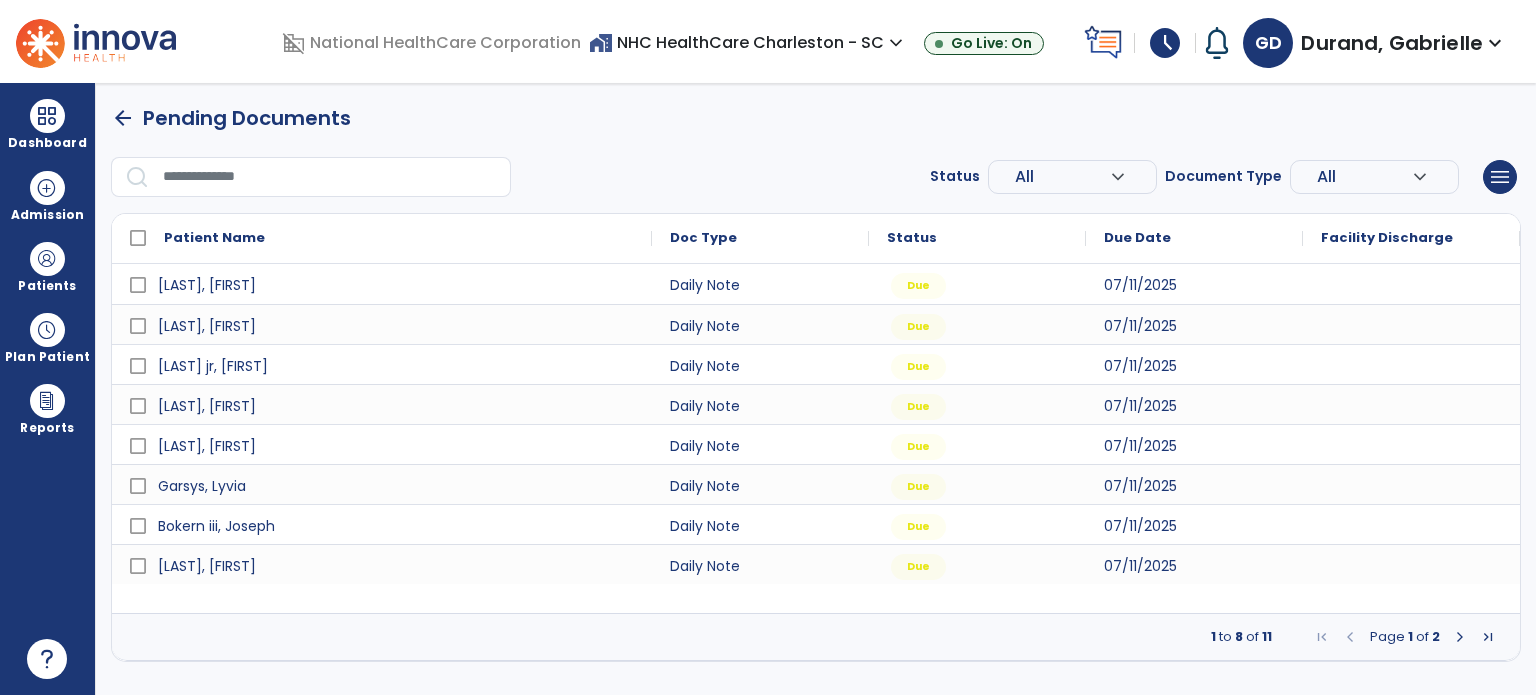 click on "arrow_back" at bounding box center (123, 118) 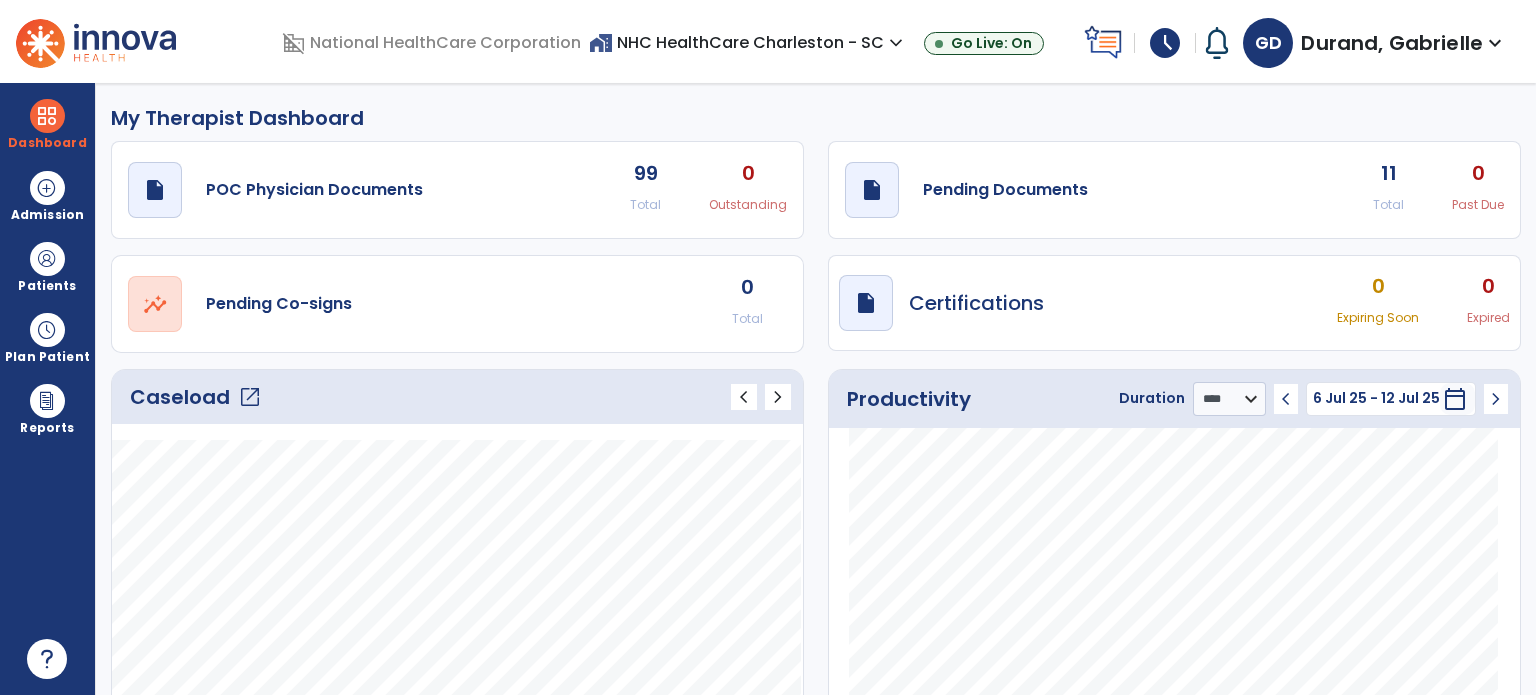 click on "open_in_new" 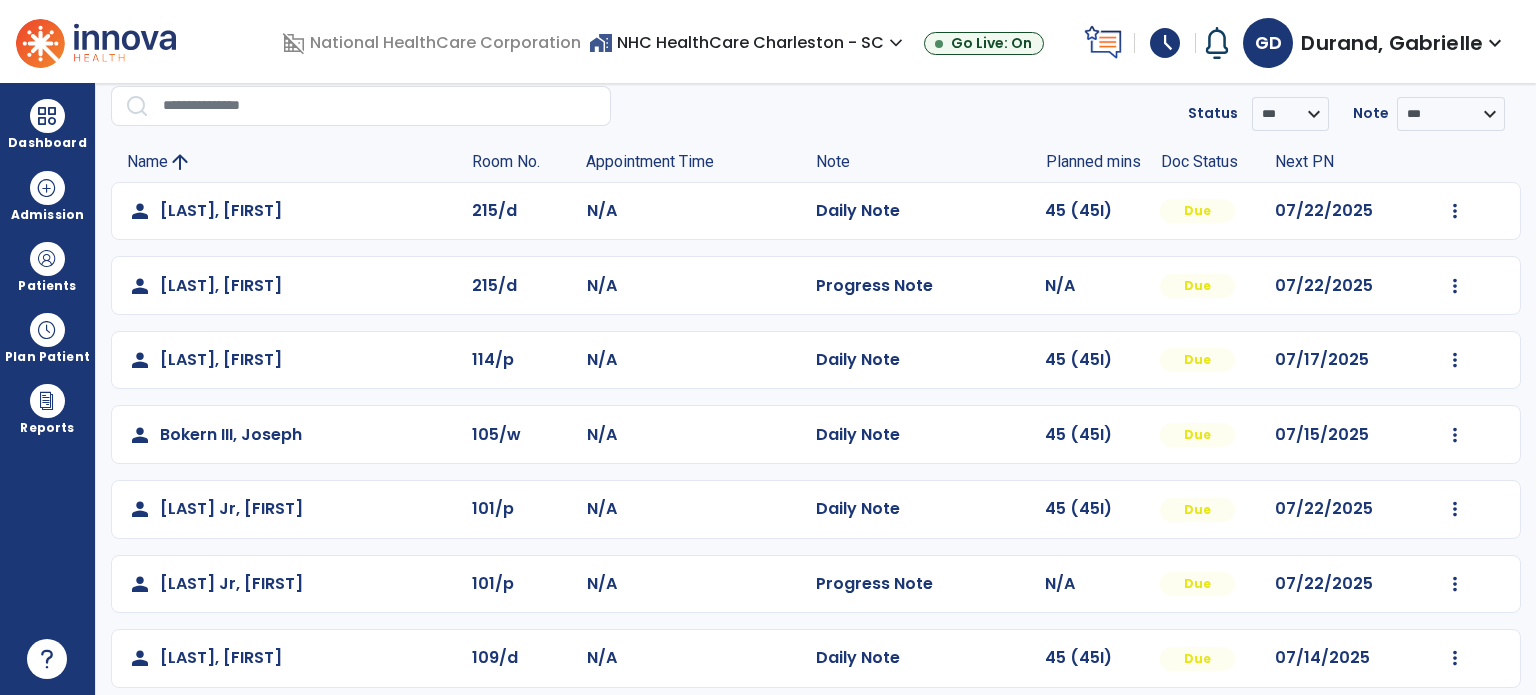 scroll, scrollTop: 0, scrollLeft: 0, axis: both 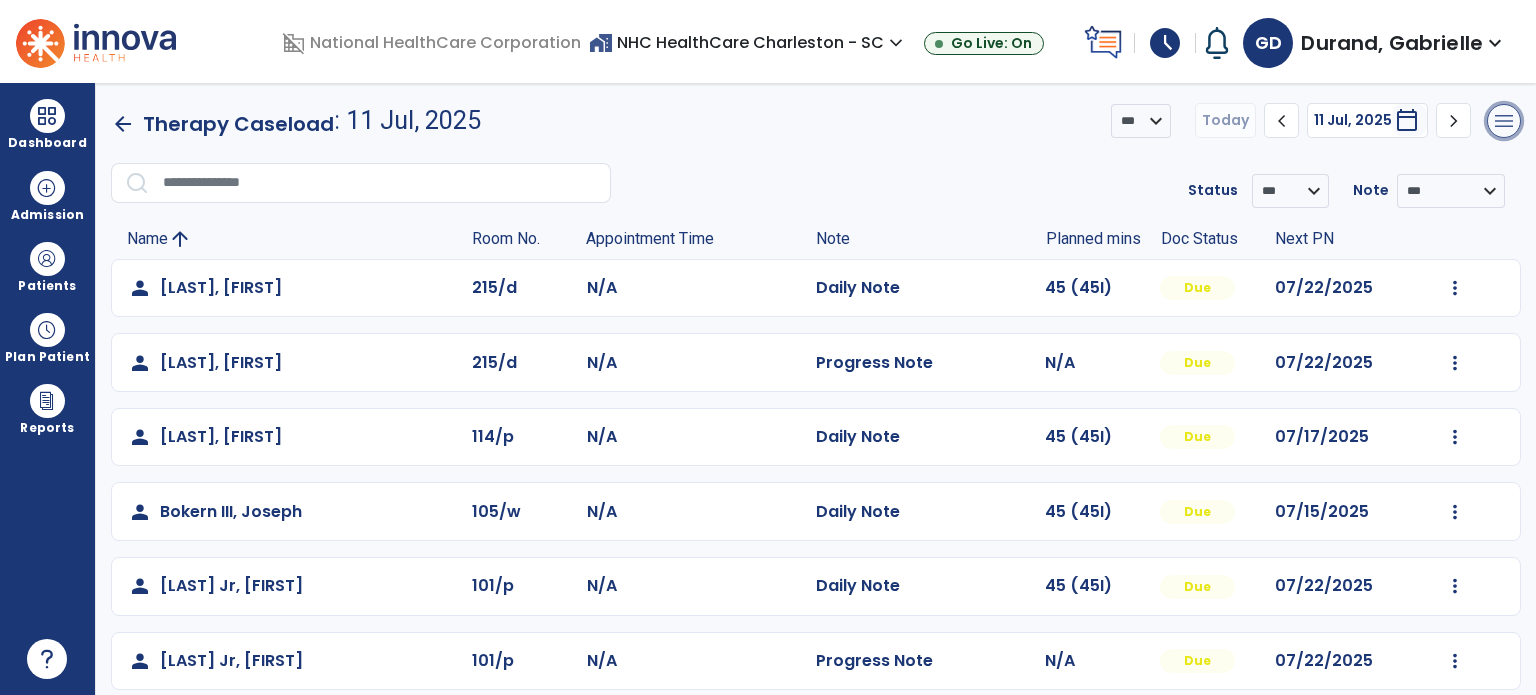 click on "menu" at bounding box center (1504, 121) 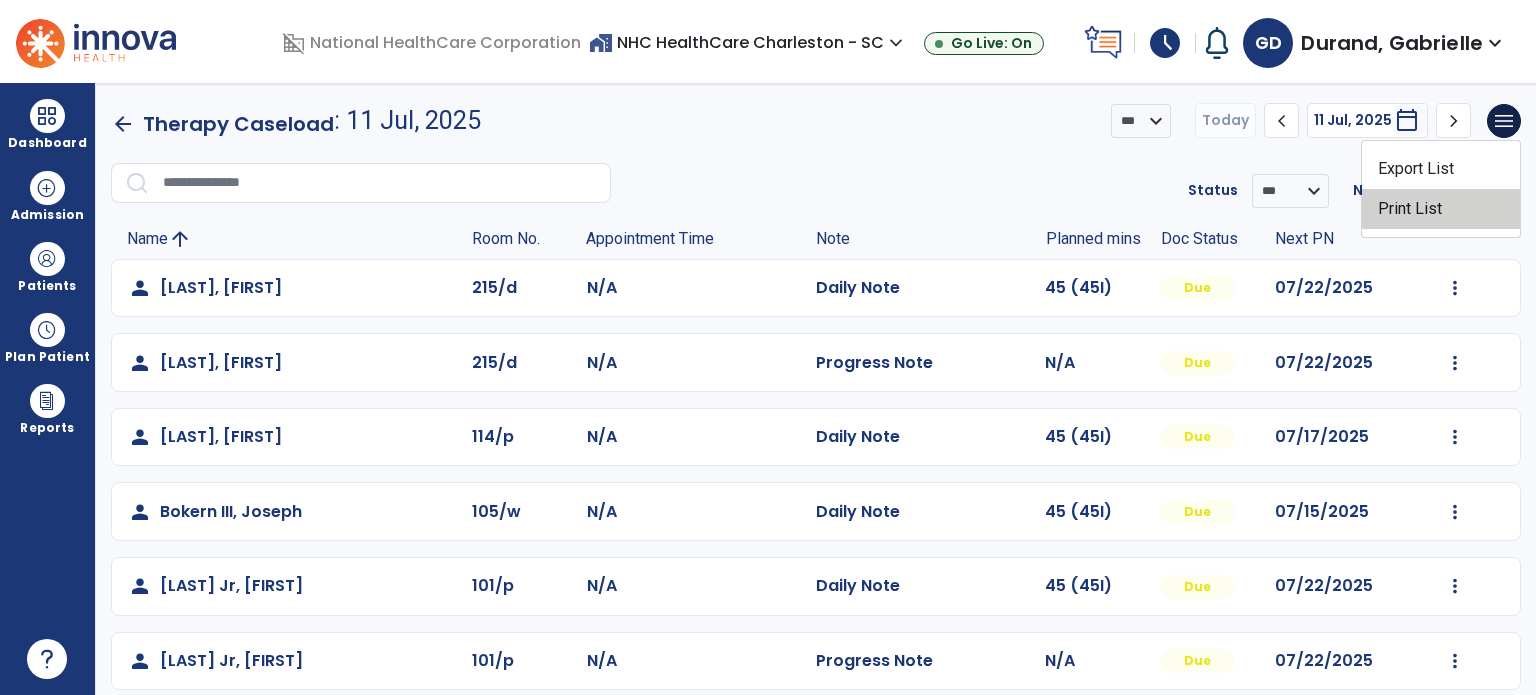 click on "Print List" 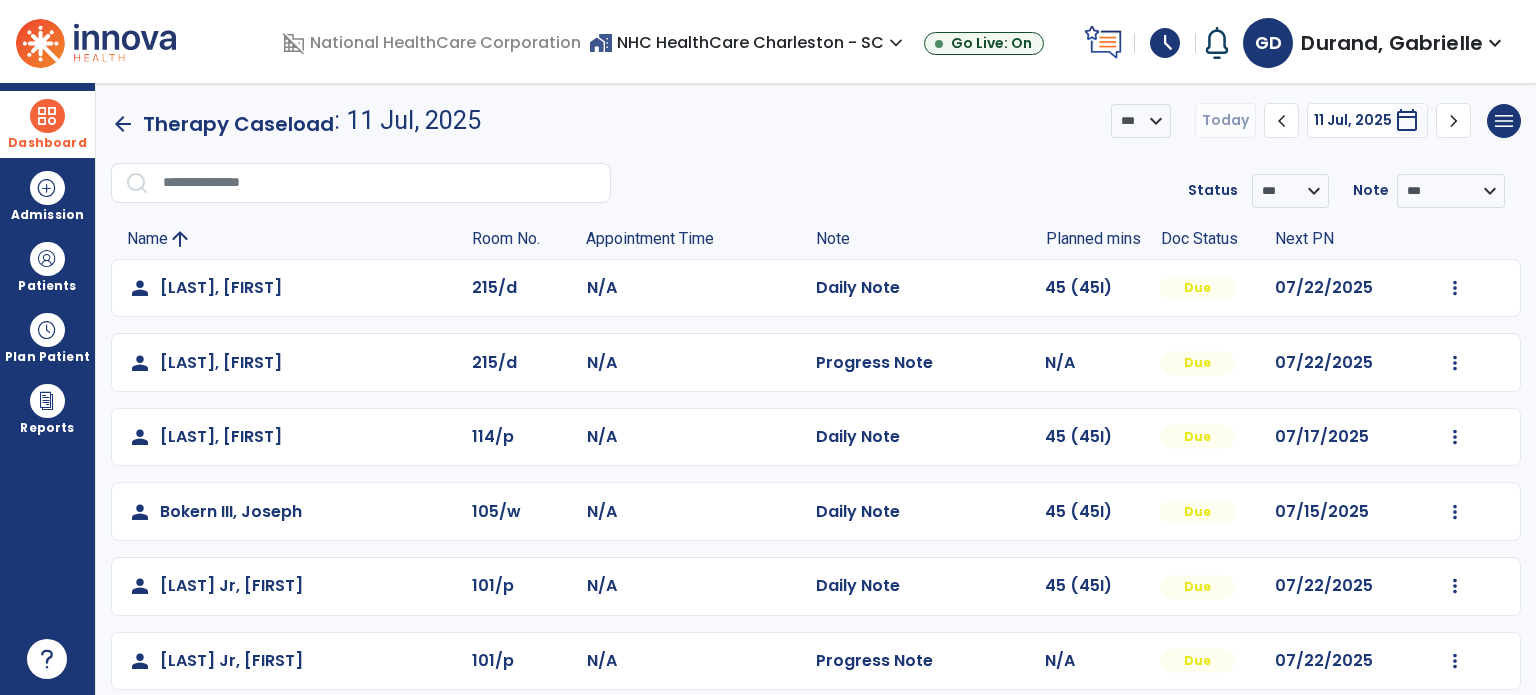 click on "Dashboard" at bounding box center (47, 124) 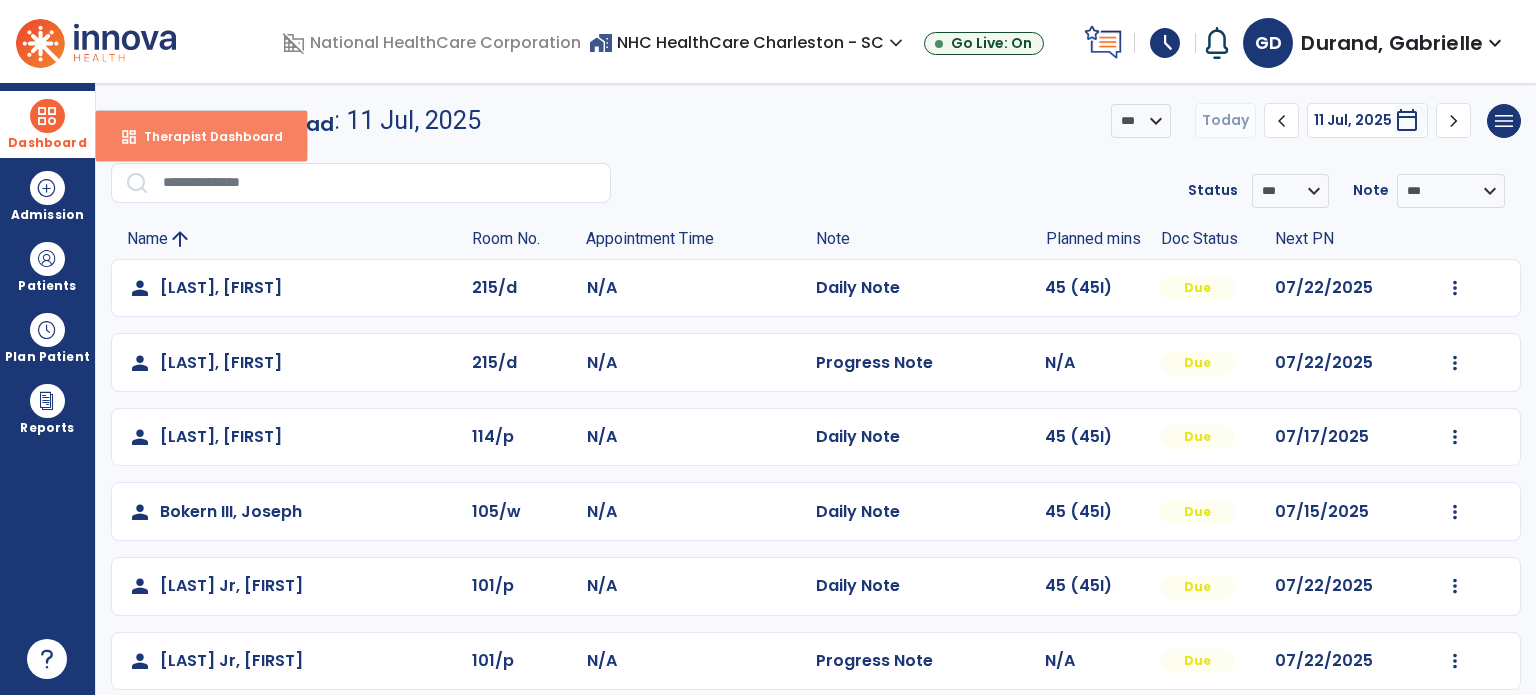 click on "Therapist Dashboard" at bounding box center [205, 136] 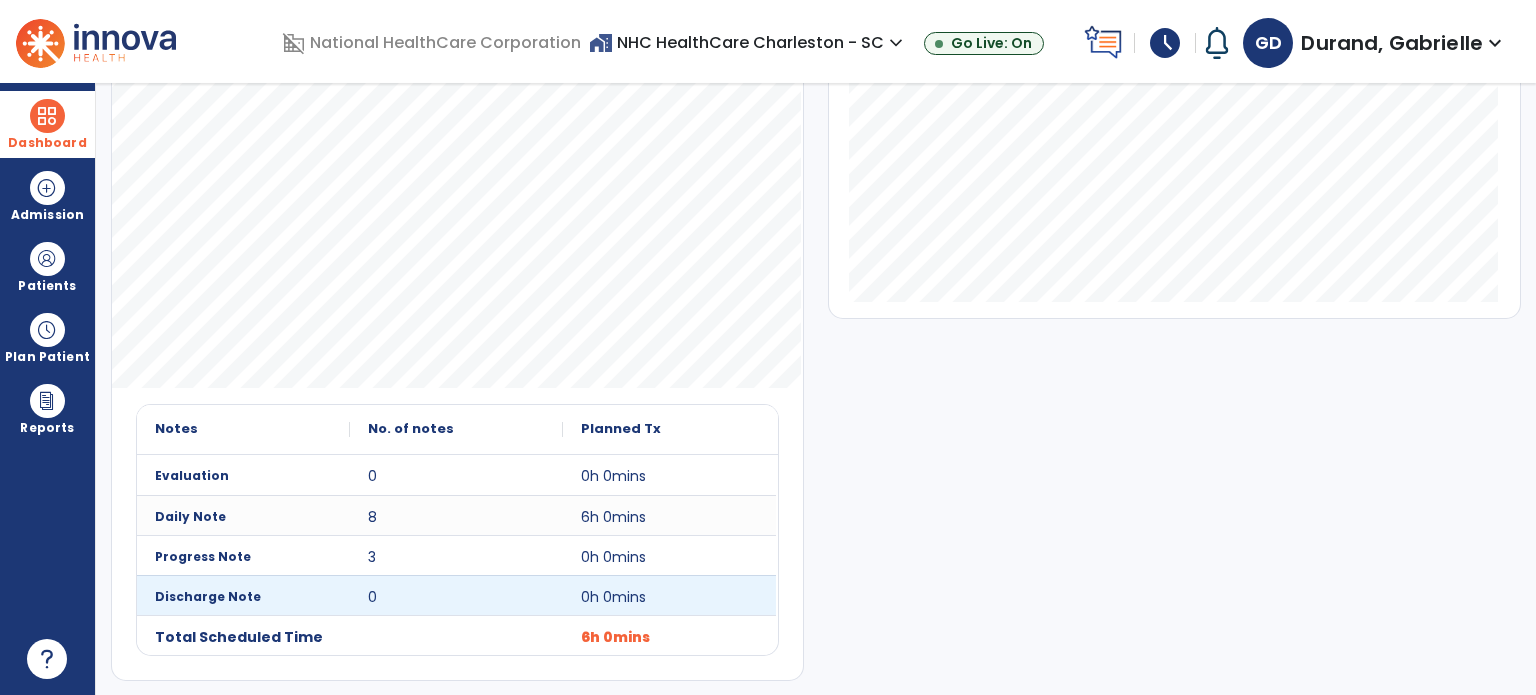 scroll, scrollTop: 0, scrollLeft: 0, axis: both 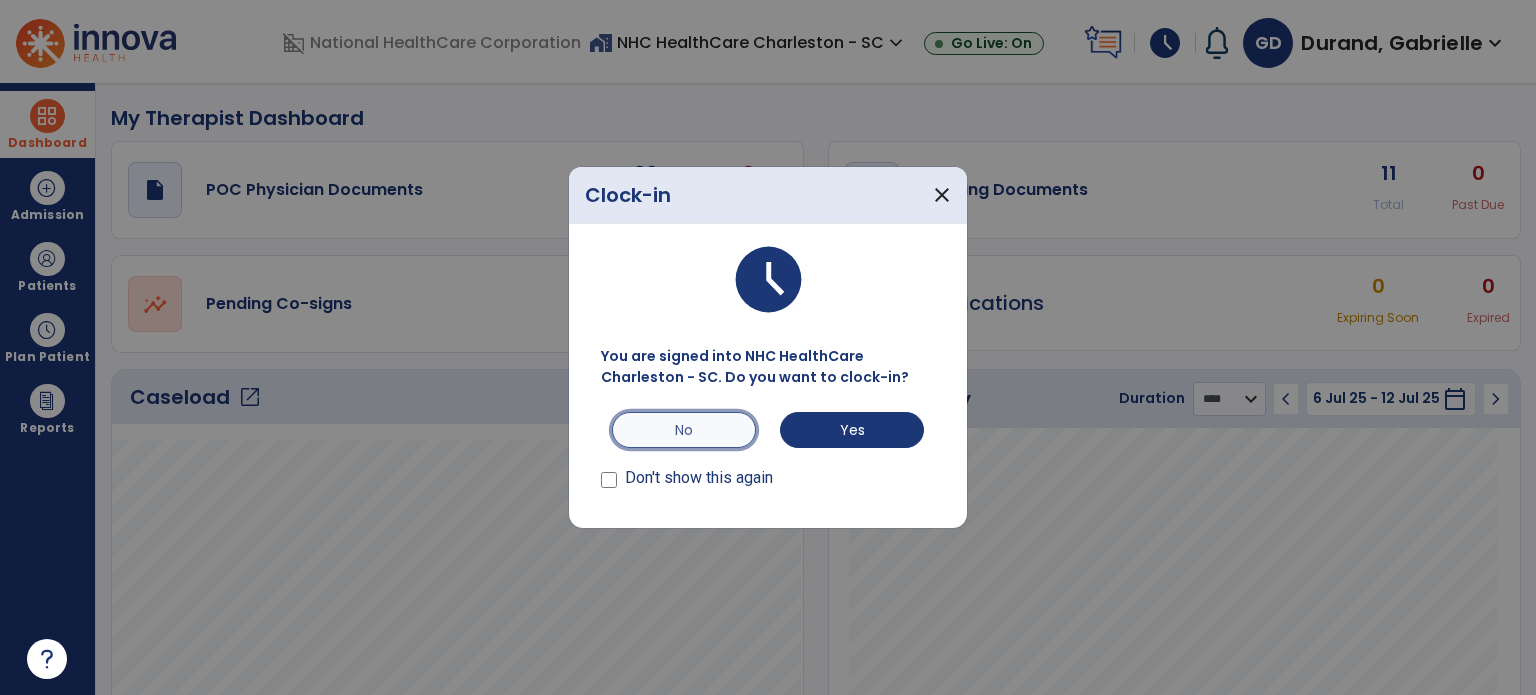 click on "No" at bounding box center (684, 430) 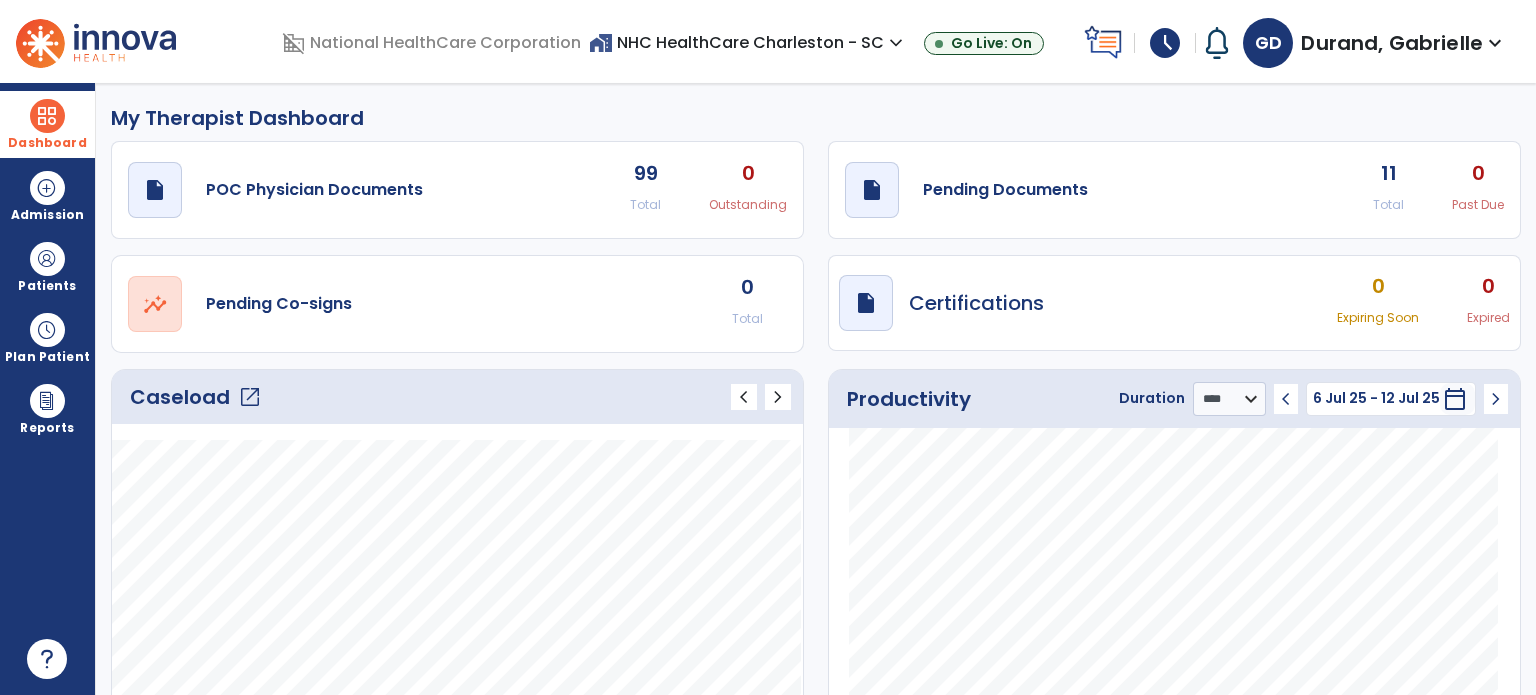 click on "11" 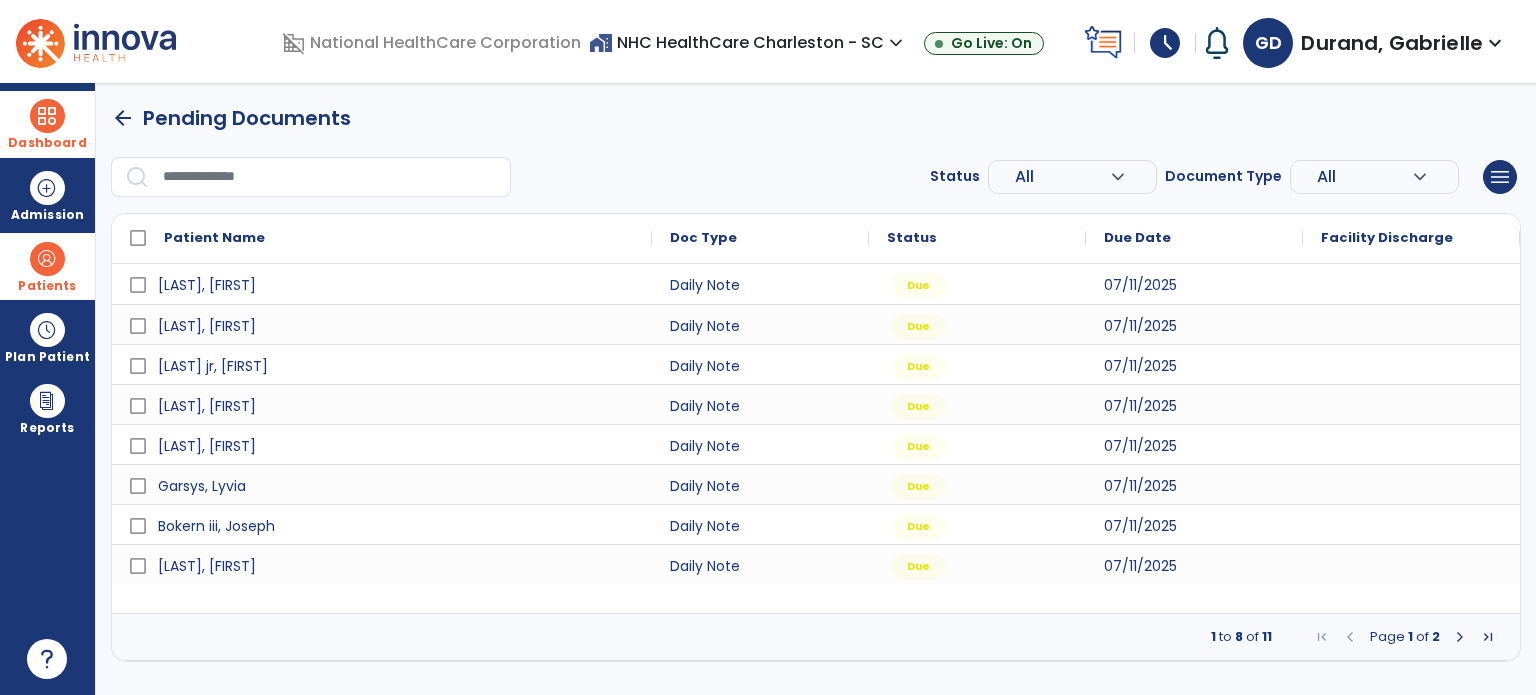 click on "Patients" at bounding box center [47, 286] 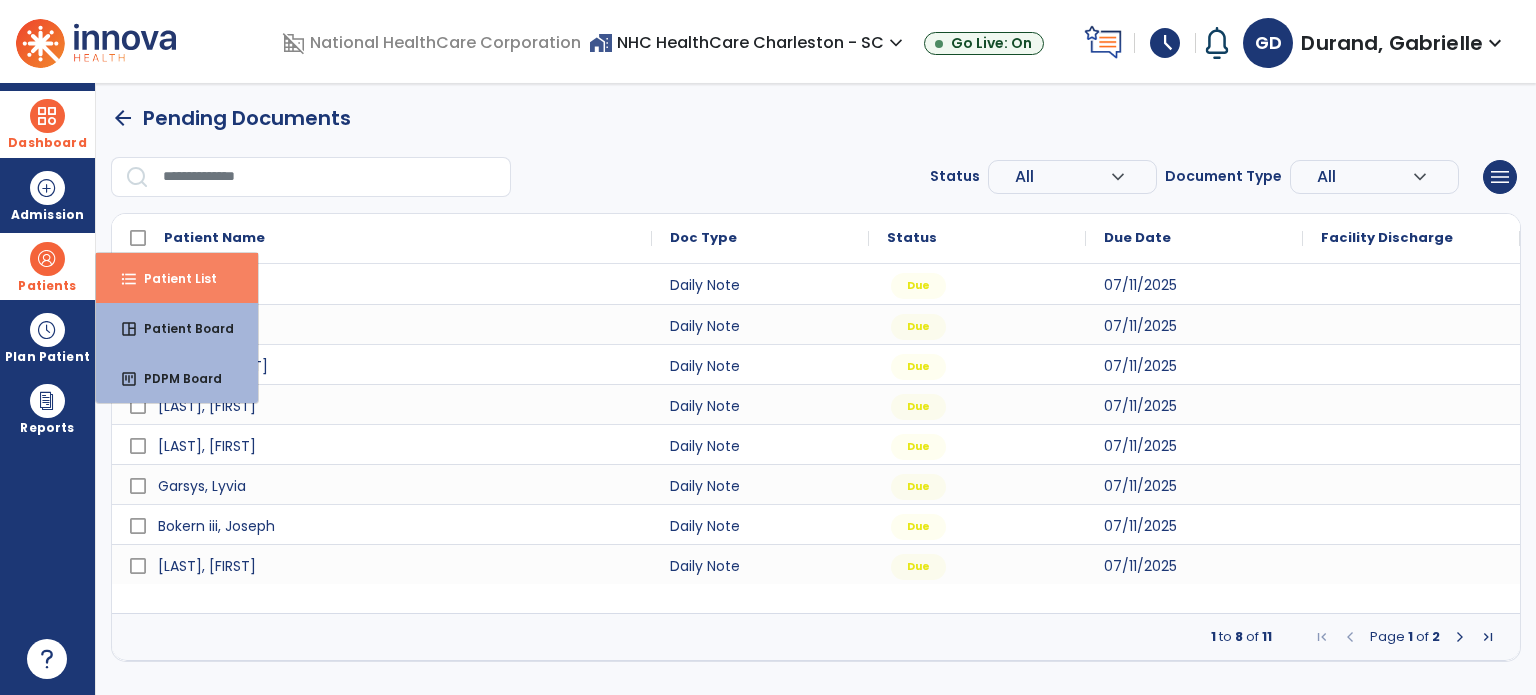 click on "Patient List" at bounding box center [172, 278] 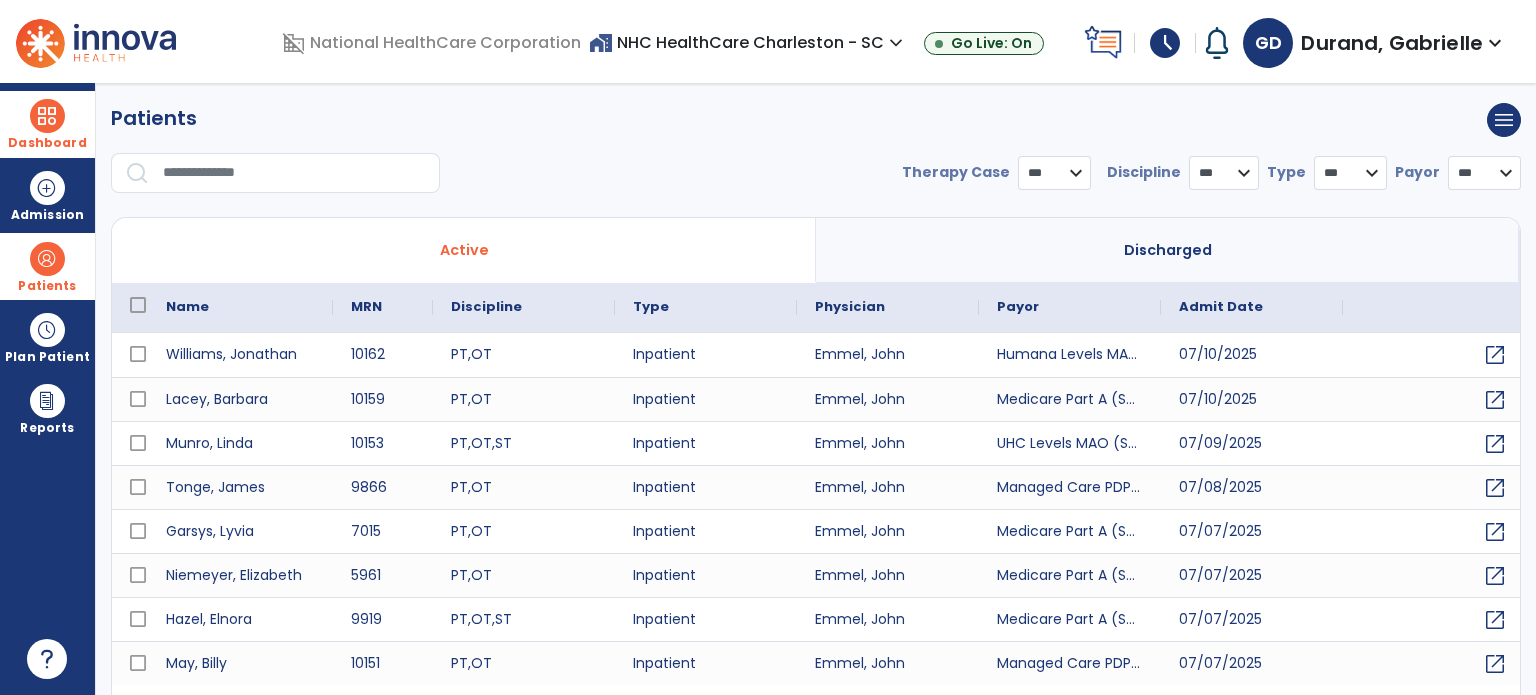 select on "***" 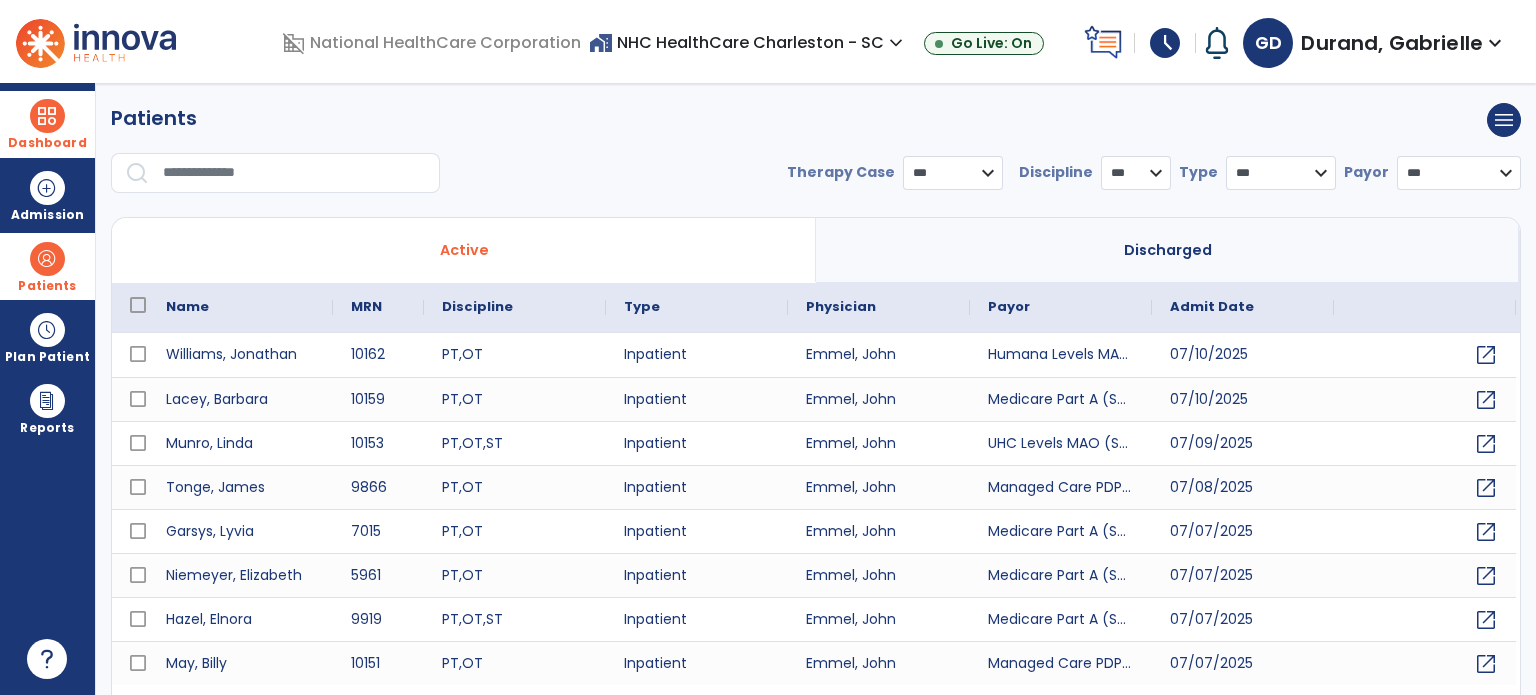 click at bounding box center (294, 173) 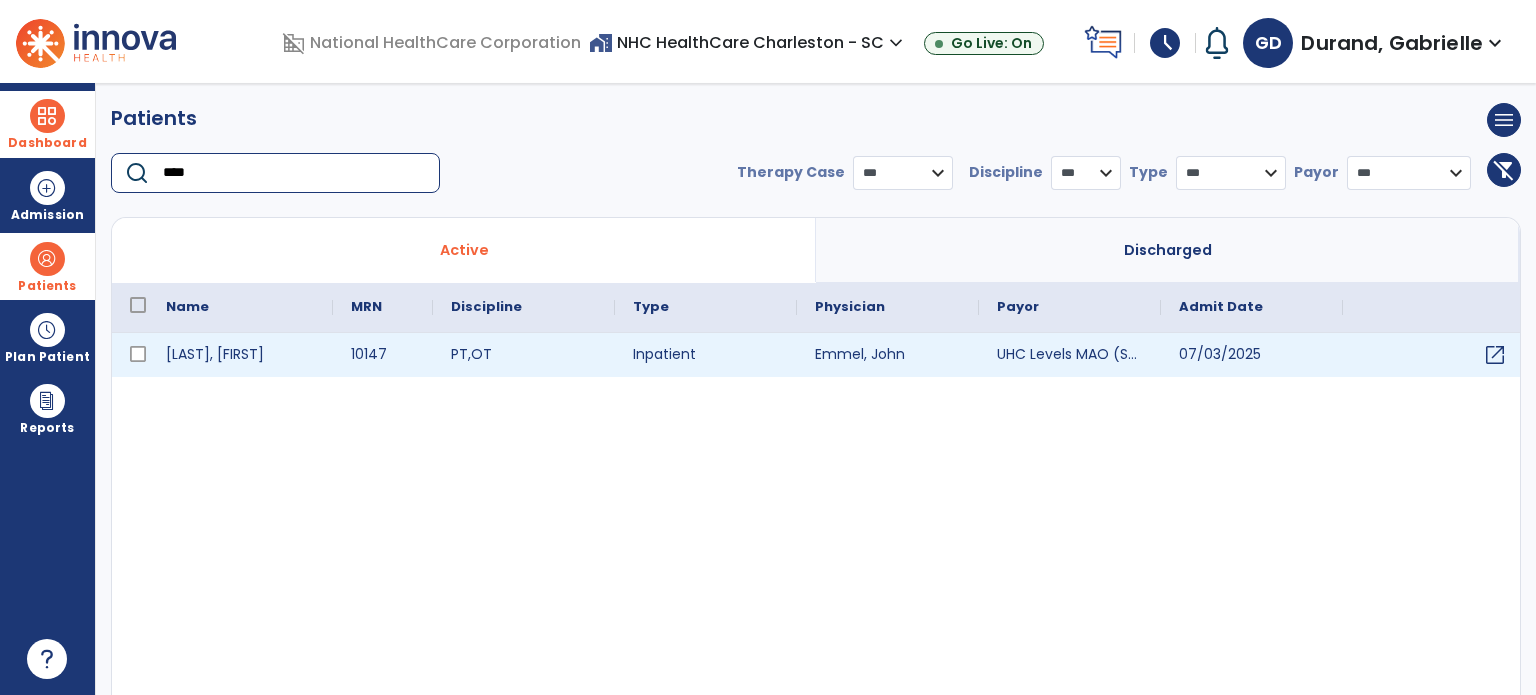 type on "****" 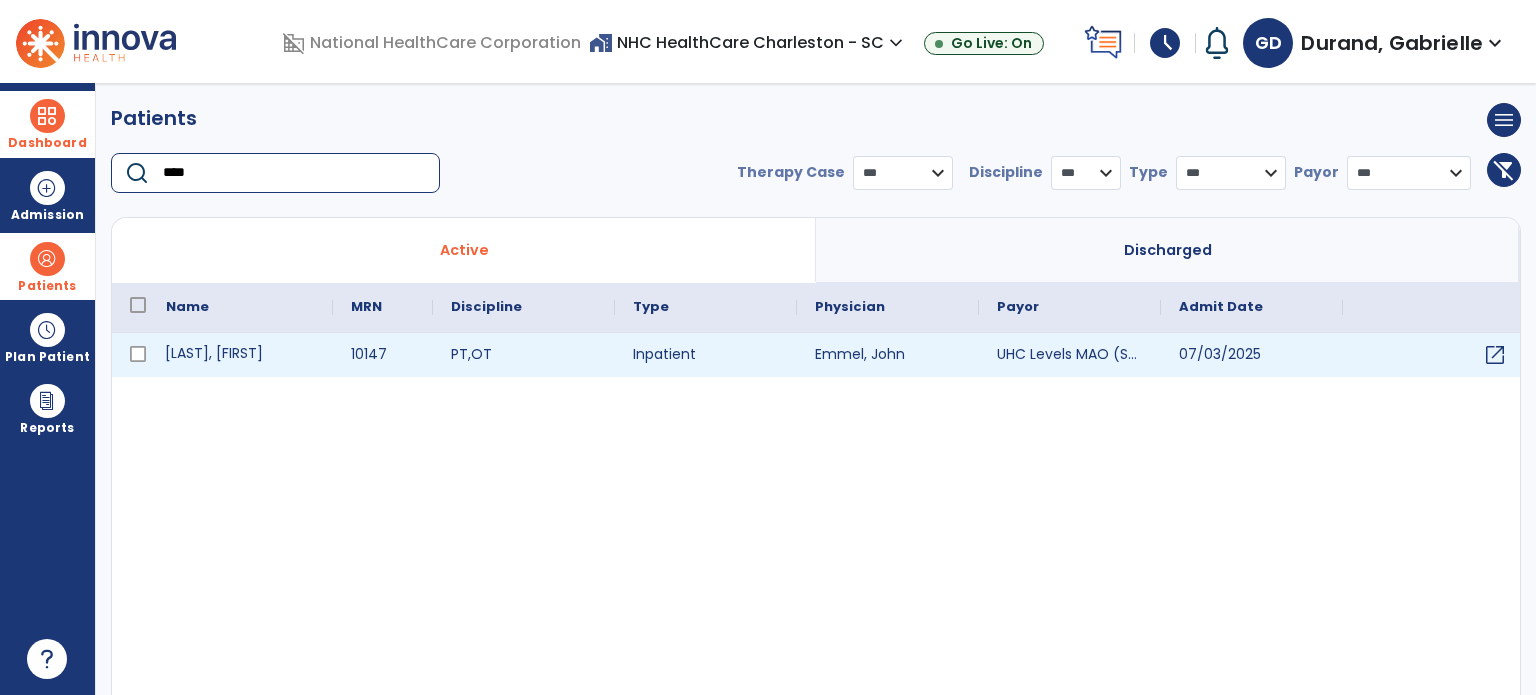 click on "Esch, Barbara" at bounding box center [240, 355] 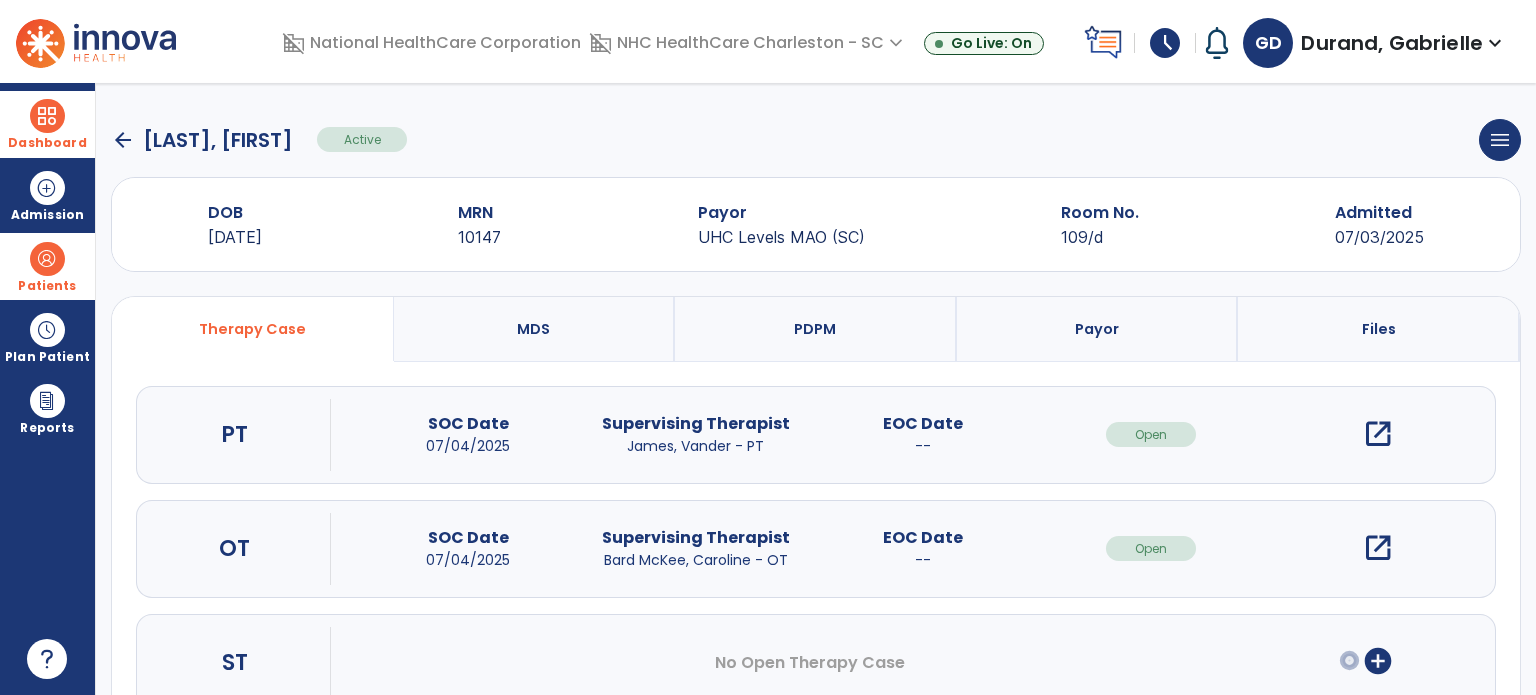 scroll, scrollTop: 62, scrollLeft: 0, axis: vertical 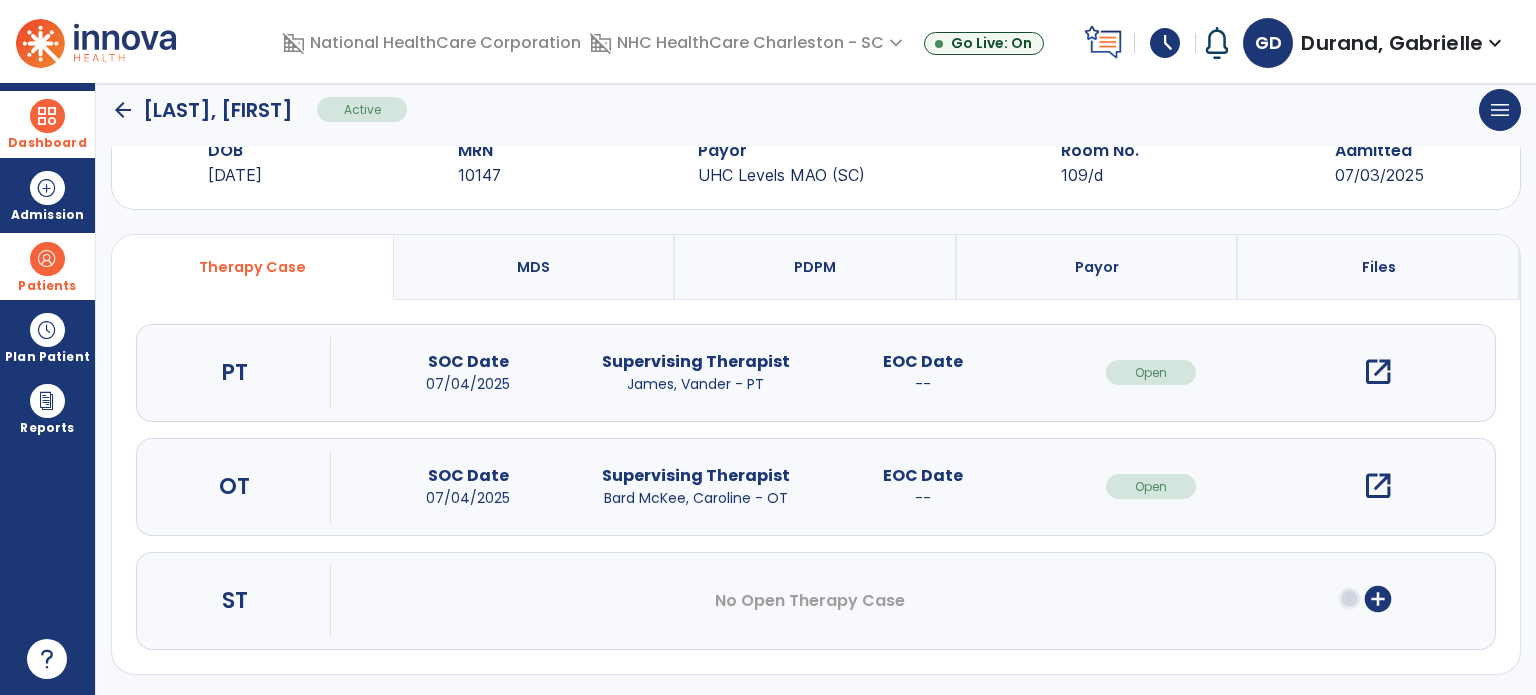 click on "open_in_new" at bounding box center (1378, 486) 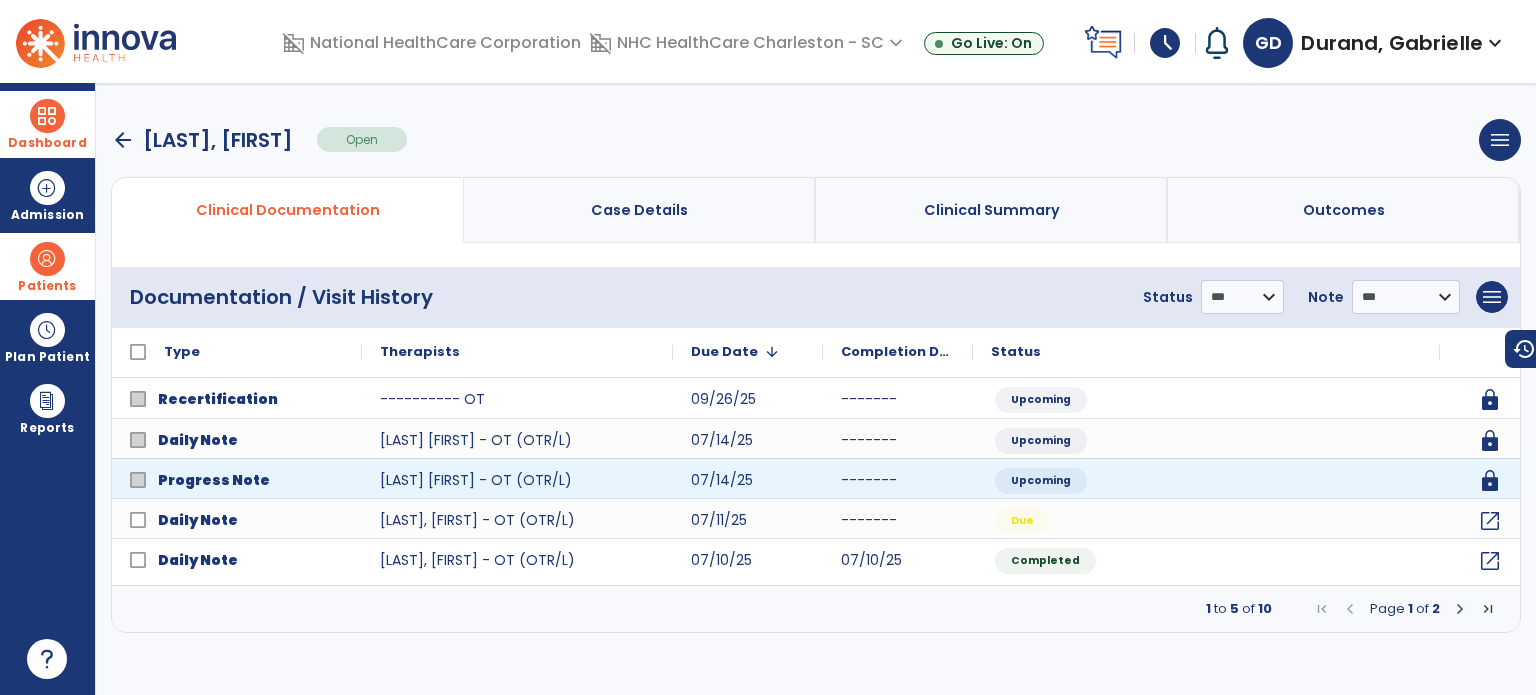 scroll, scrollTop: 0, scrollLeft: 0, axis: both 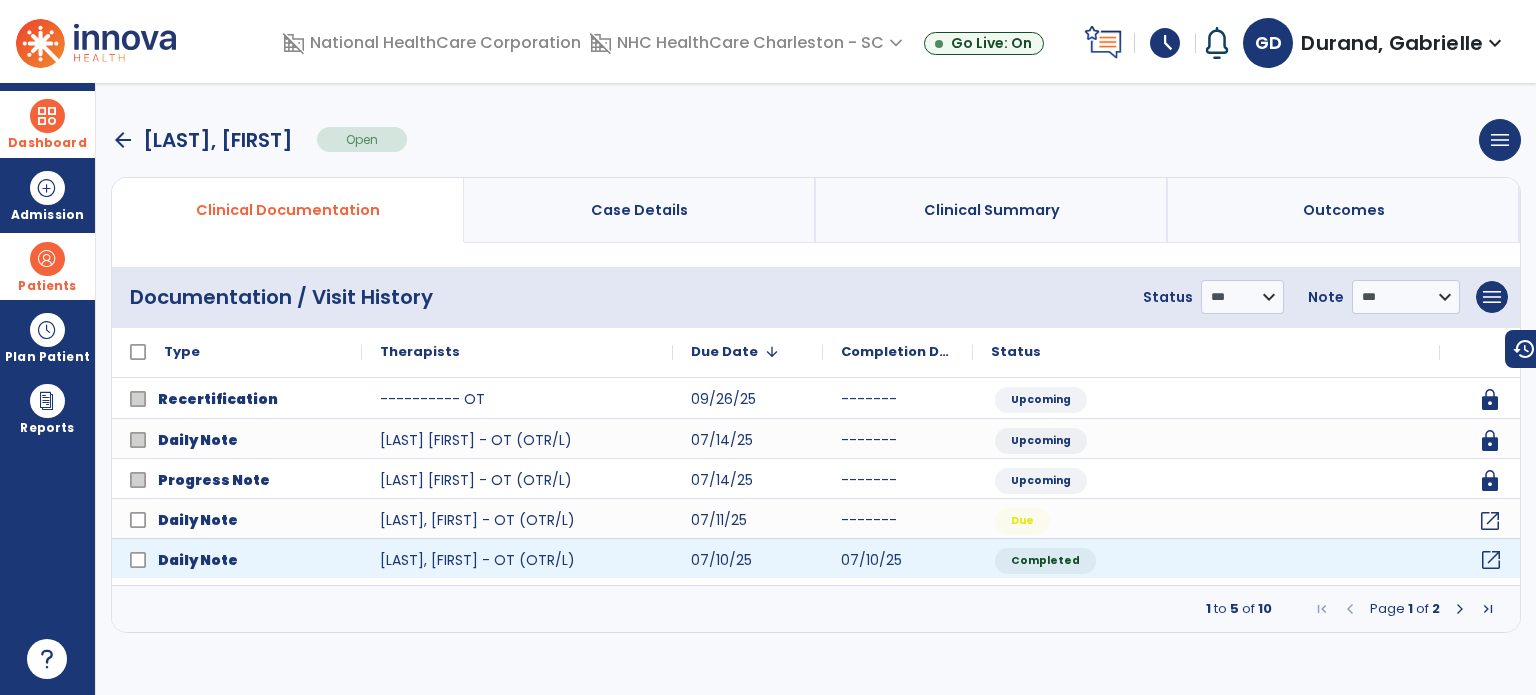click on "open_in_new" 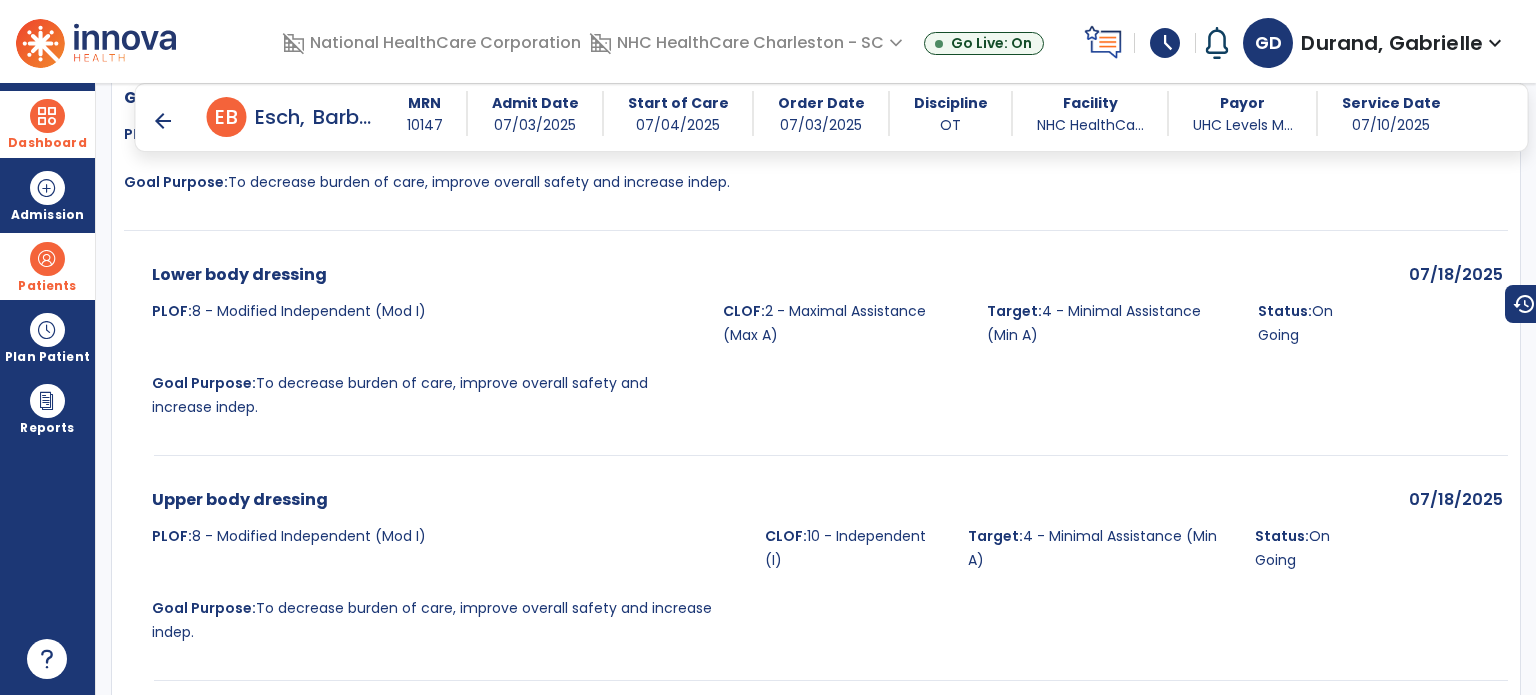 scroll, scrollTop: 2244, scrollLeft: 0, axis: vertical 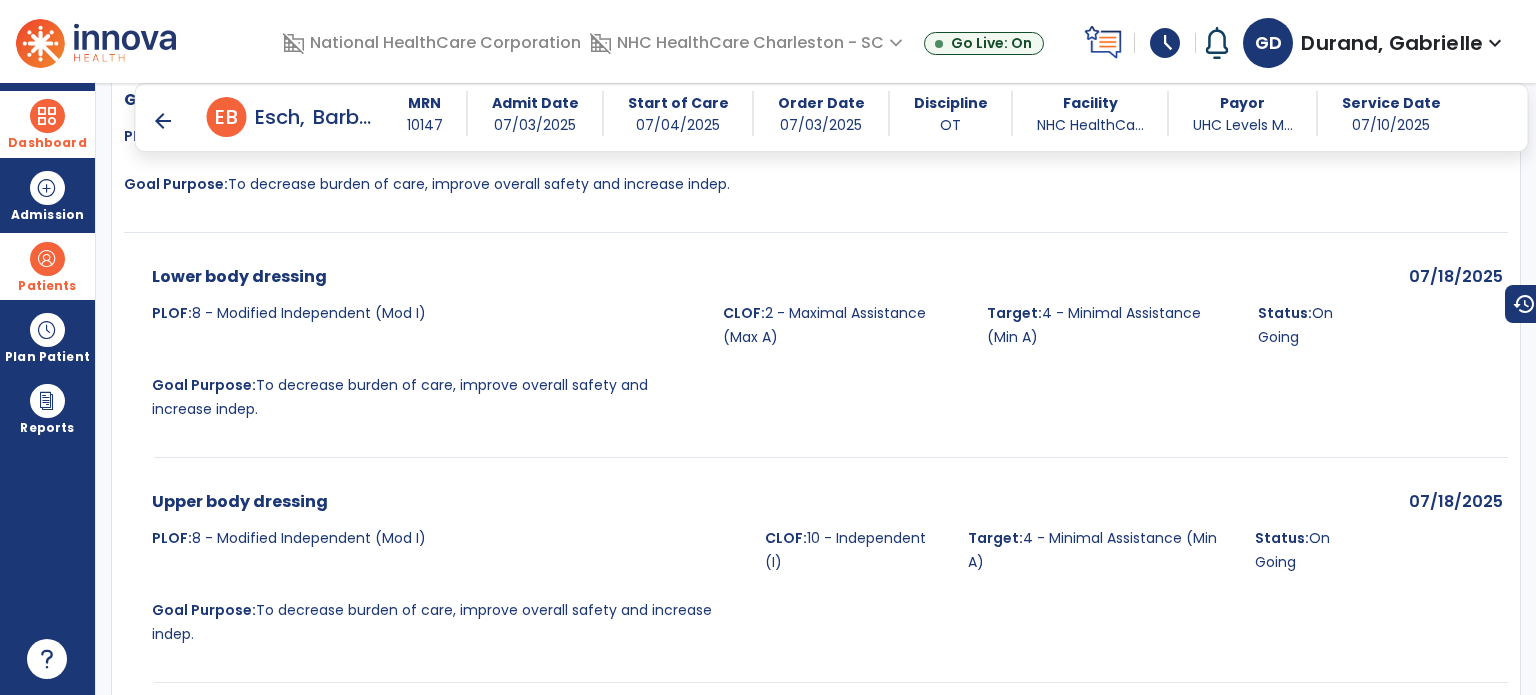click on "arrow_back" at bounding box center (163, 121) 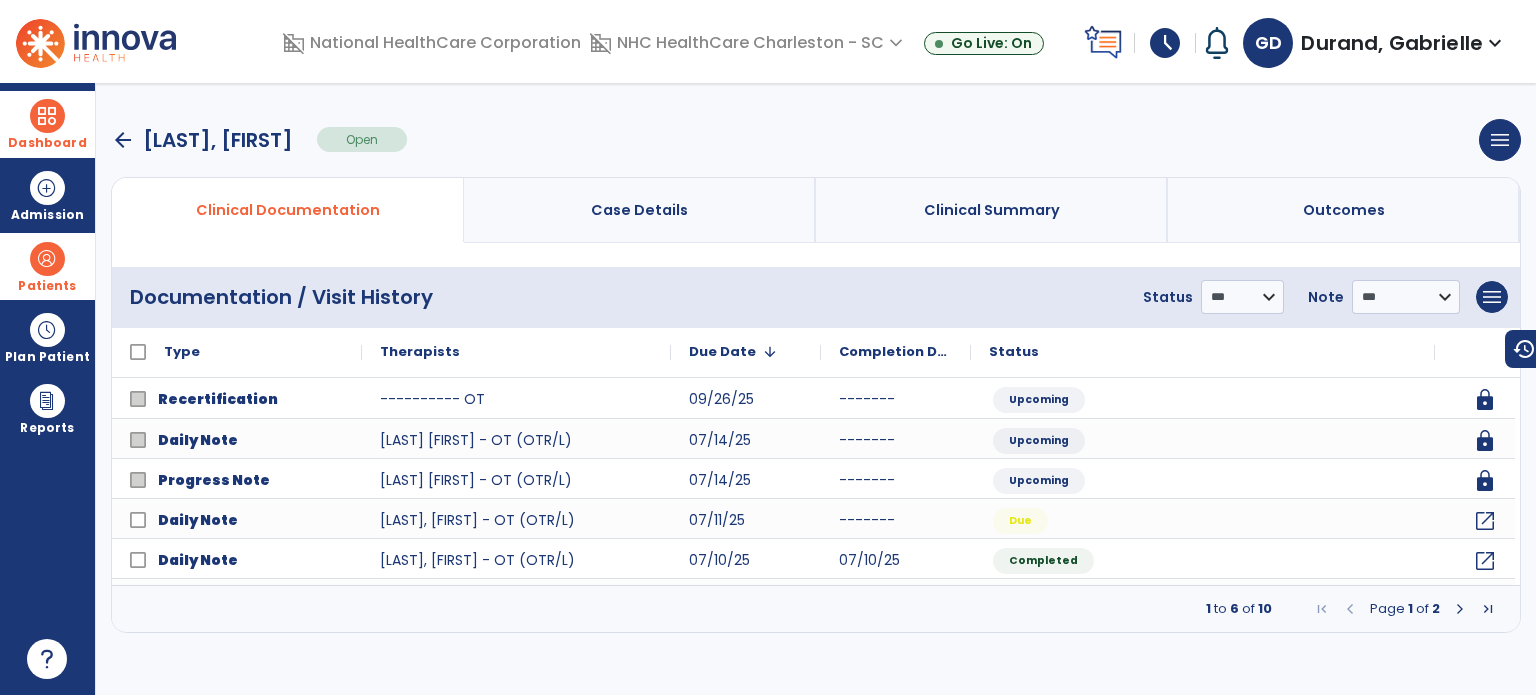 scroll, scrollTop: 0, scrollLeft: 0, axis: both 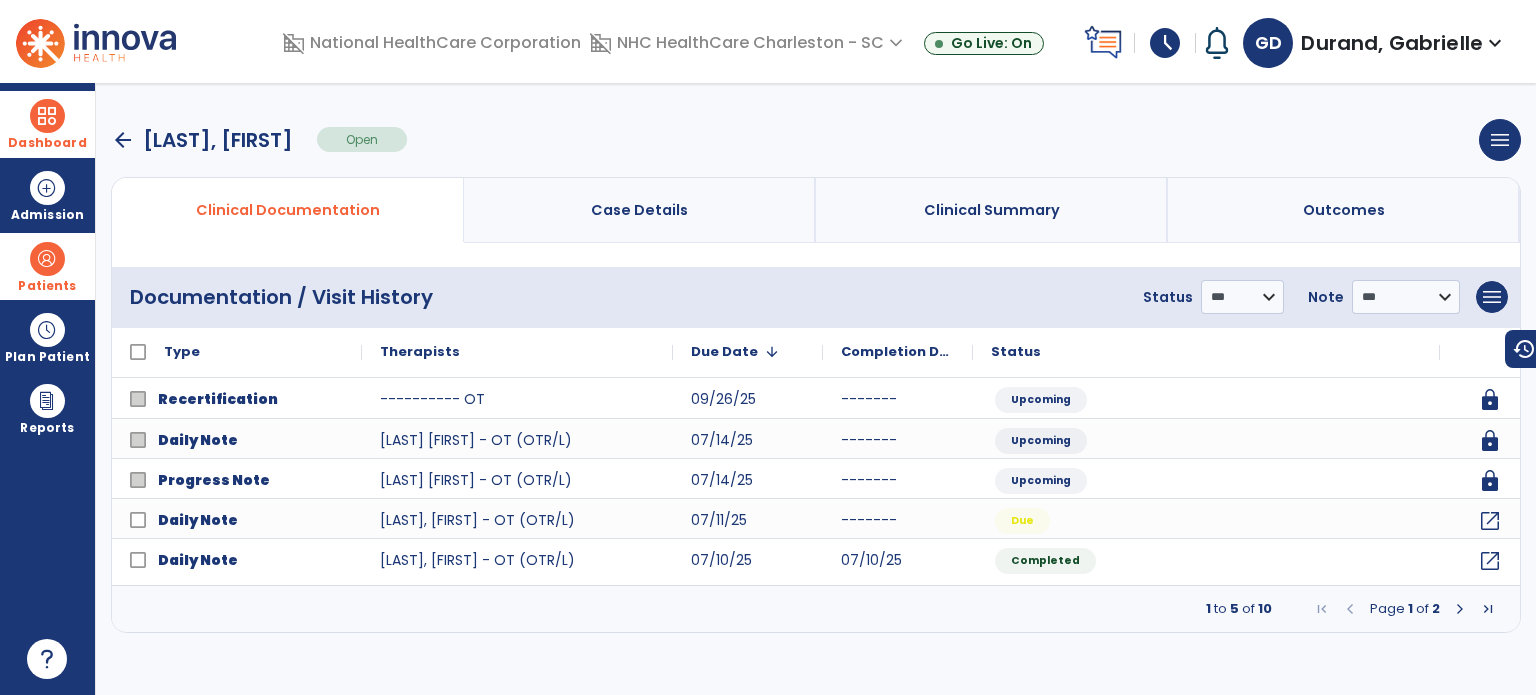click on "Patients" at bounding box center (47, 266) 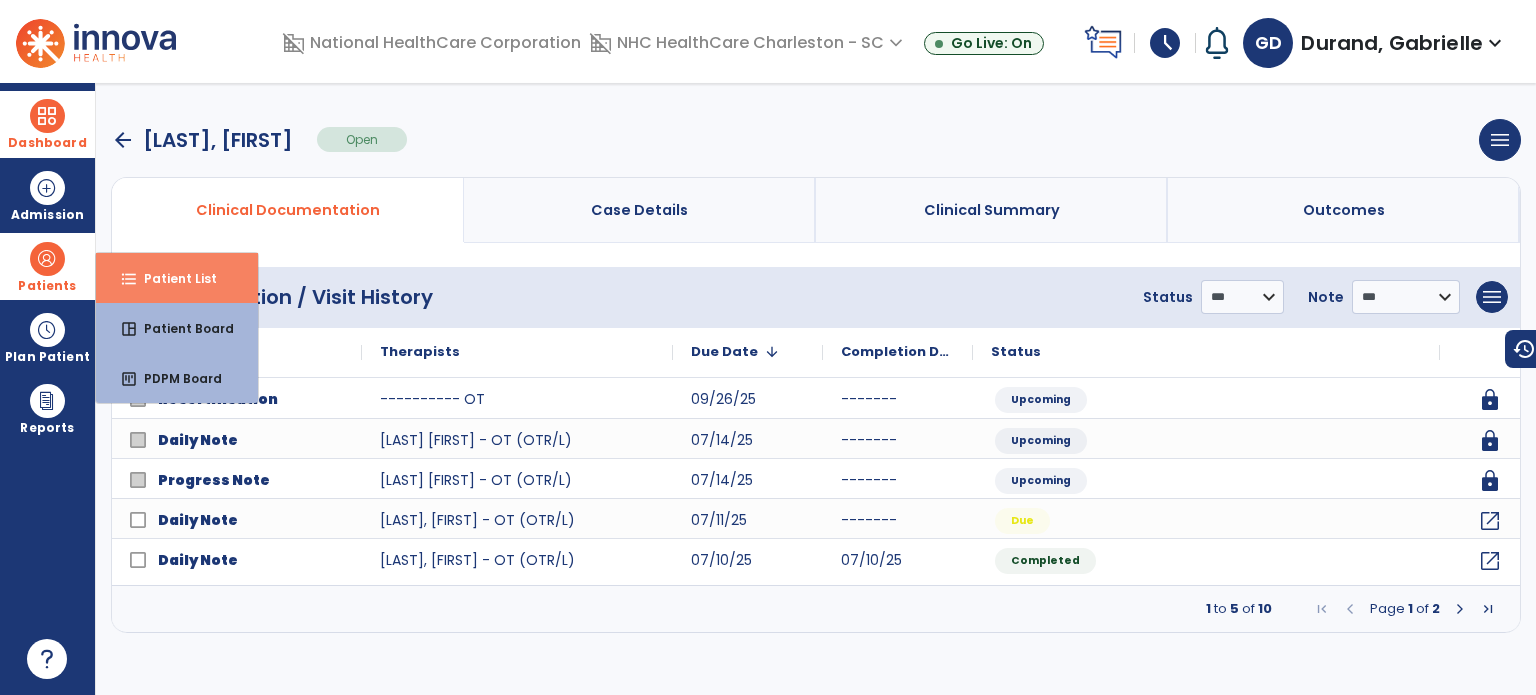 click on "Patient List" at bounding box center [172, 278] 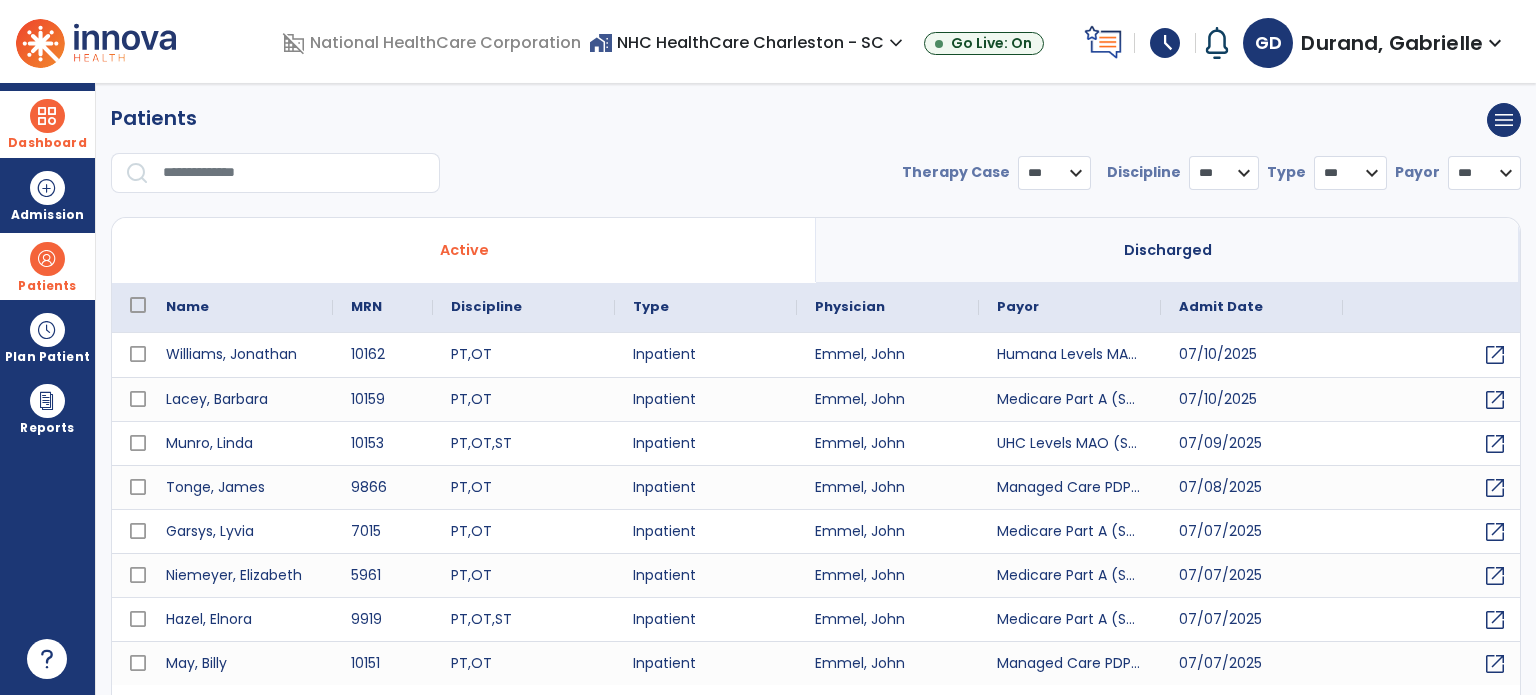 select on "***" 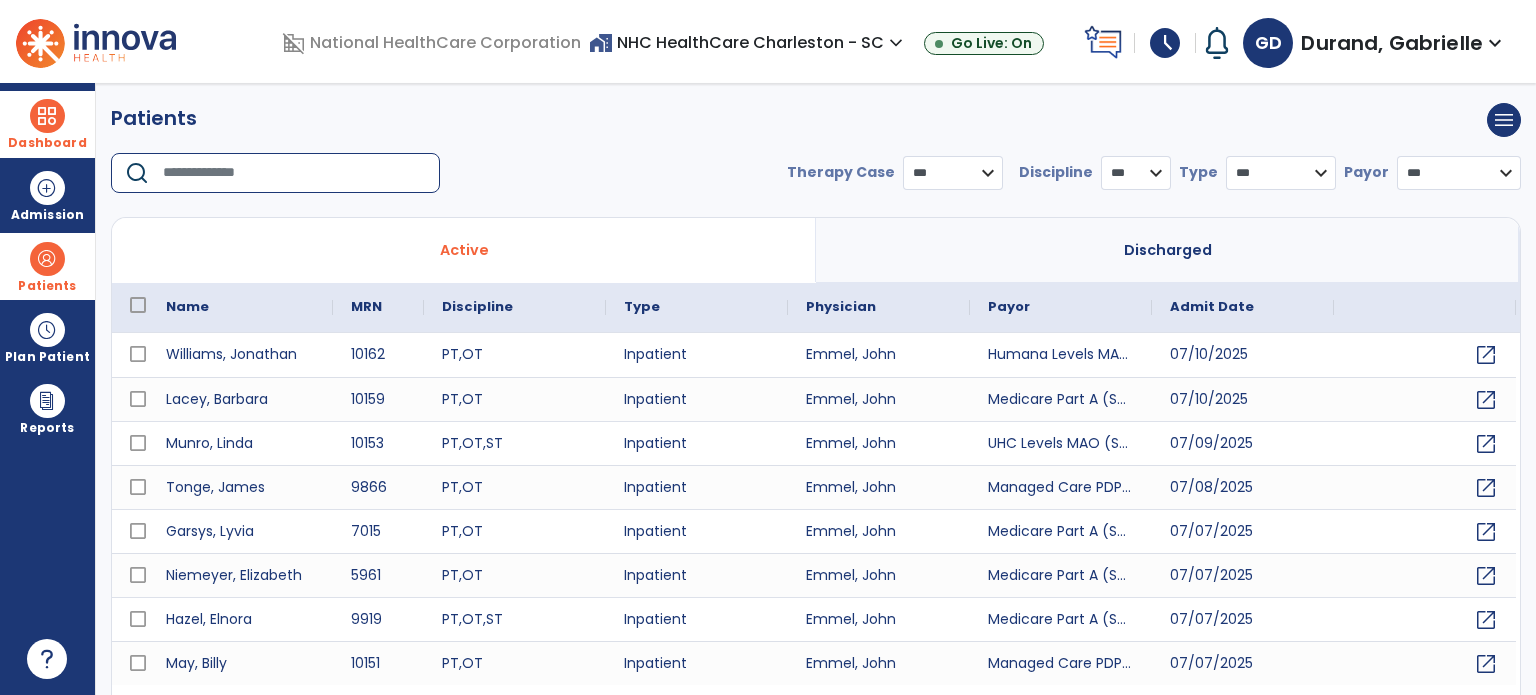 click at bounding box center (294, 173) 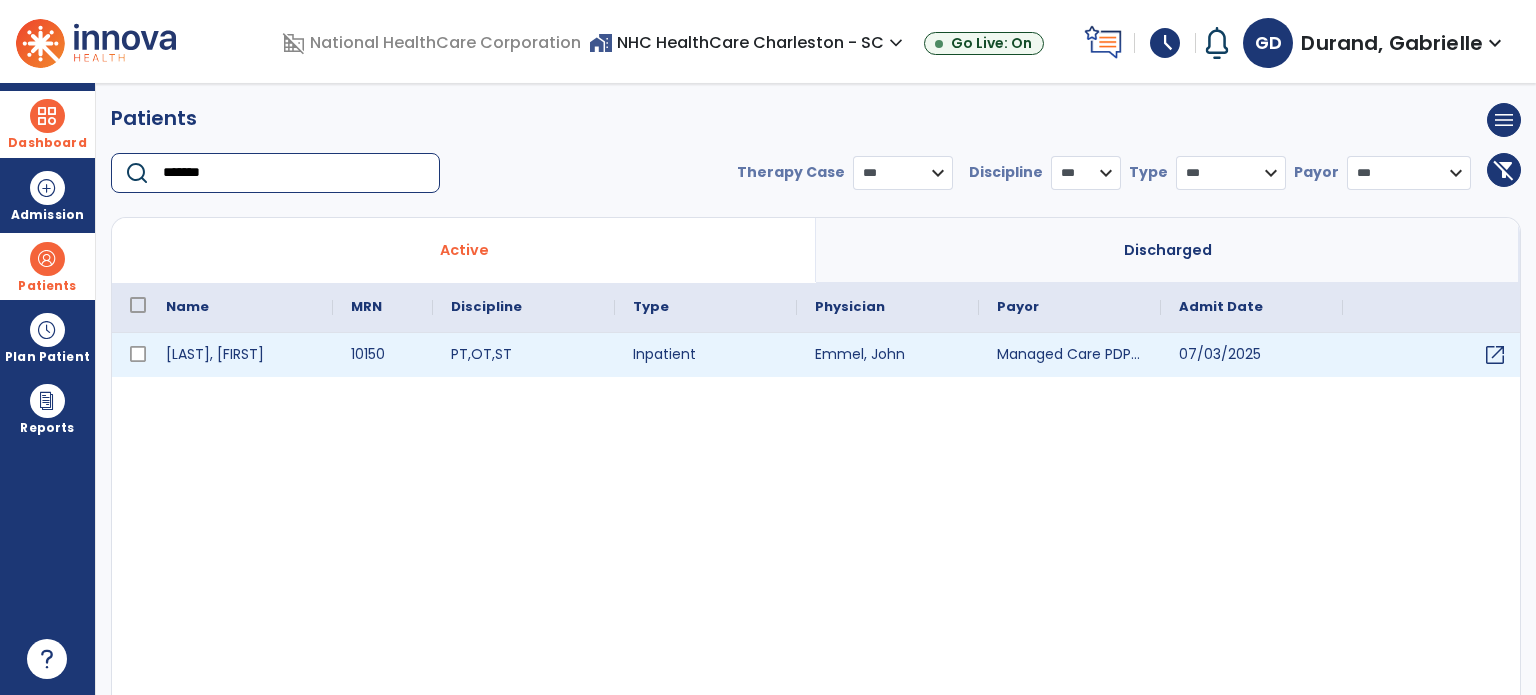 type on "*******" 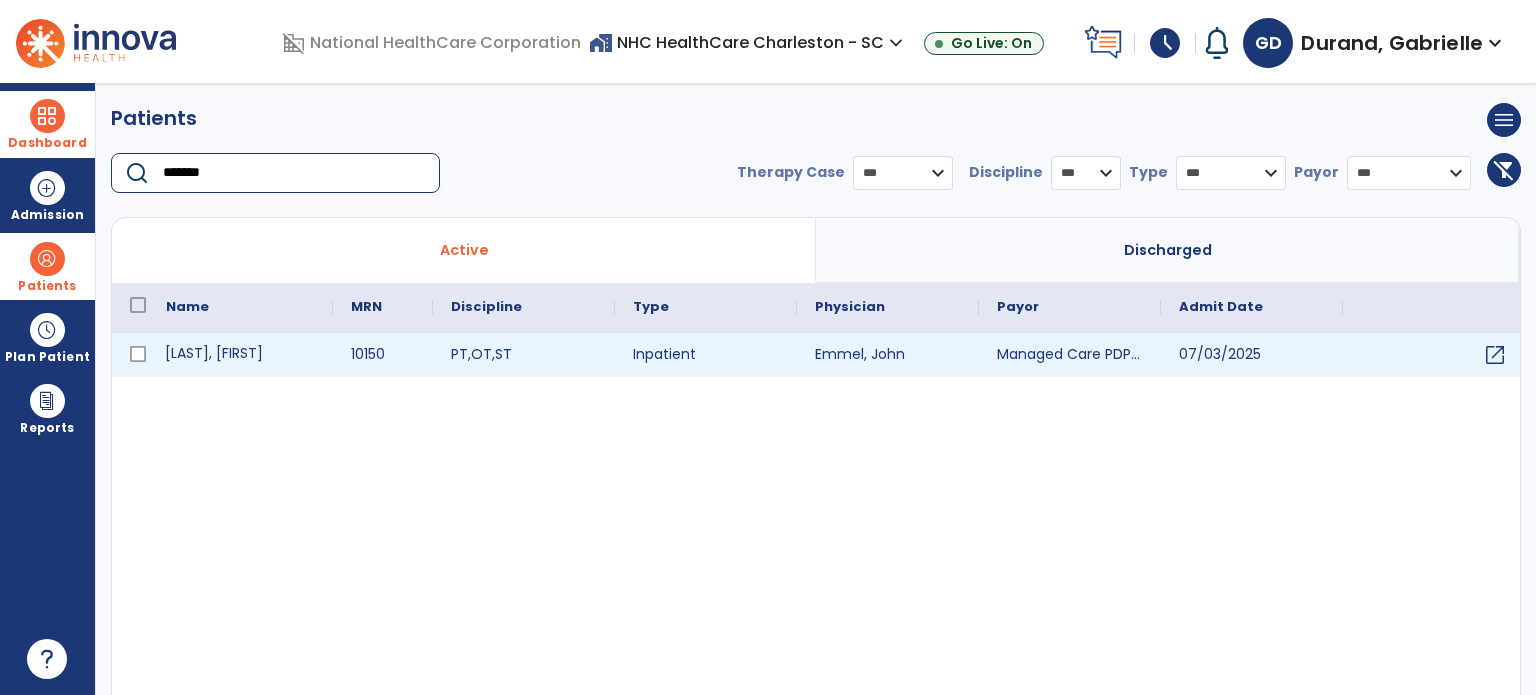 click on "Jackson, Harold" at bounding box center (240, 355) 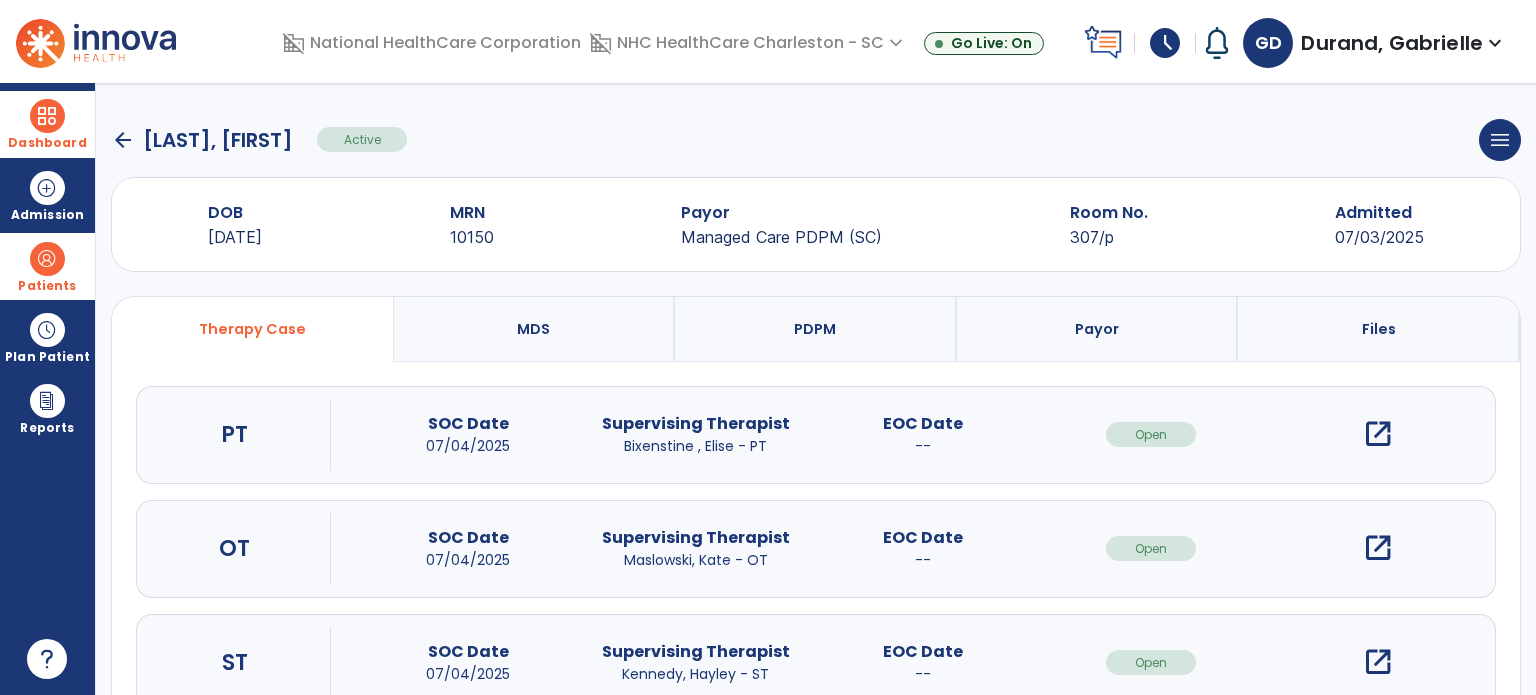 scroll, scrollTop: 62, scrollLeft: 0, axis: vertical 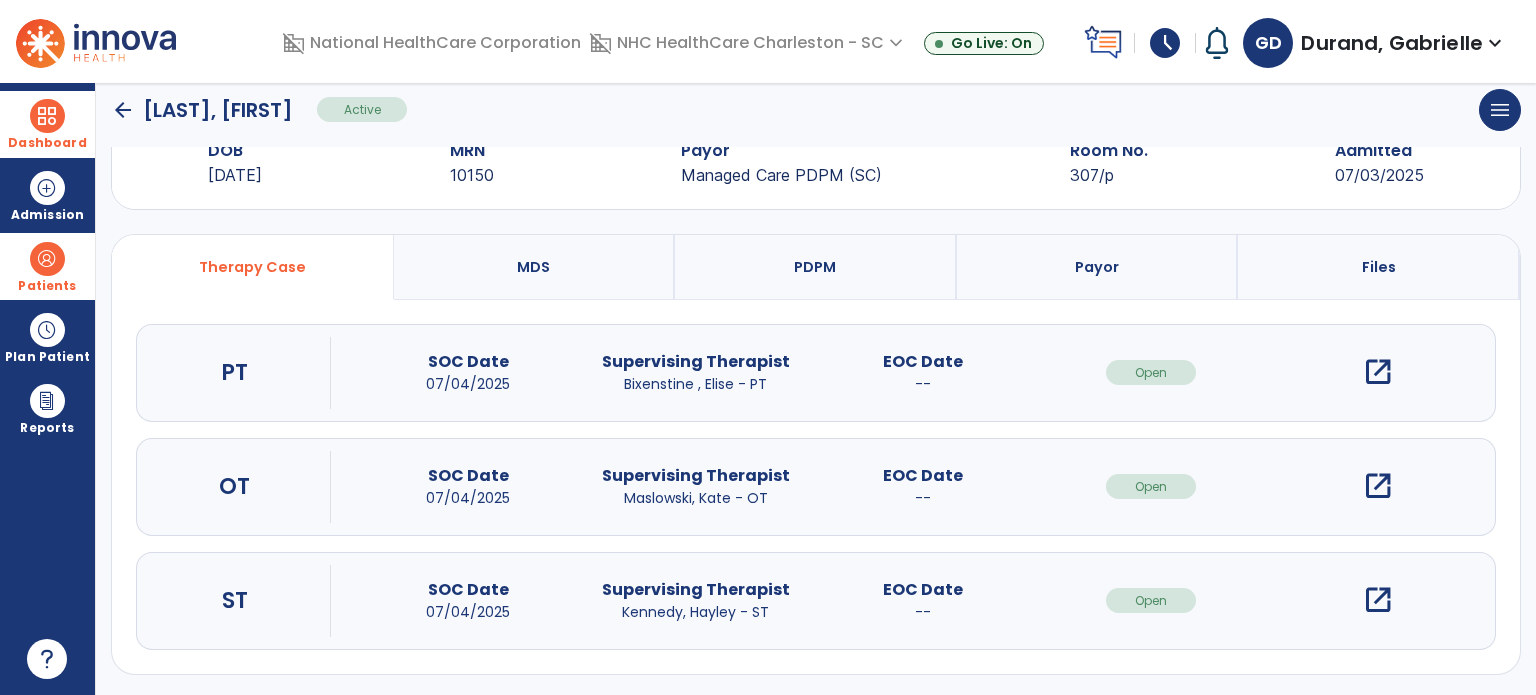click on "open_in_new" at bounding box center [1378, 486] 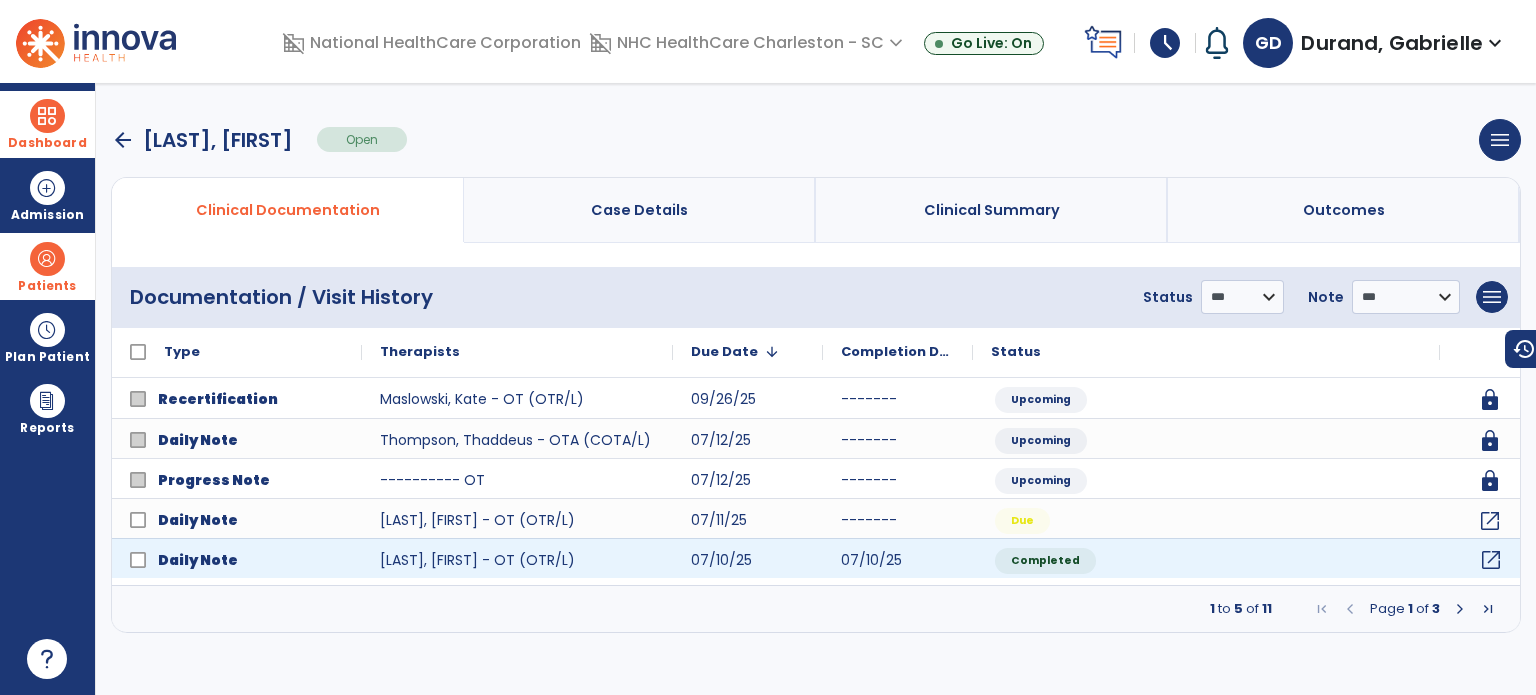 click on "open_in_new" 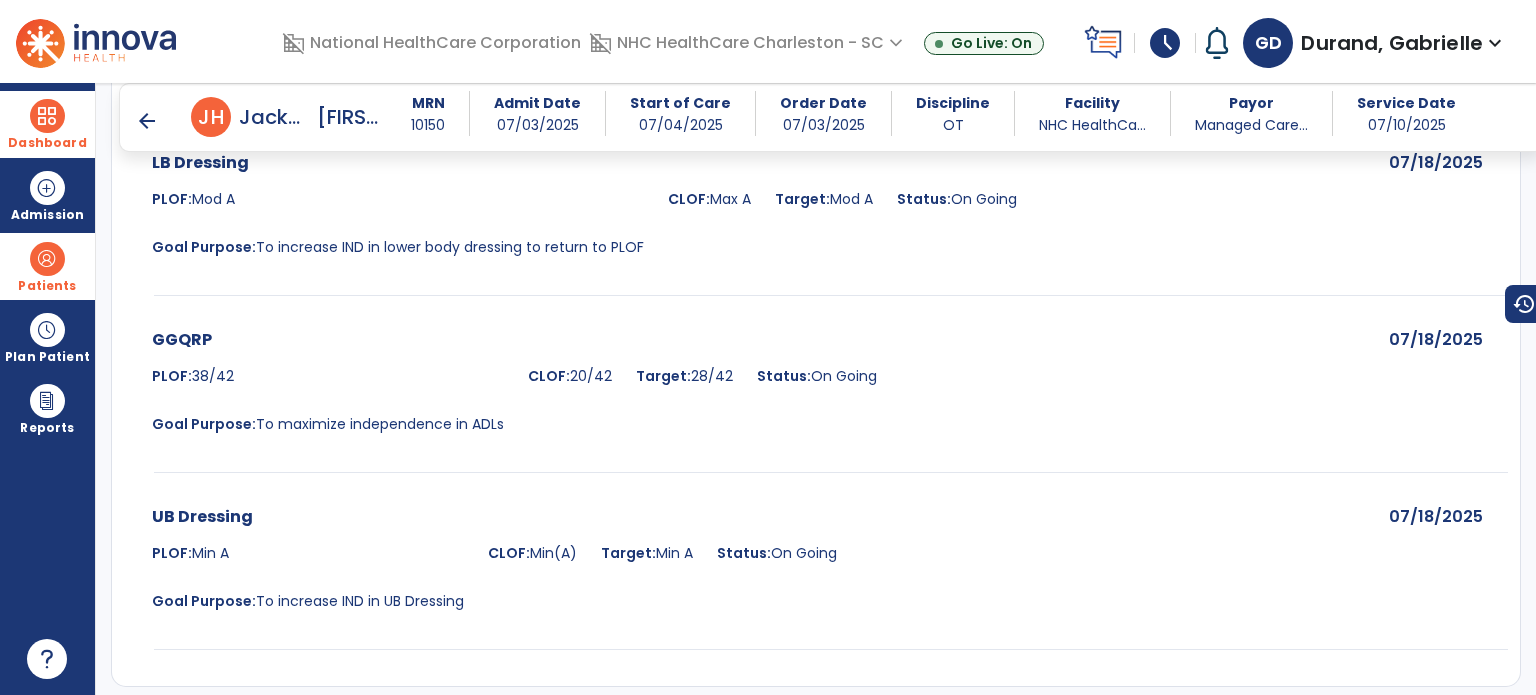 scroll, scrollTop: 2242, scrollLeft: 0, axis: vertical 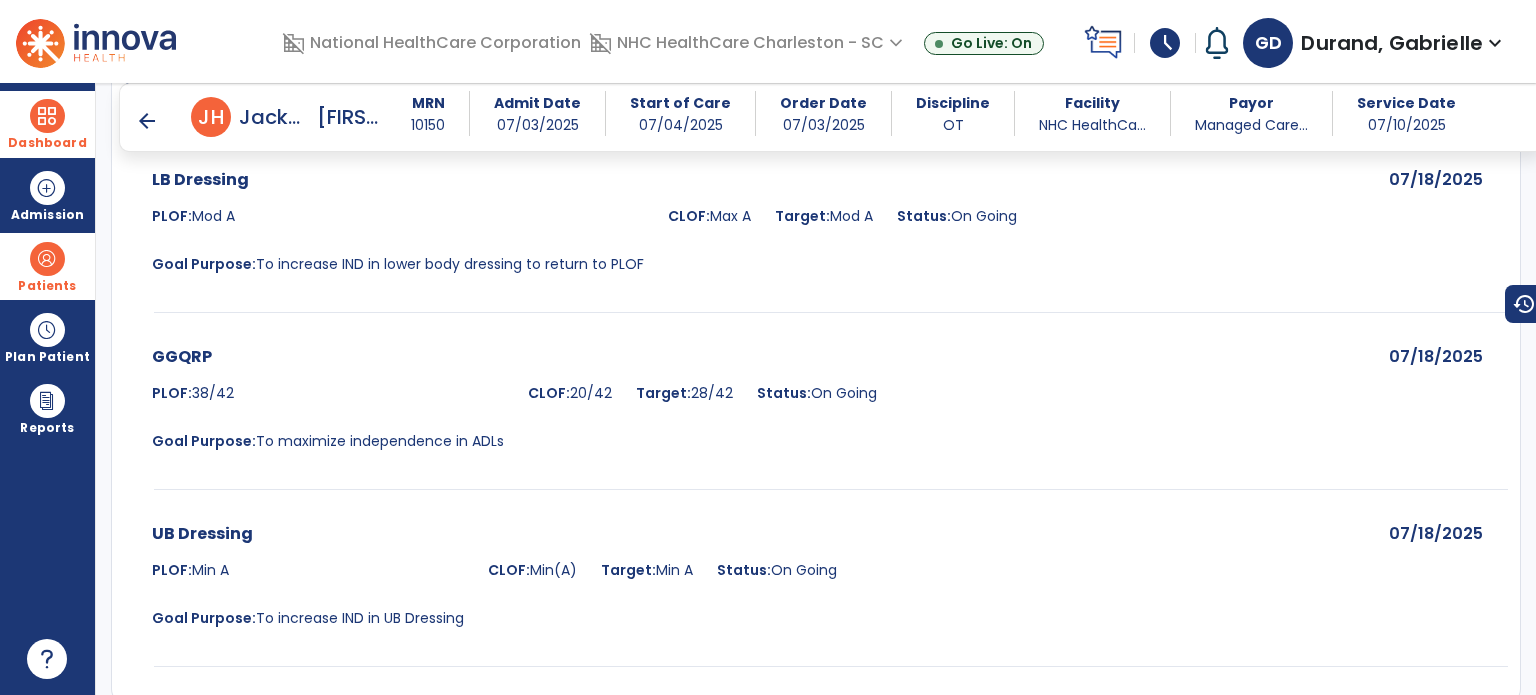 click on "arrow_back" at bounding box center [147, 121] 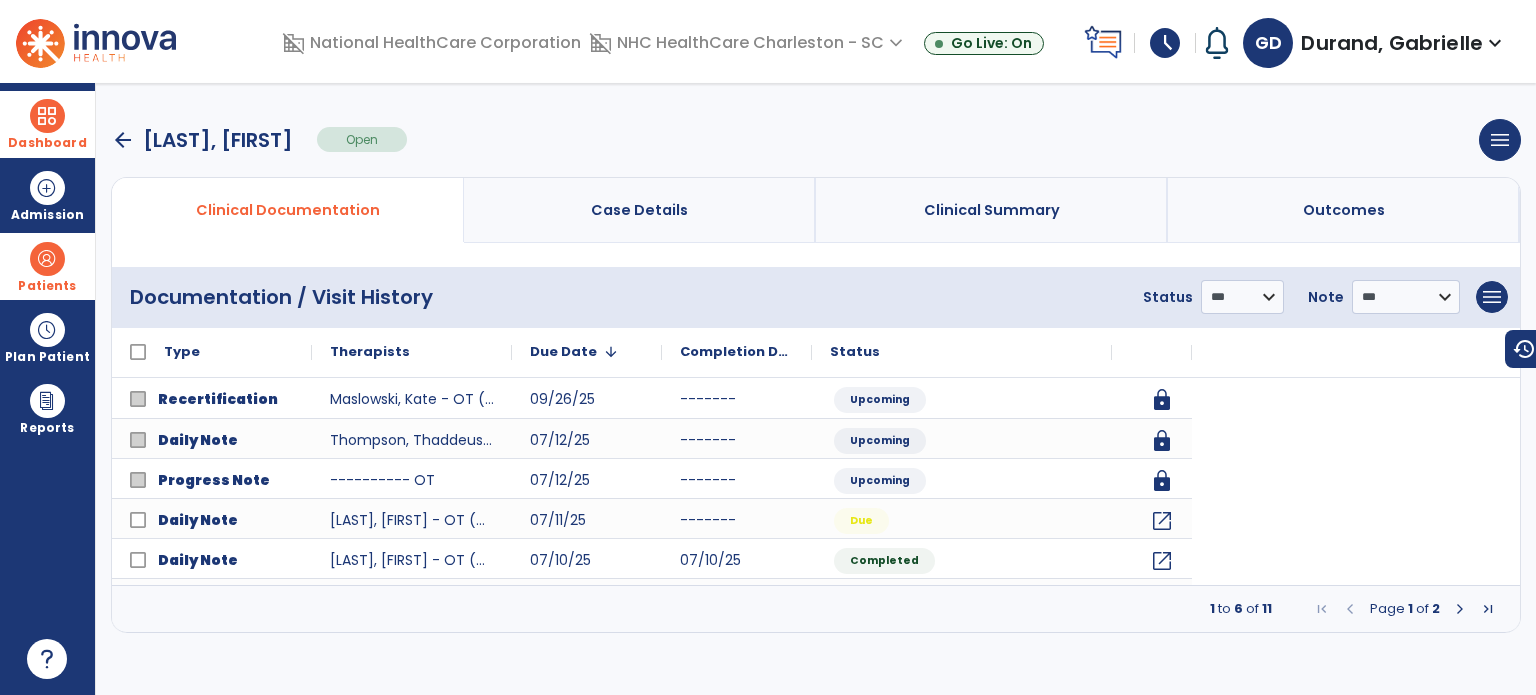 scroll, scrollTop: 0, scrollLeft: 0, axis: both 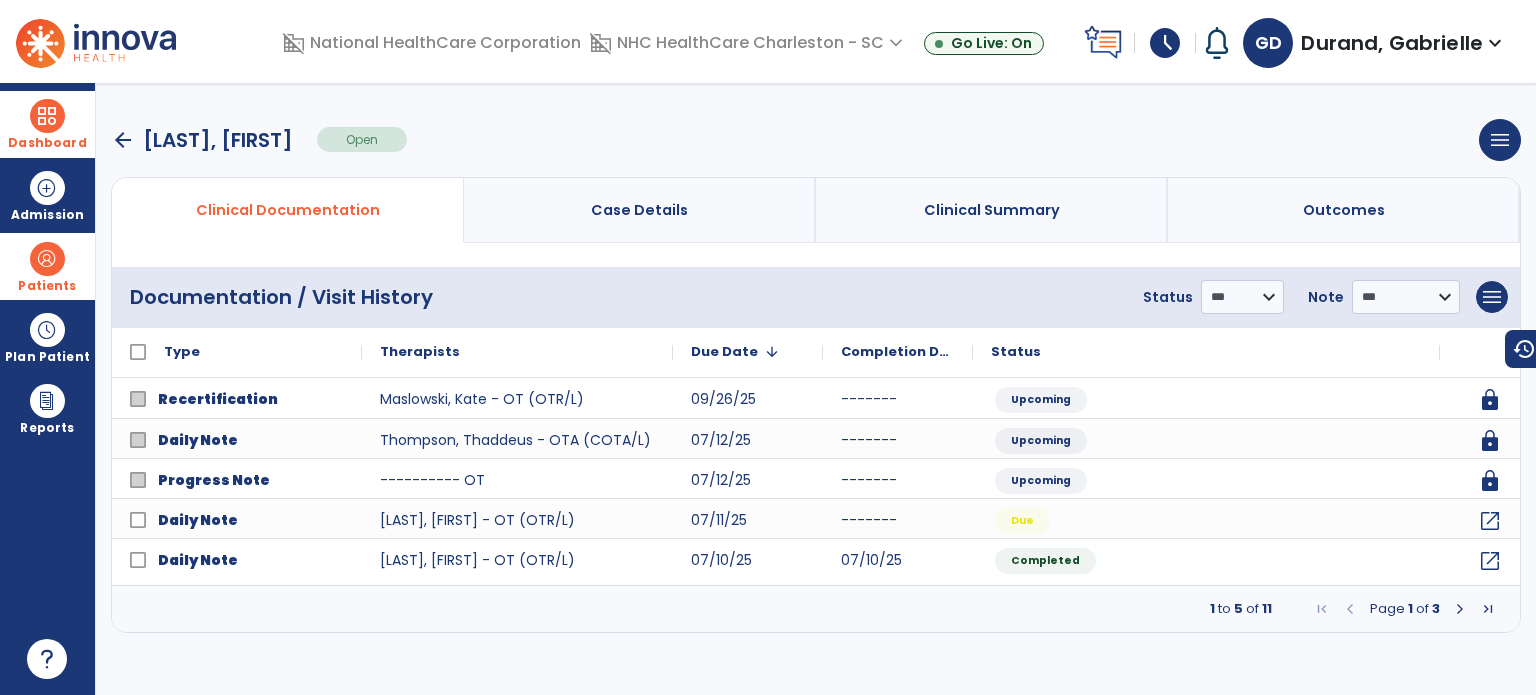 click on "arrow_back" at bounding box center (123, 140) 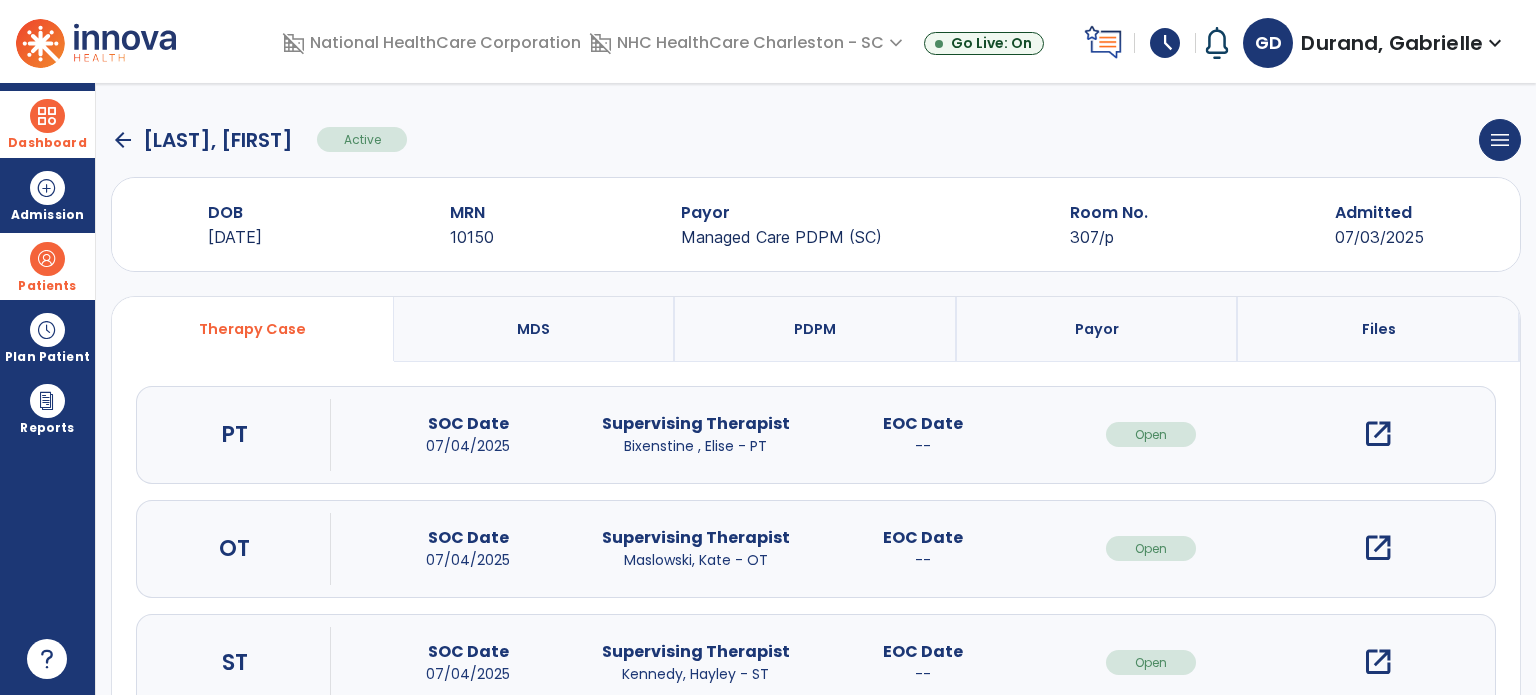 click on "arrow_back" 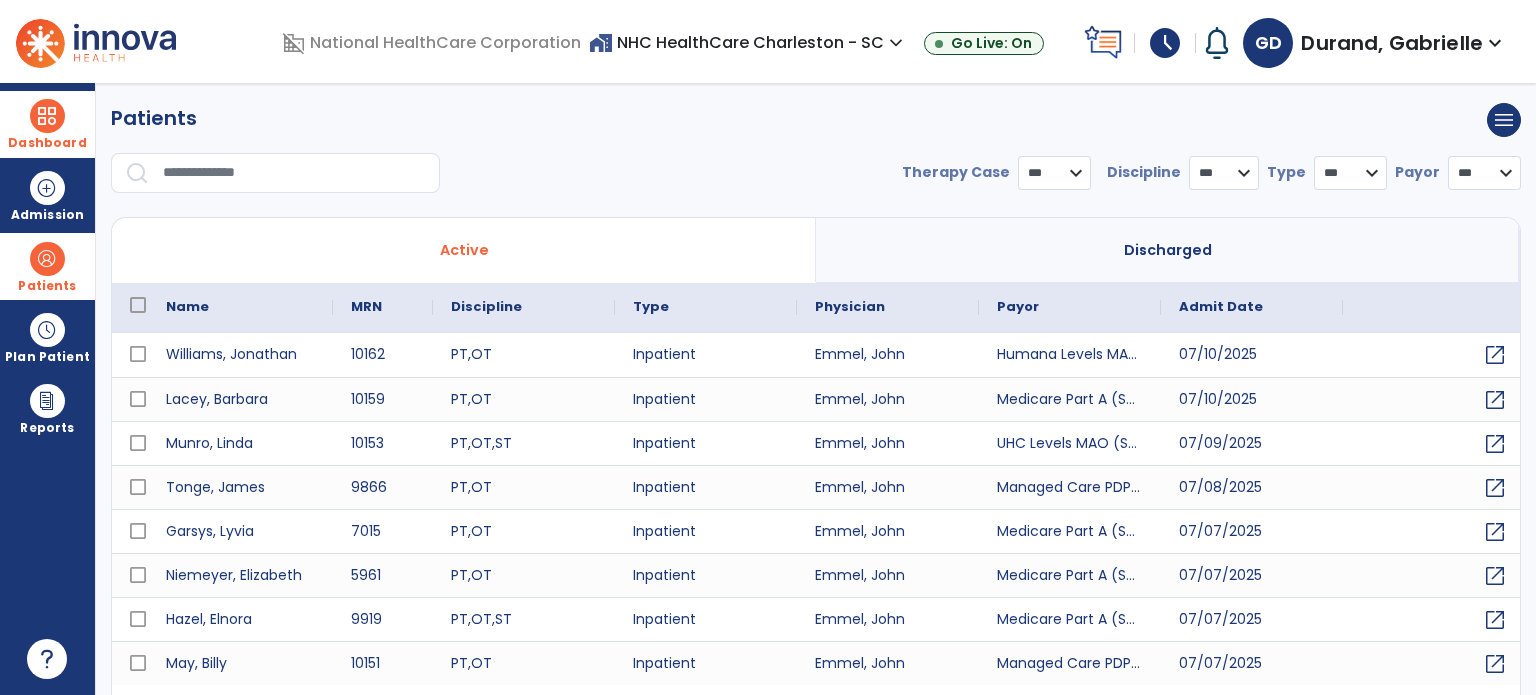 select on "***" 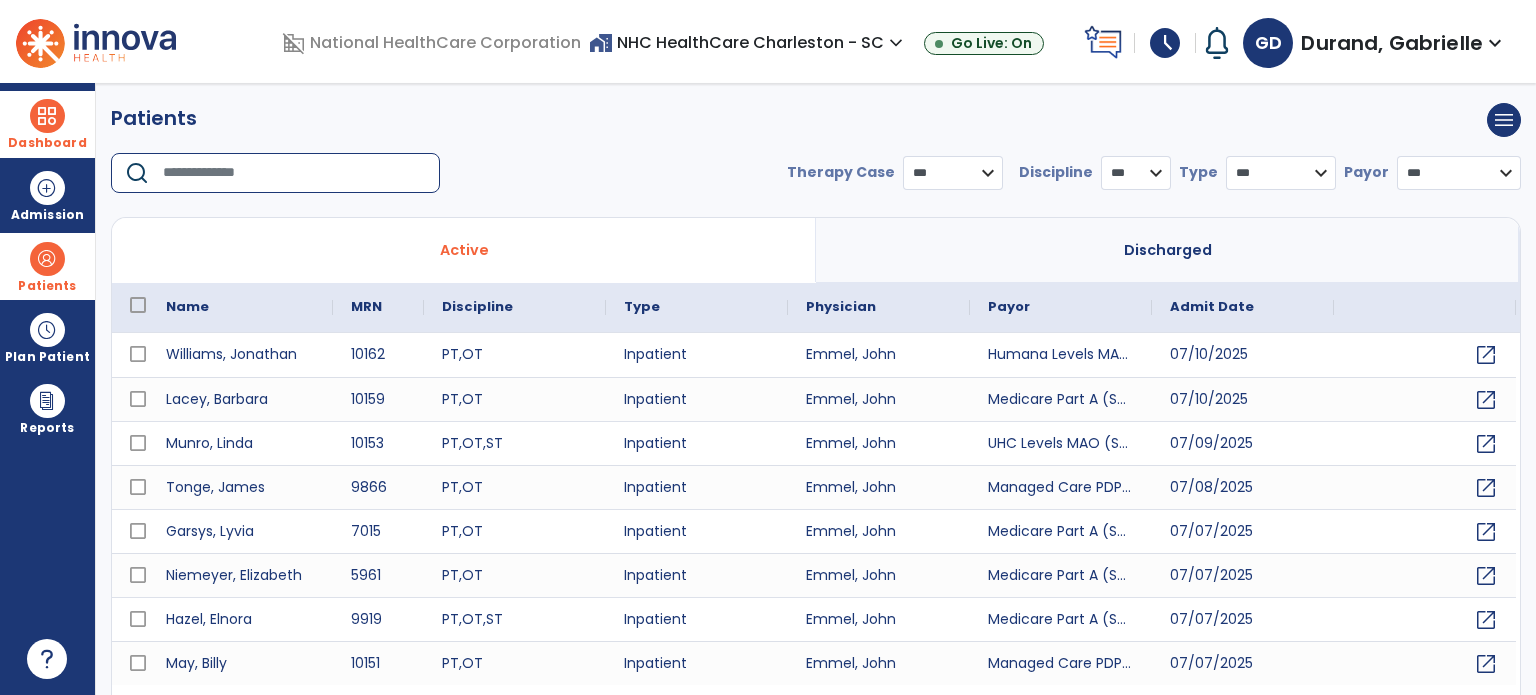 click at bounding box center [294, 173] 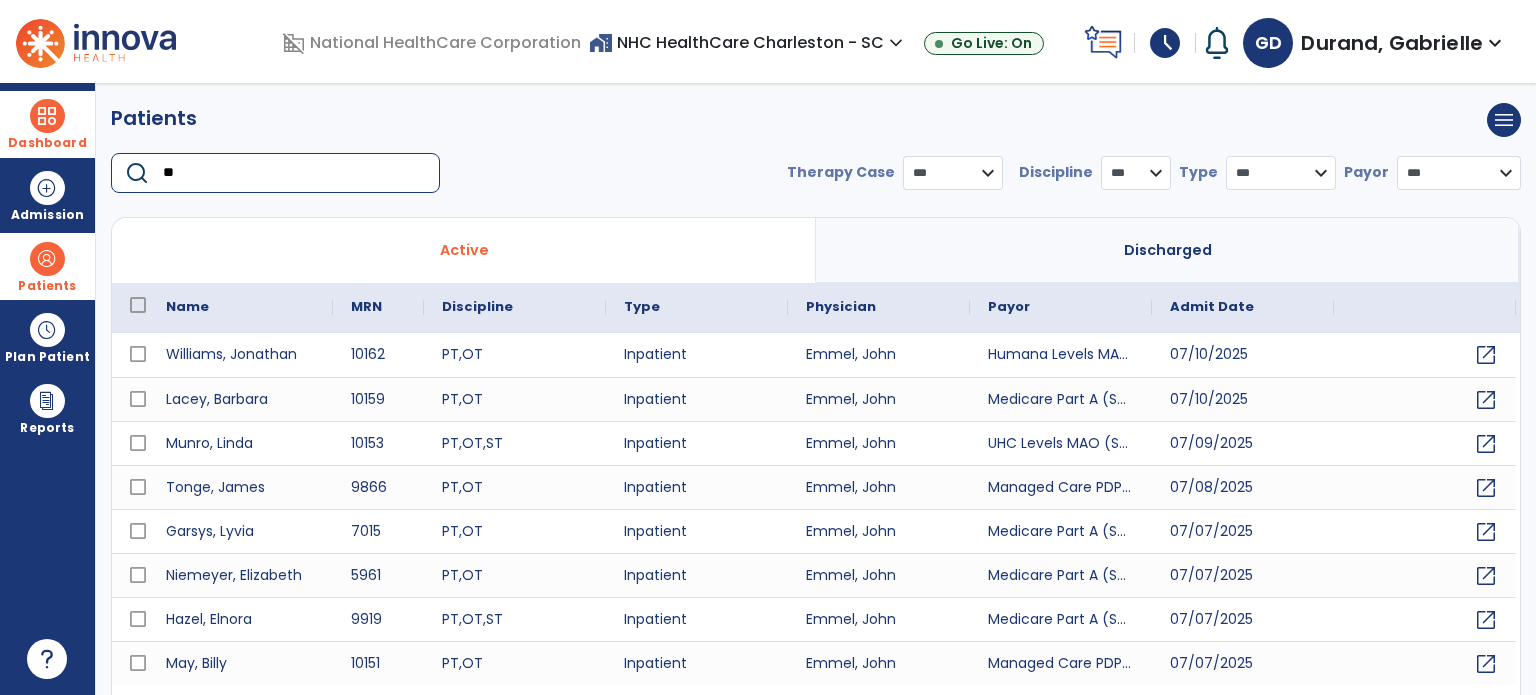 type on "*" 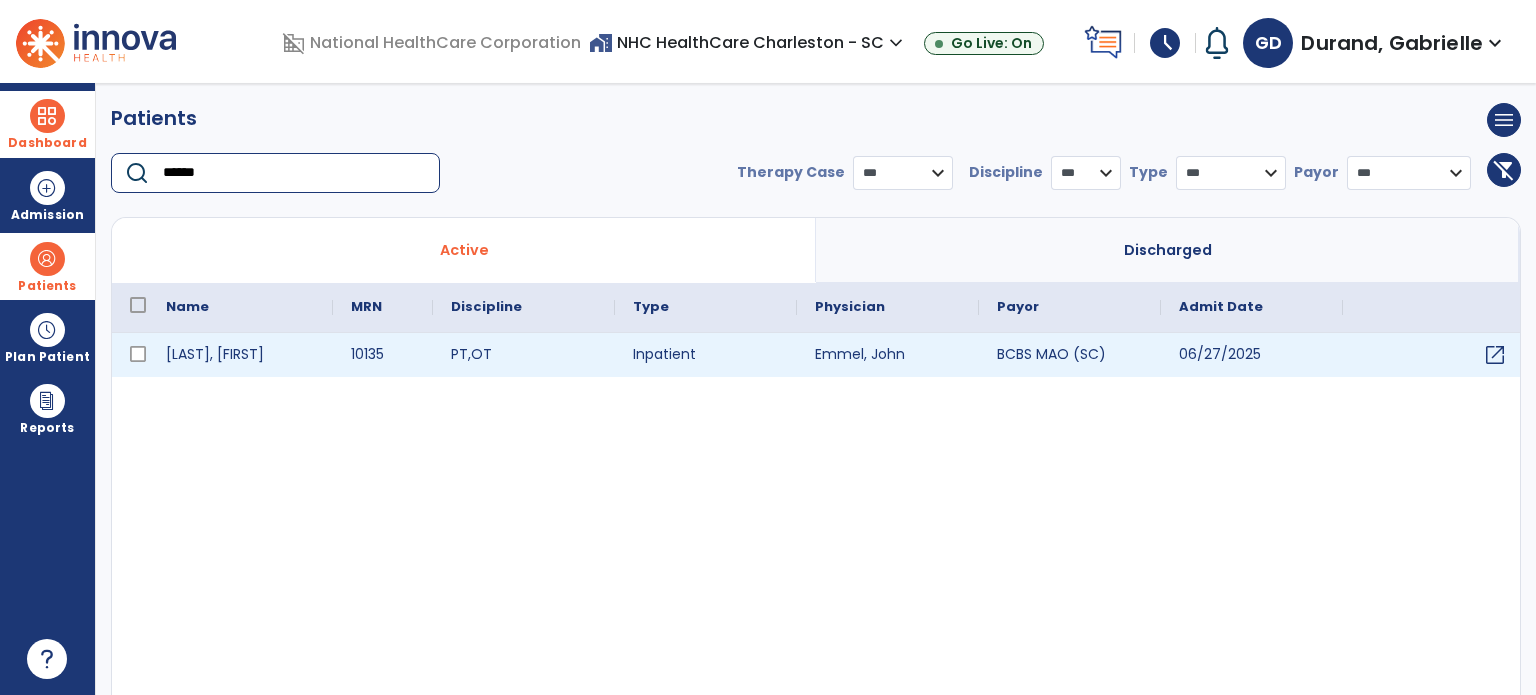 type on "******" 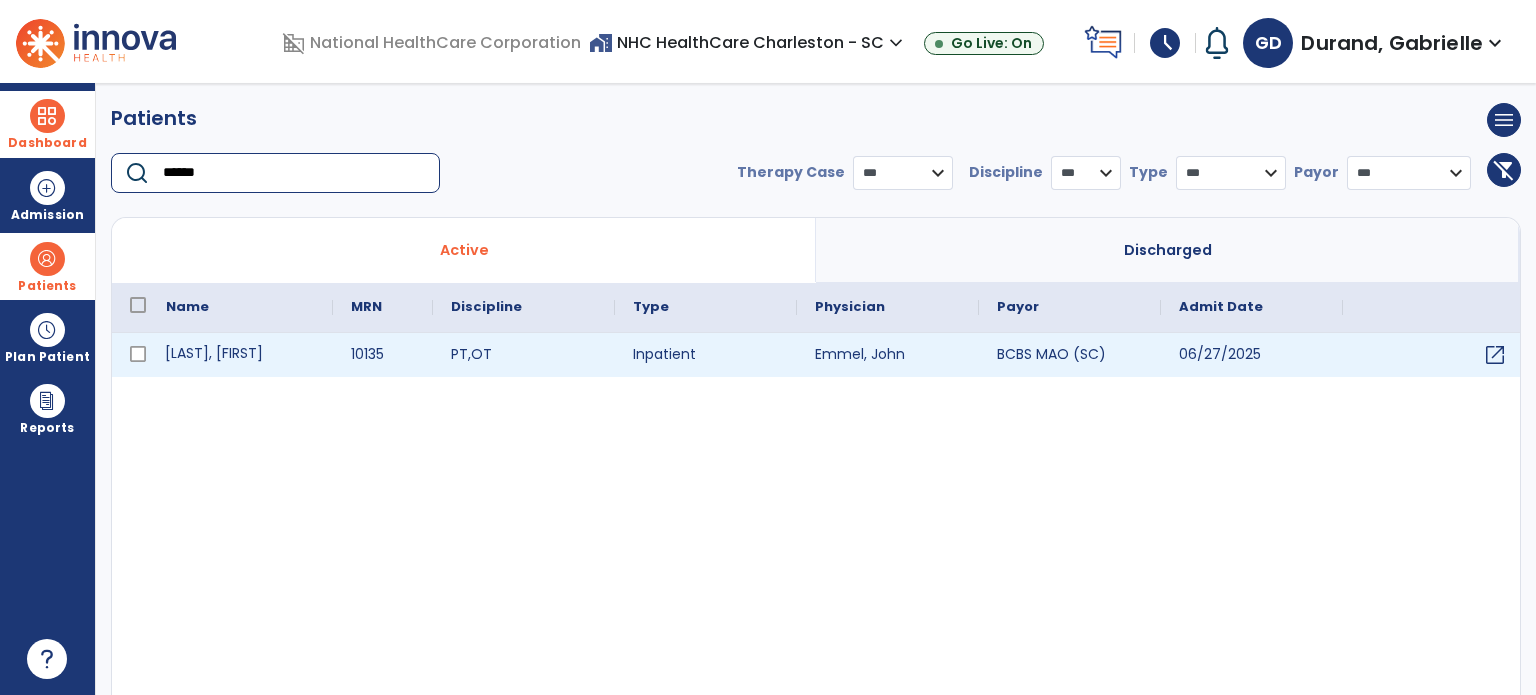 click on "Bergeron, Claude" at bounding box center [240, 355] 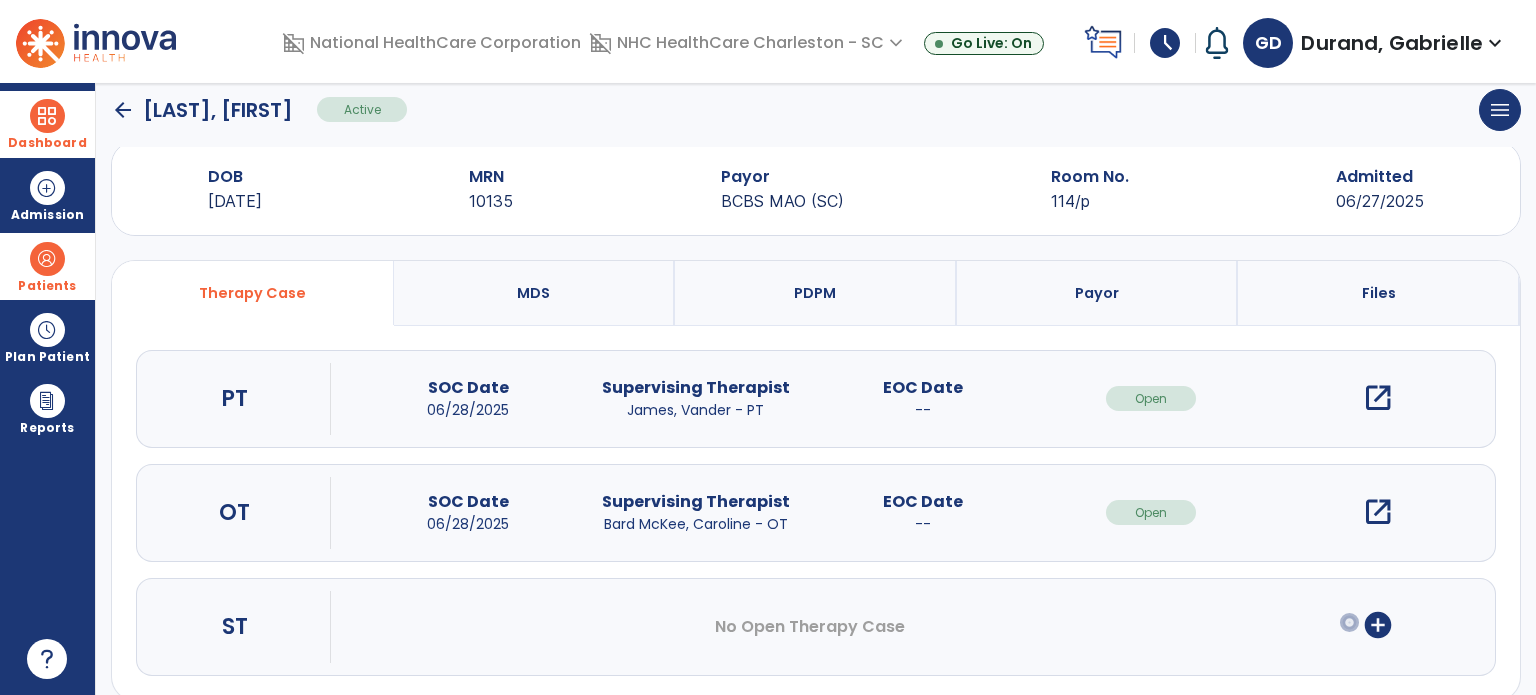 scroll, scrollTop: 38, scrollLeft: 0, axis: vertical 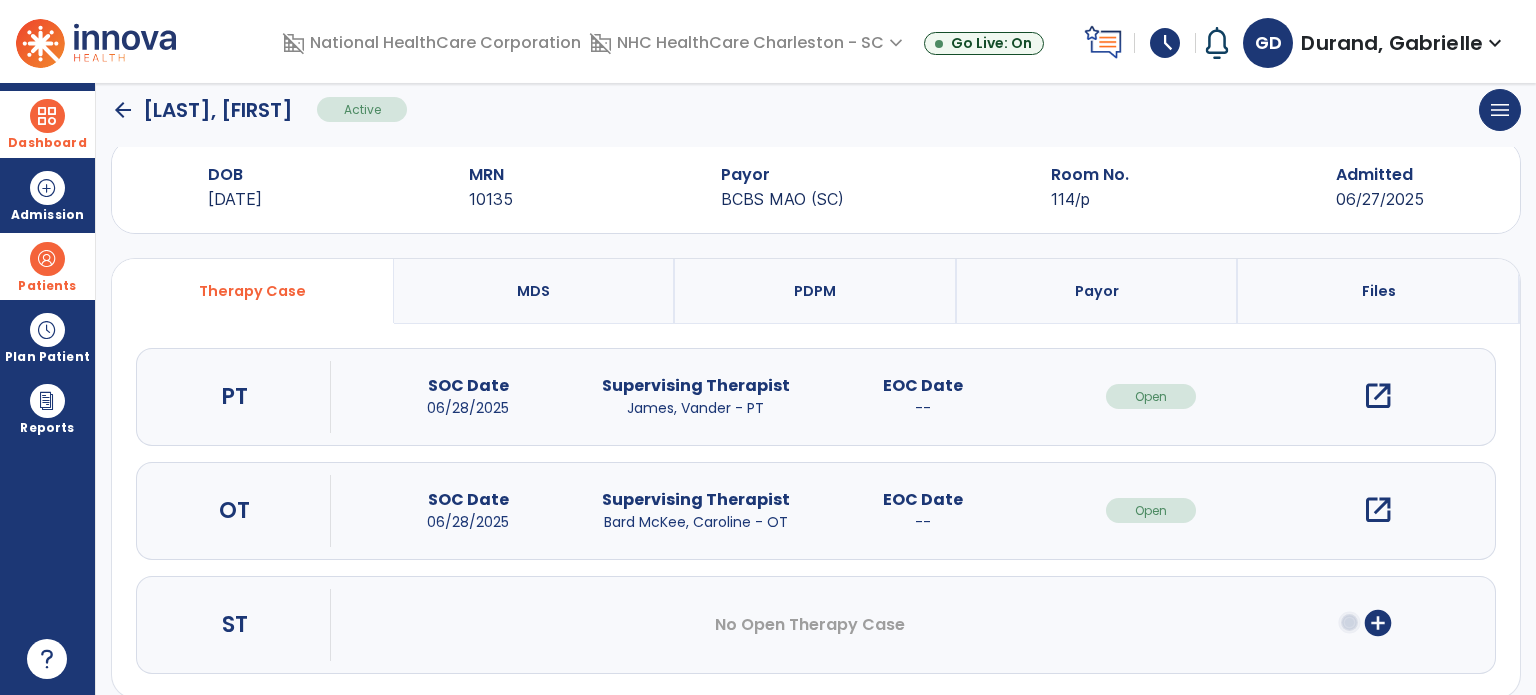 click on "open_in_new" at bounding box center [1378, 510] 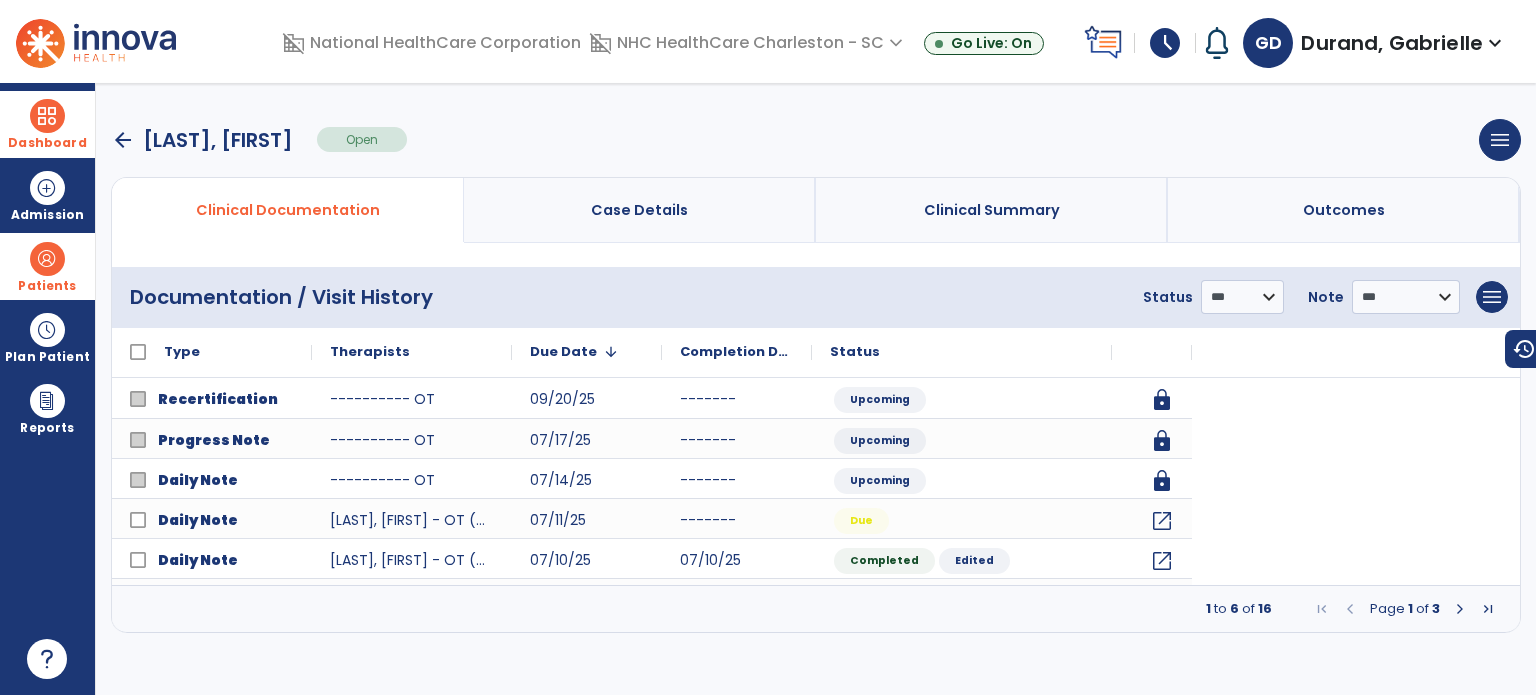 scroll, scrollTop: 0, scrollLeft: 0, axis: both 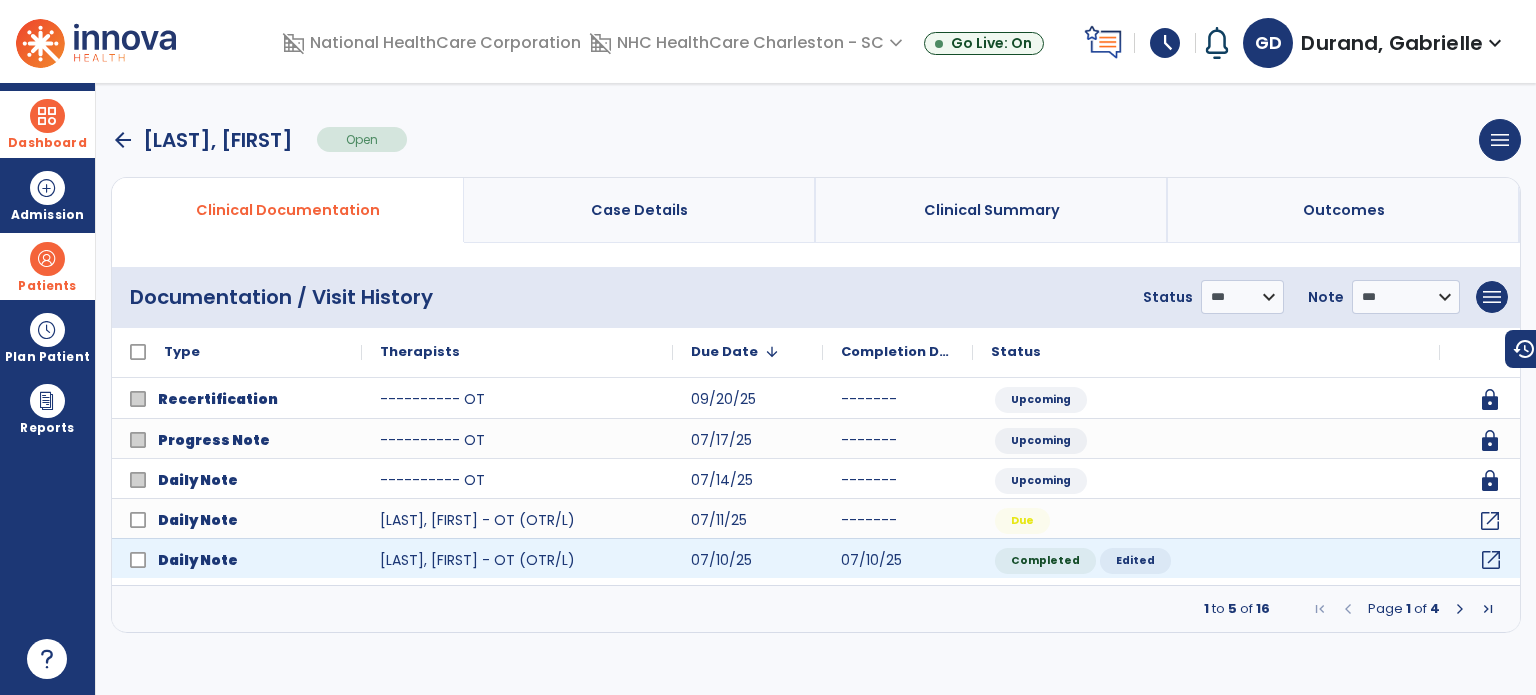 click on "open_in_new" 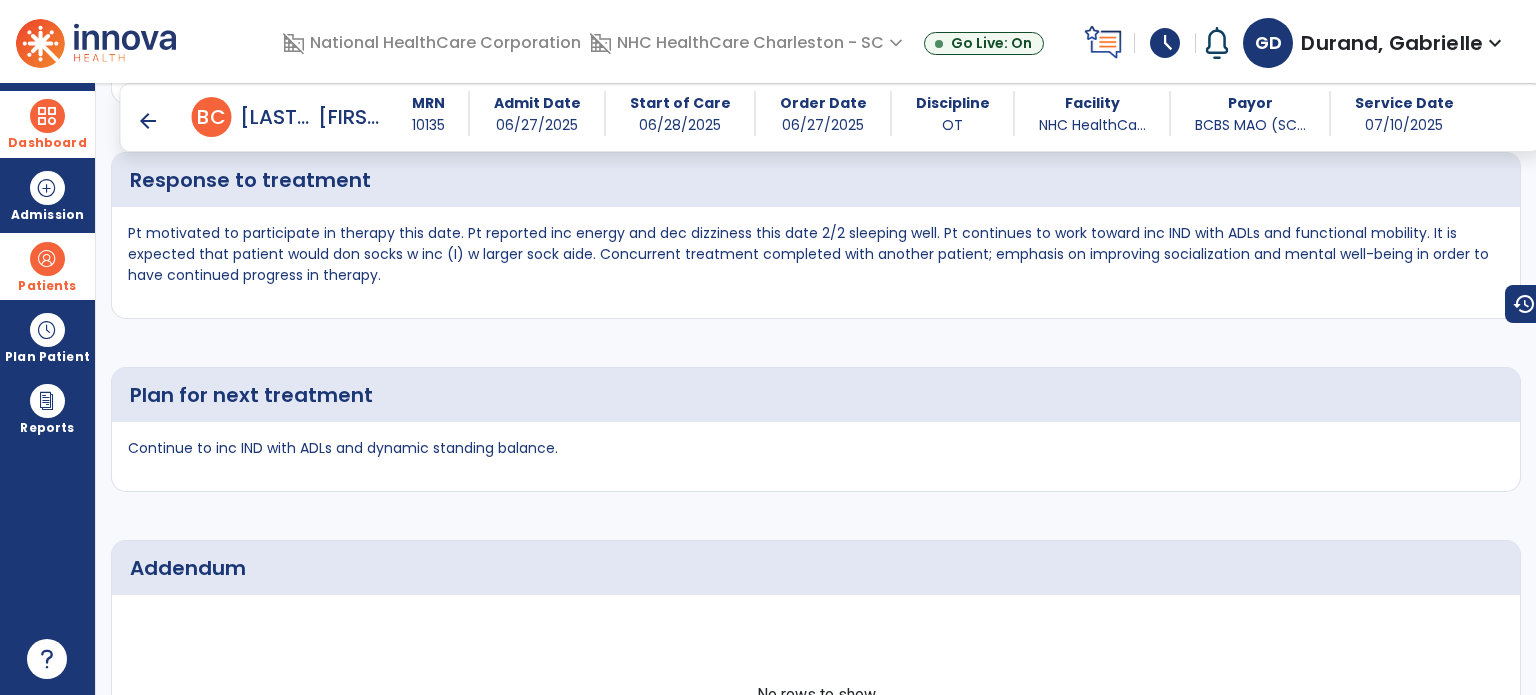 scroll, scrollTop: 3367, scrollLeft: 0, axis: vertical 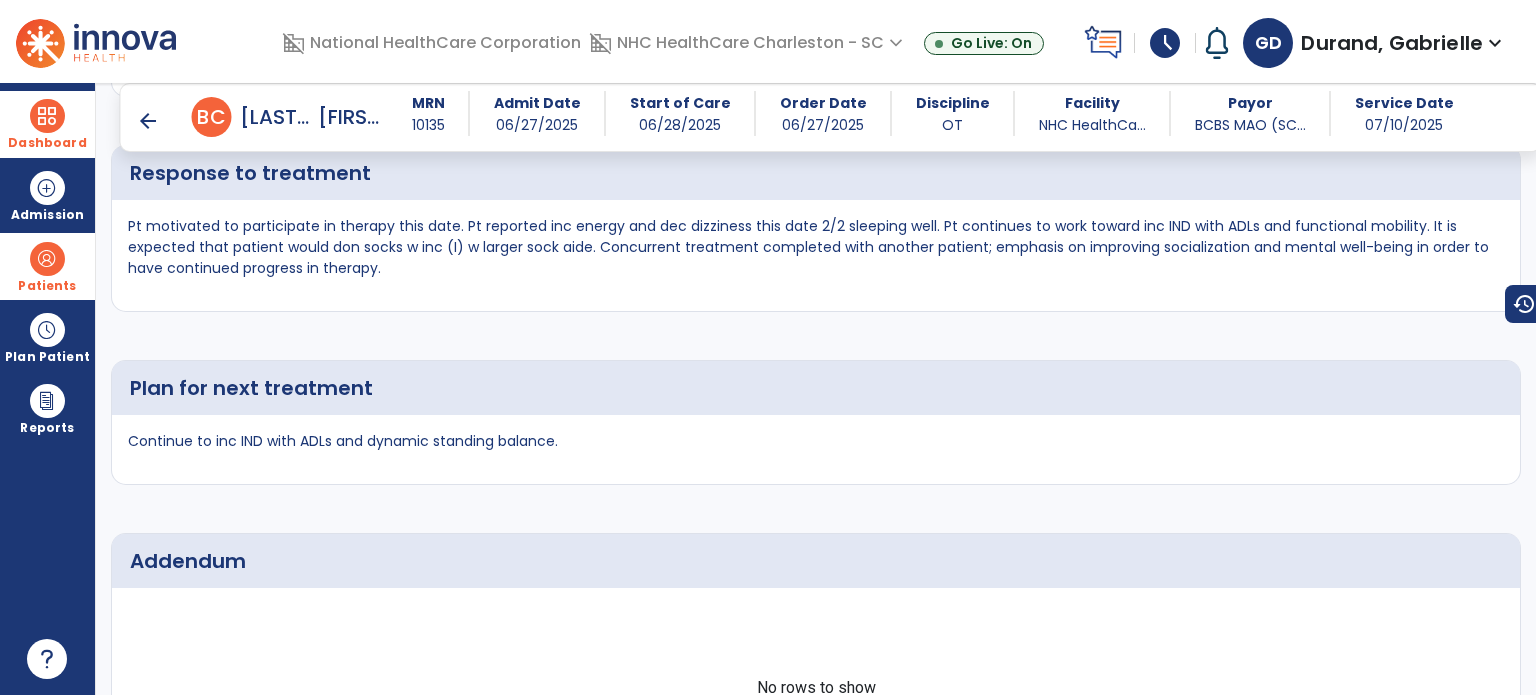 click on "arrow_back" at bounding box center [148, 121] 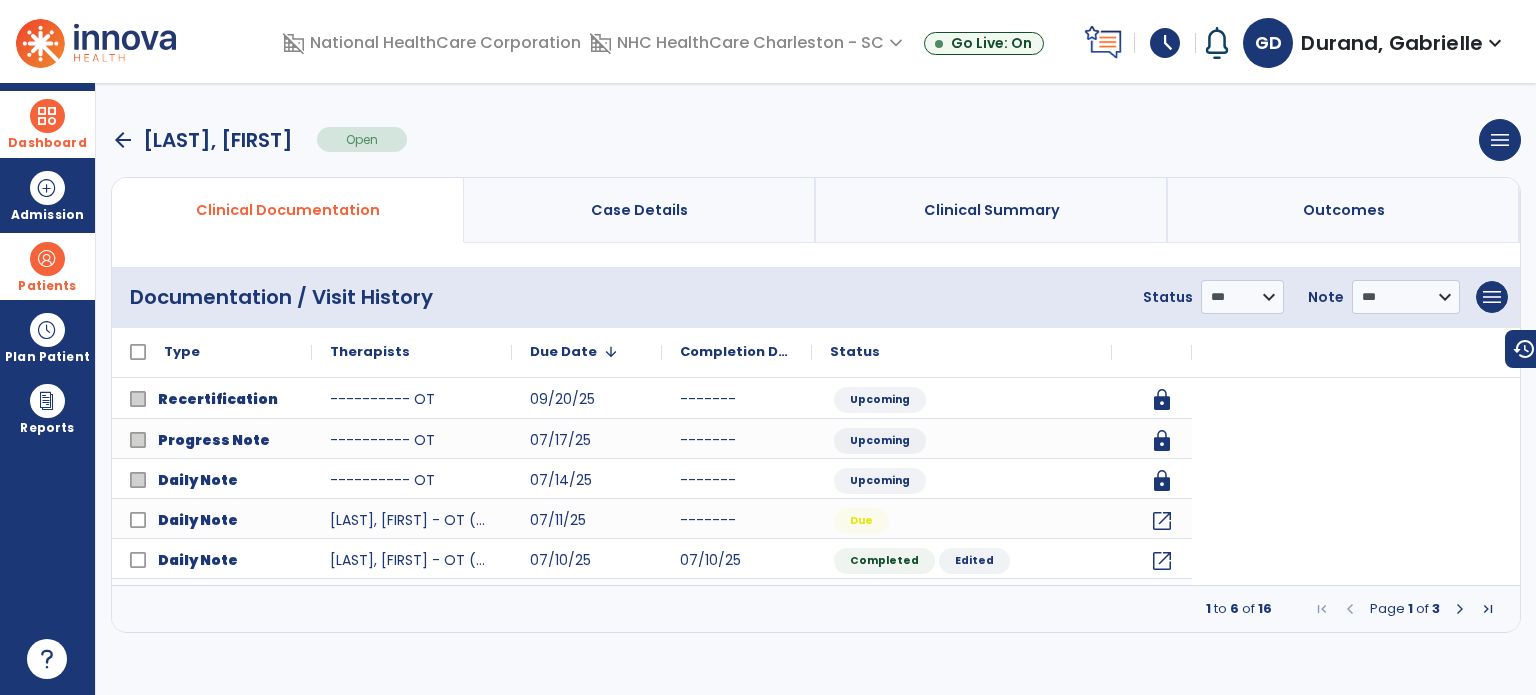 scroll, scrollTop: 0, scrollLeft: 0, axis: both 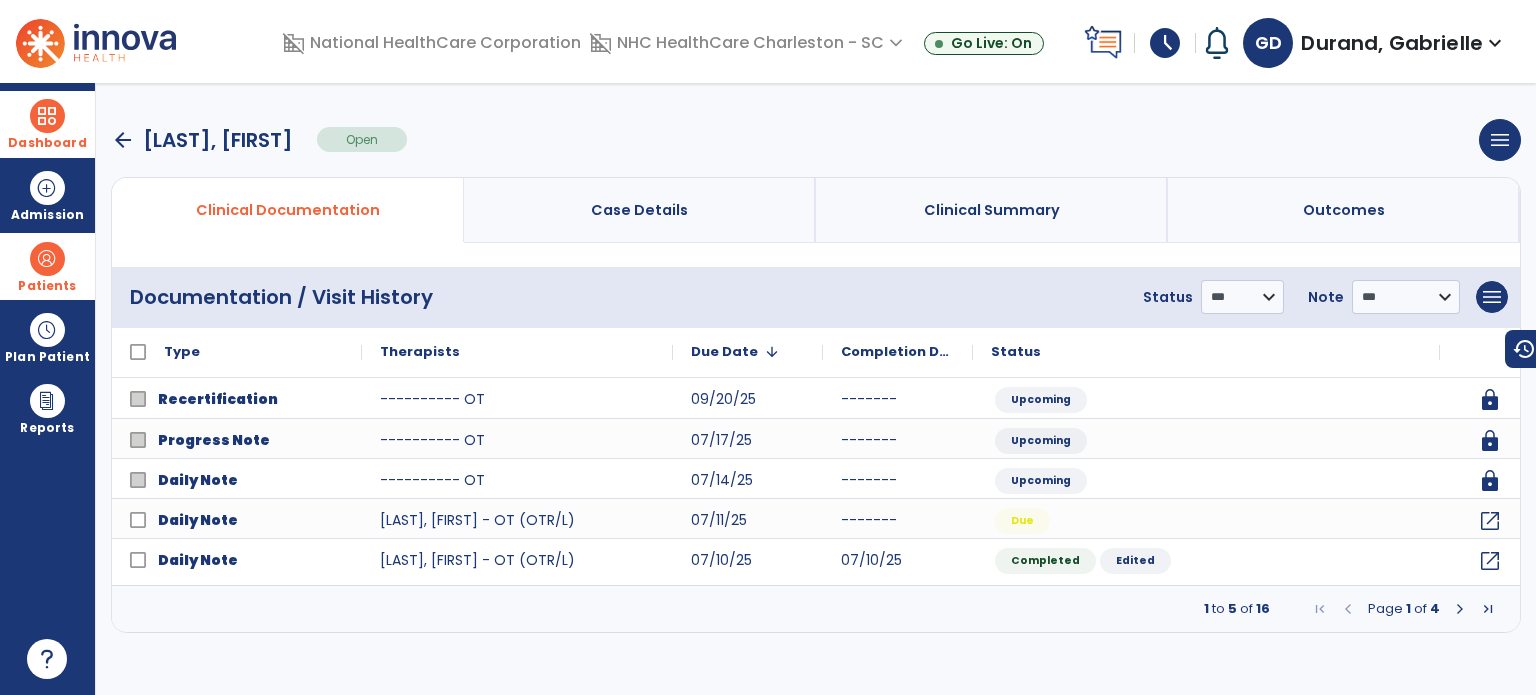 click on "arrow_back" at bounding box center [123, 140] 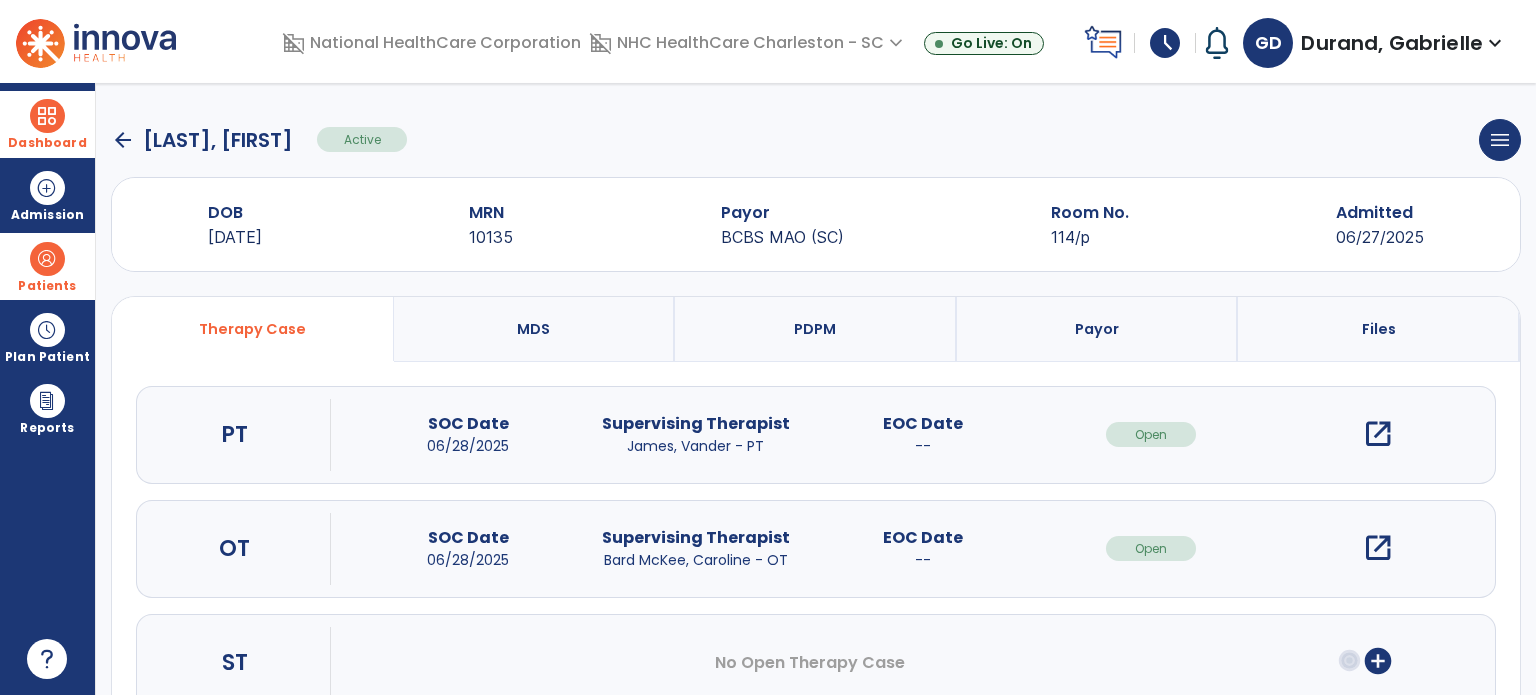 click on "arrow_back" 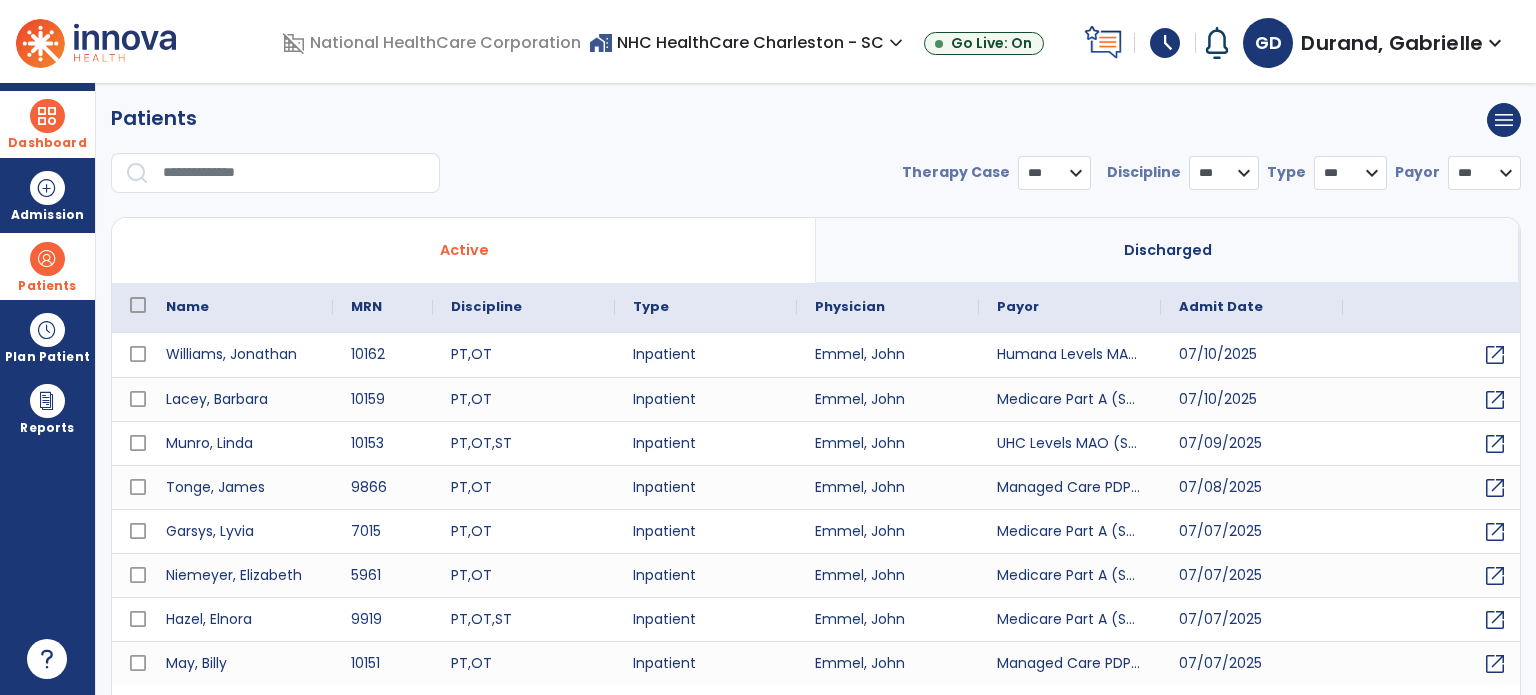 select on "***" 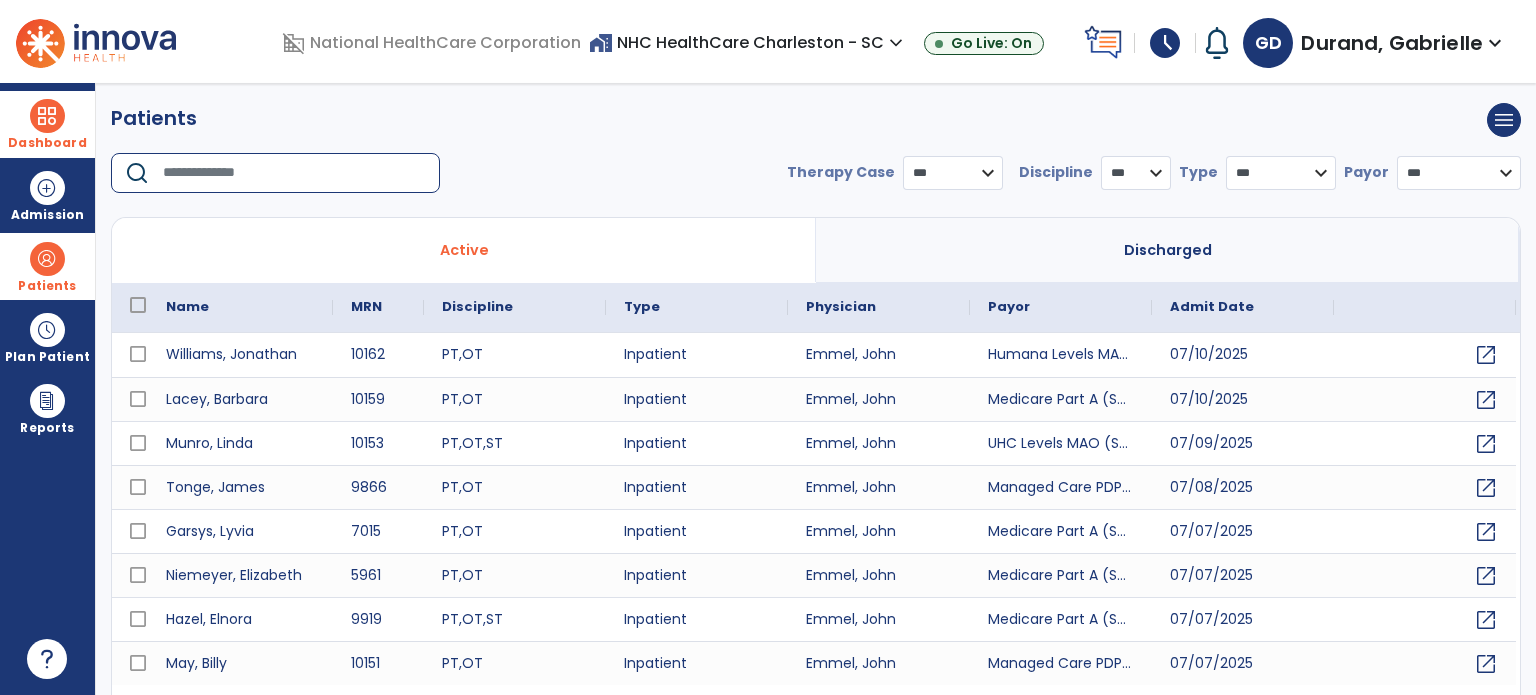 click at bounding box center [294, 173] 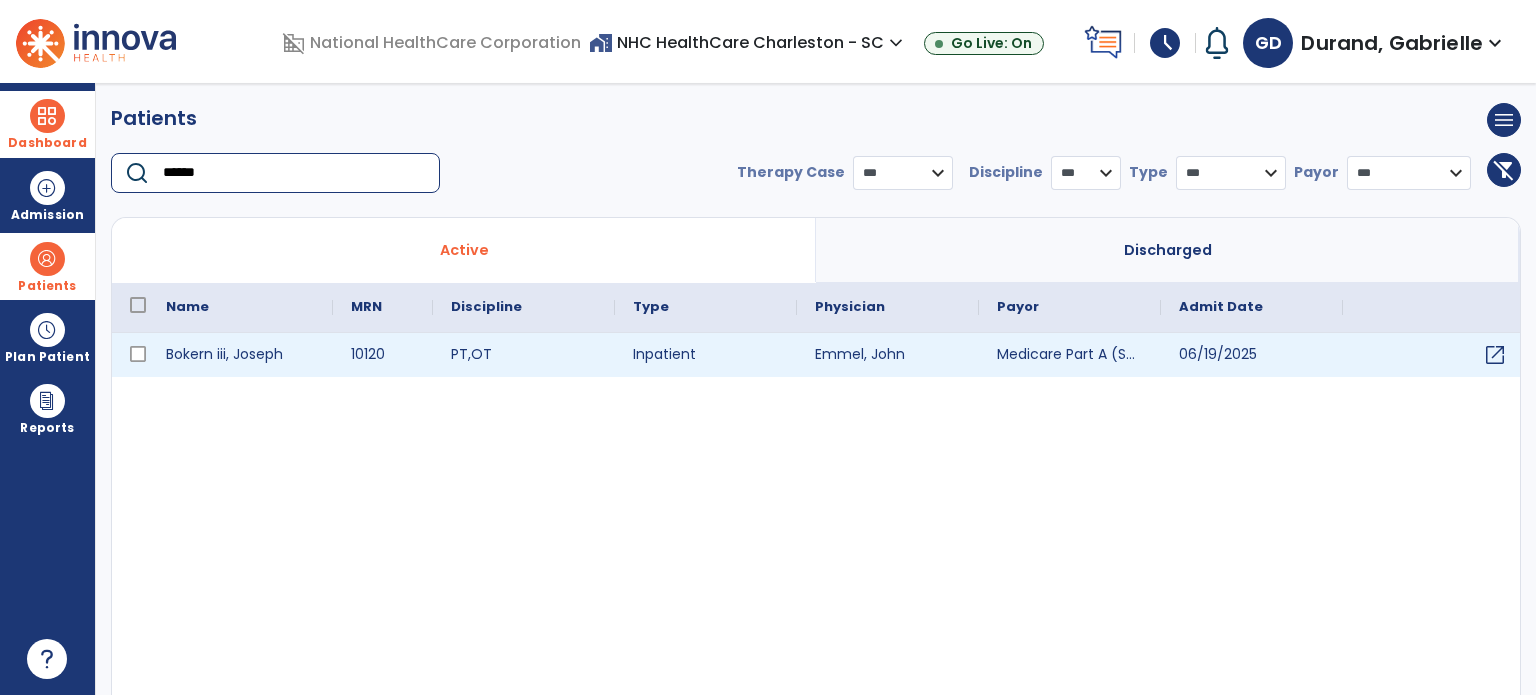 type on "******" 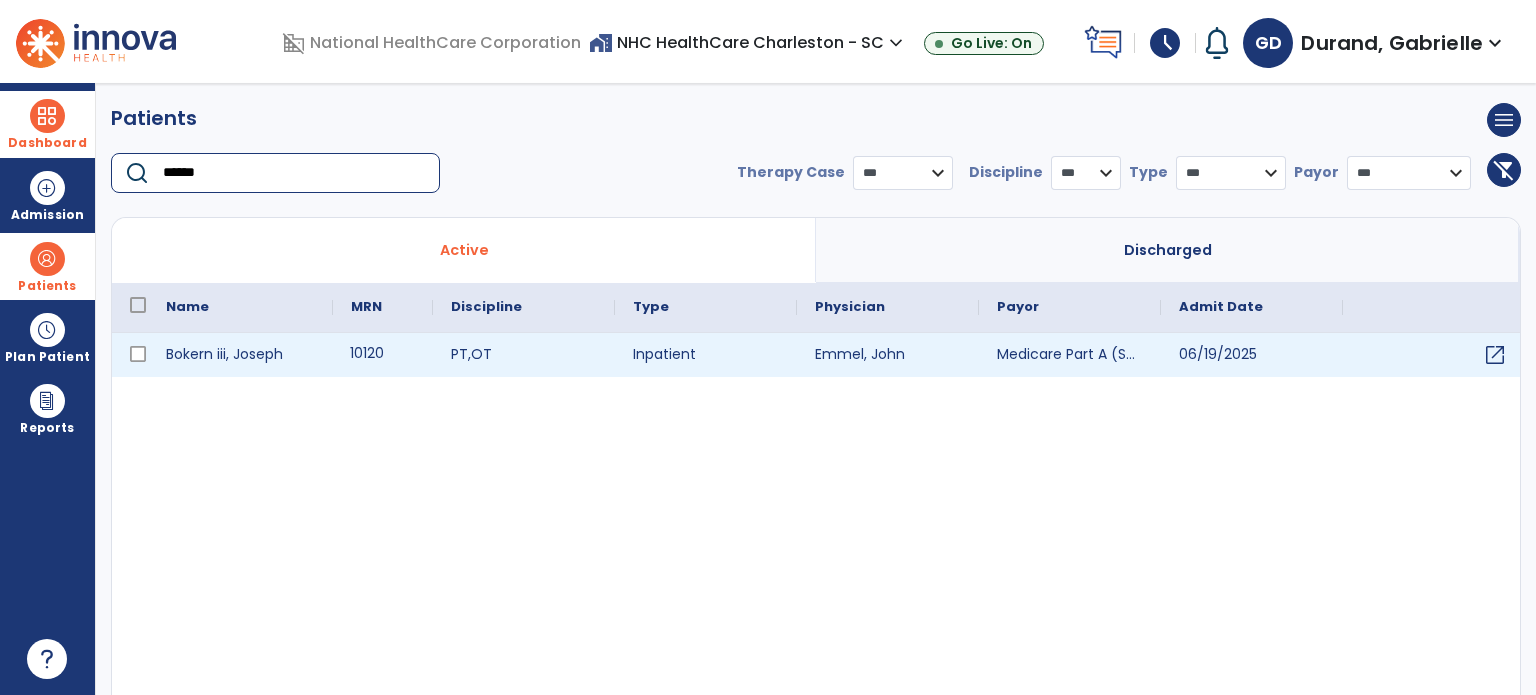 click on "10120" at bounding box center [383, 355] 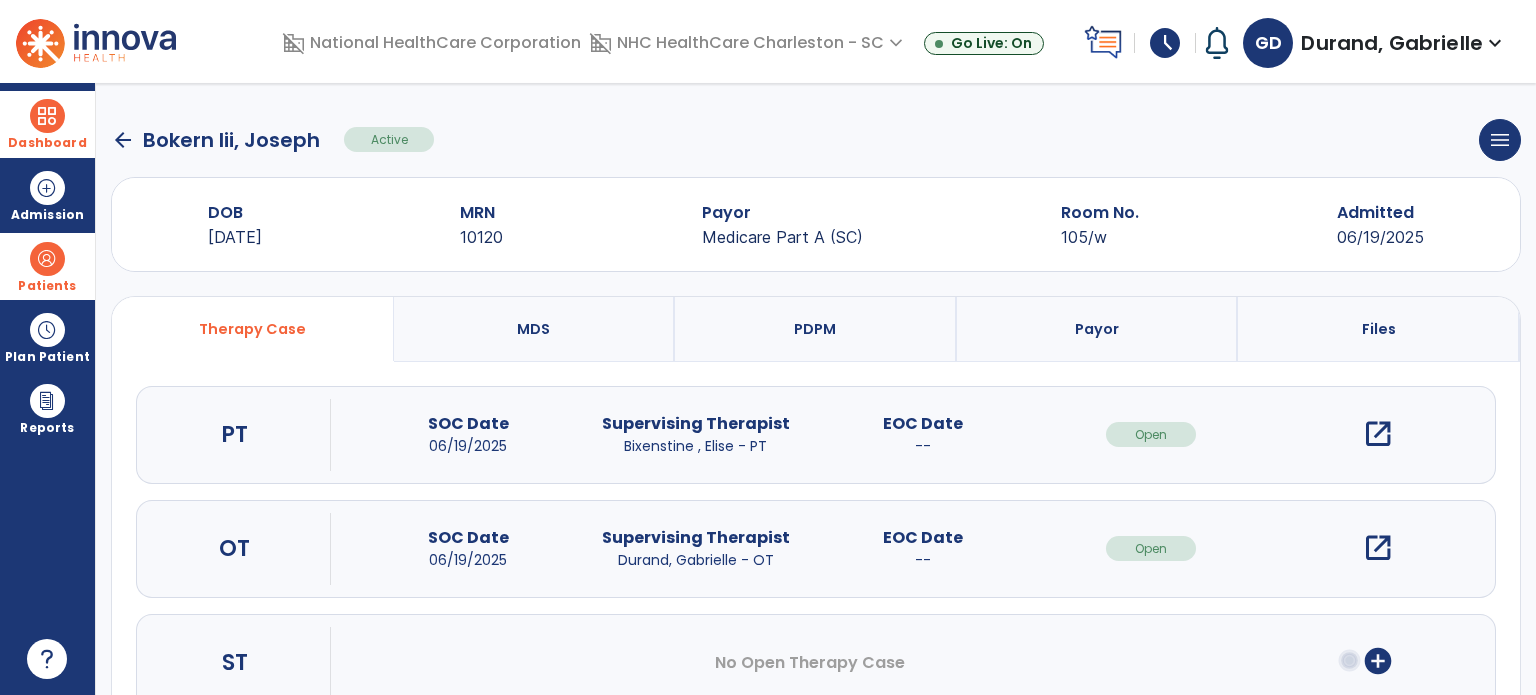 click on "open_in_new" at bounding box center (1378, 548) 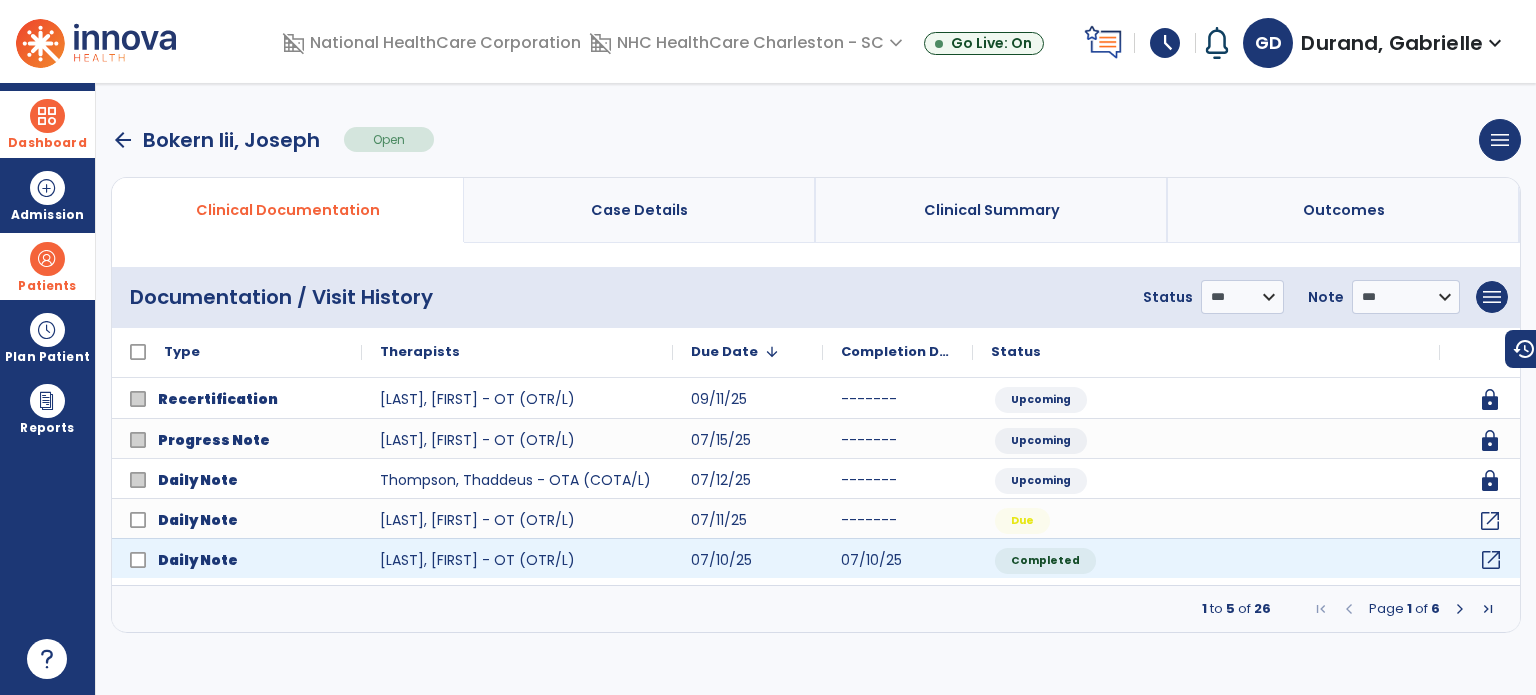 click on "open_in_new" 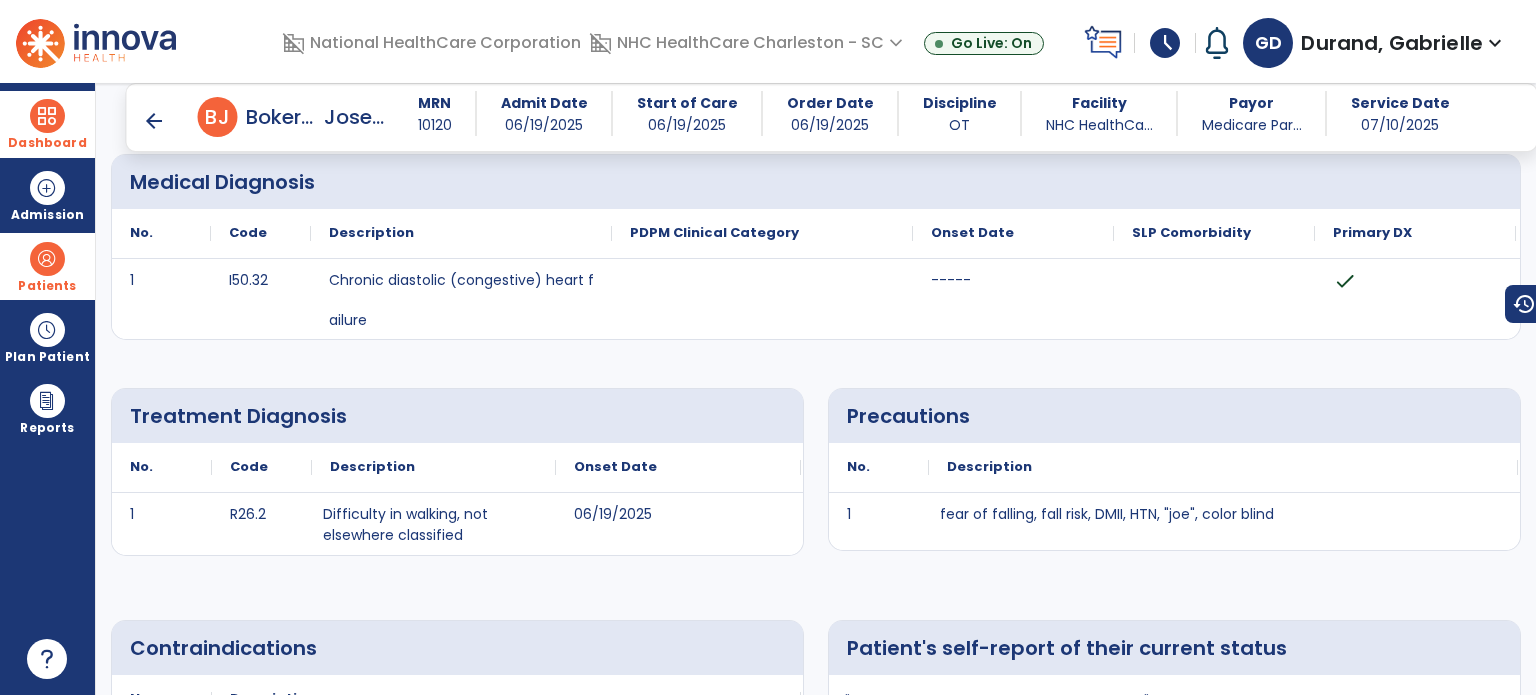 scroll, scrollTop: 0, scrollLeft: 0, axis: both 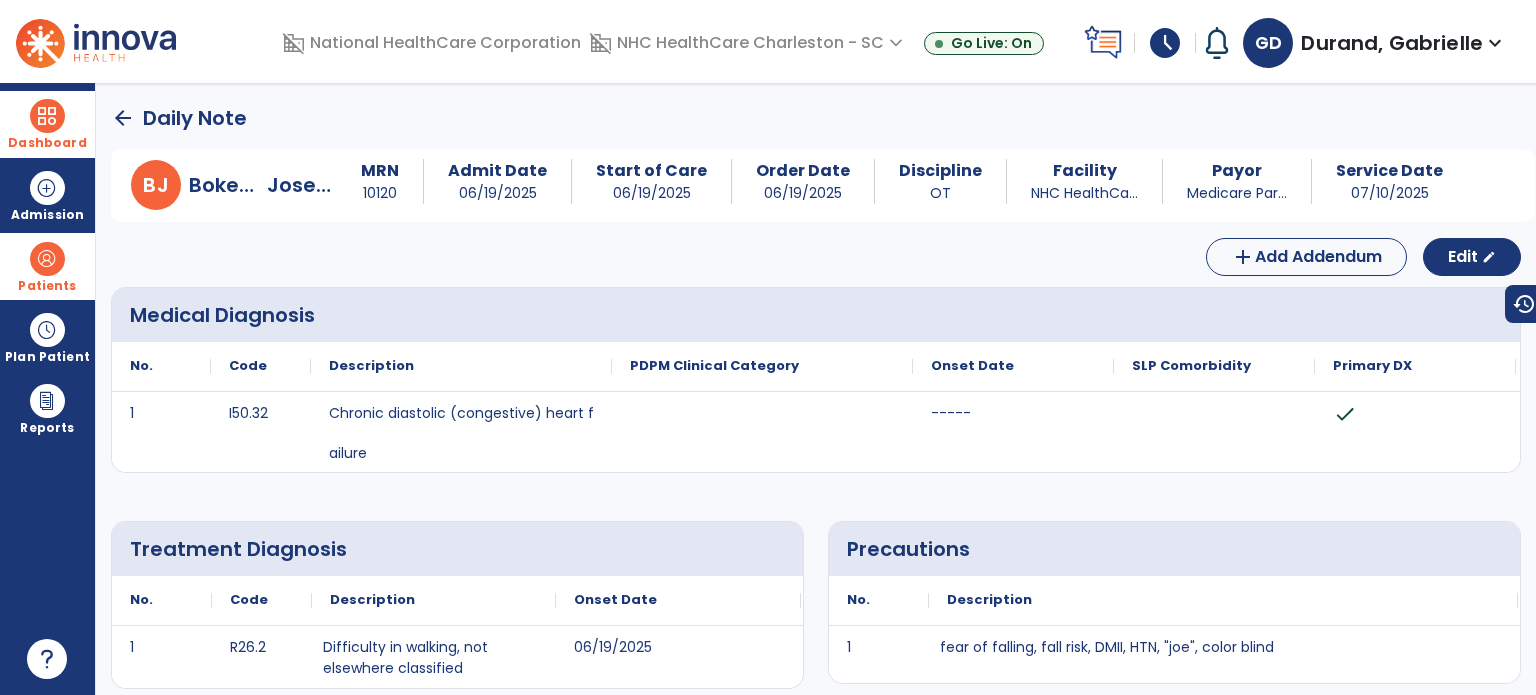 click on "arrow_back" 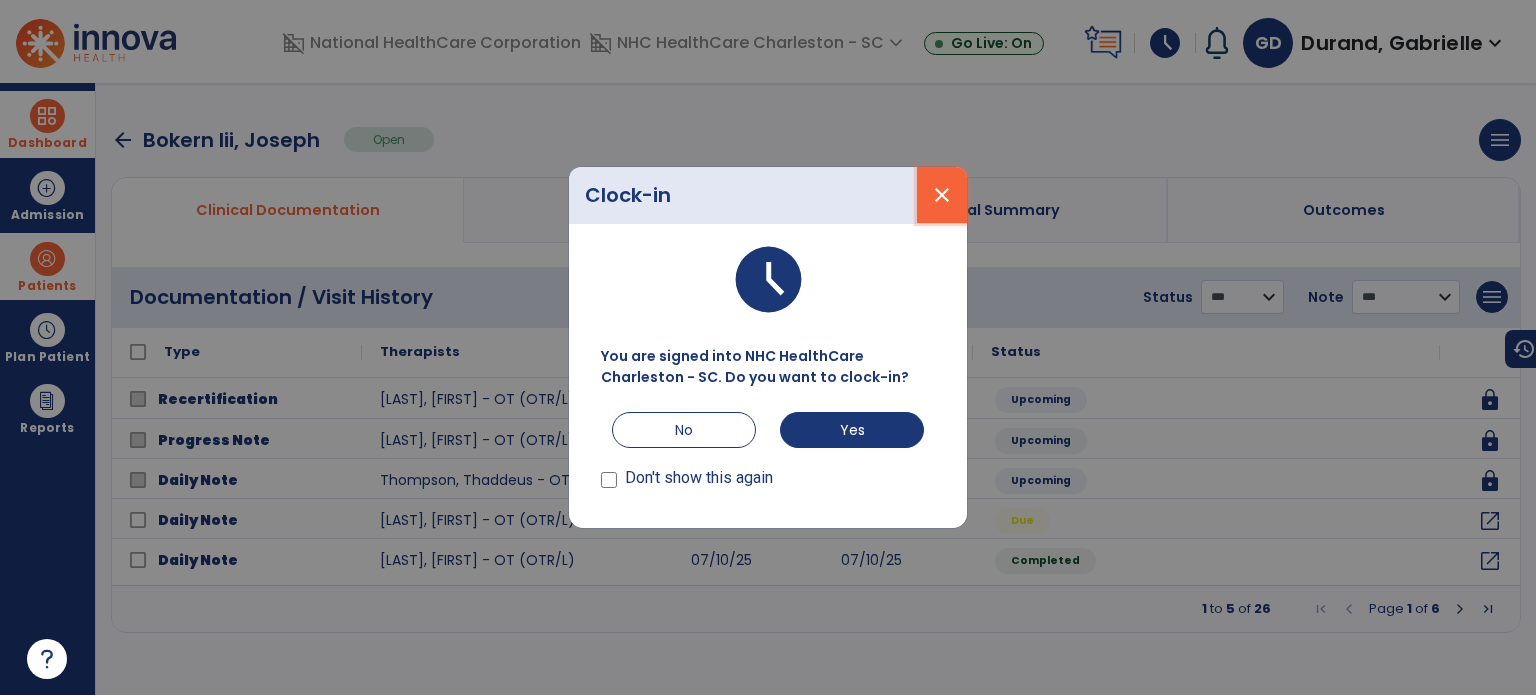 click on "close" at bounding box center (942, 195) 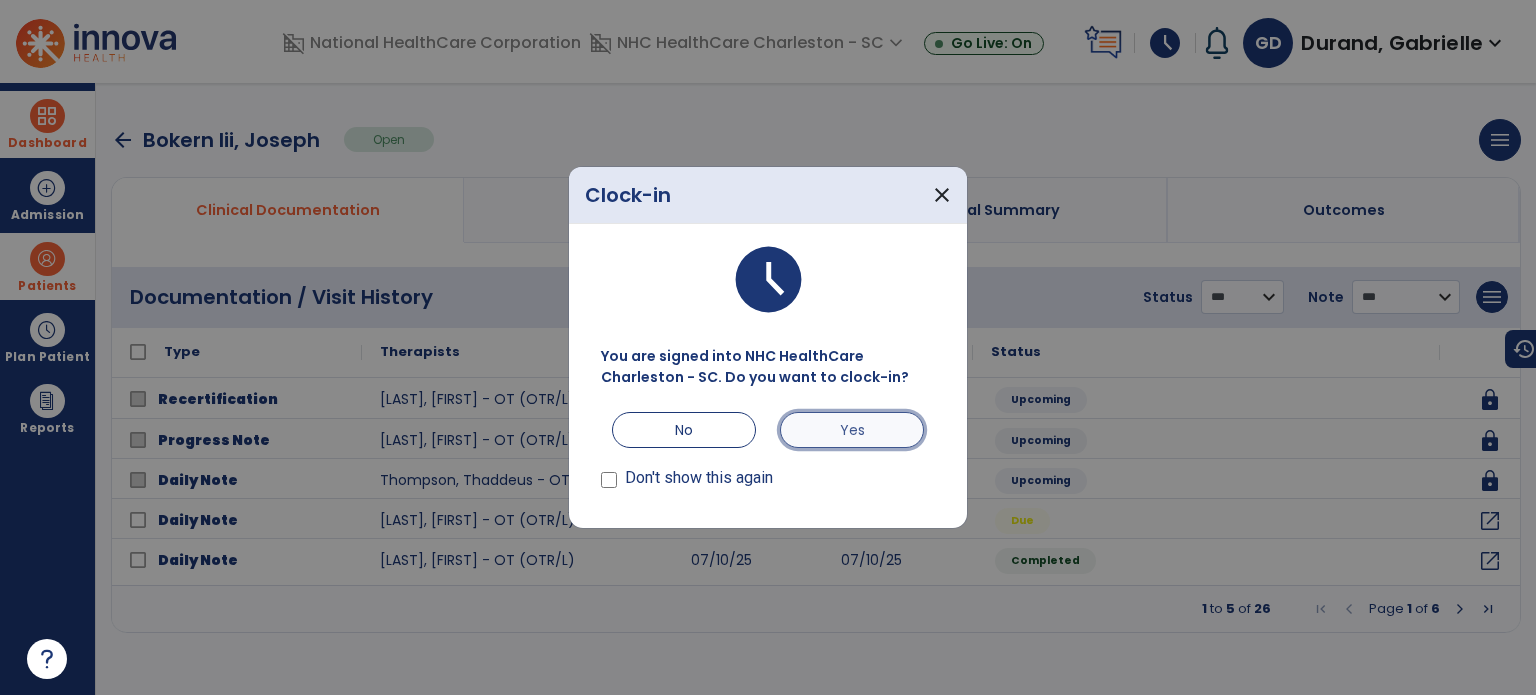 click on "Yes" at bounding box center [852, 430] 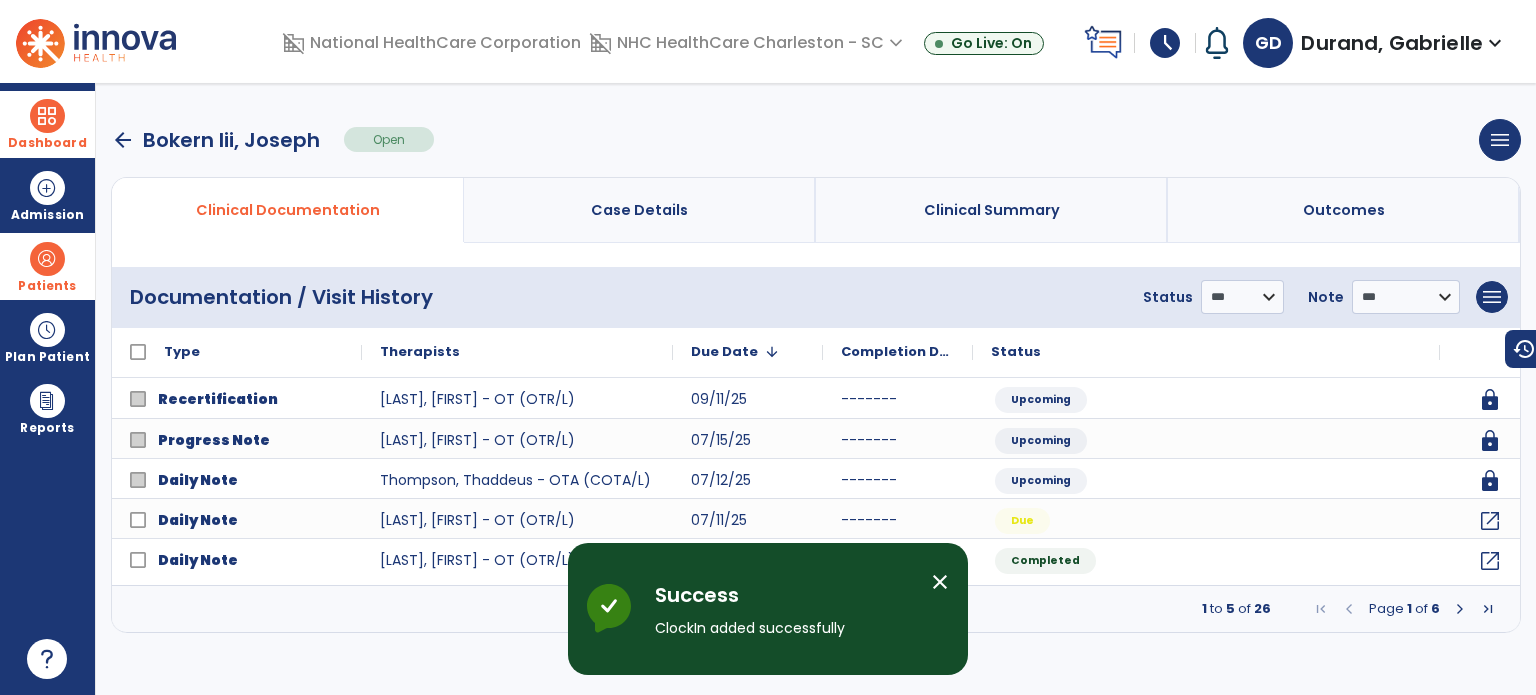click on "Dashboard" at bounding box center (47, 143) 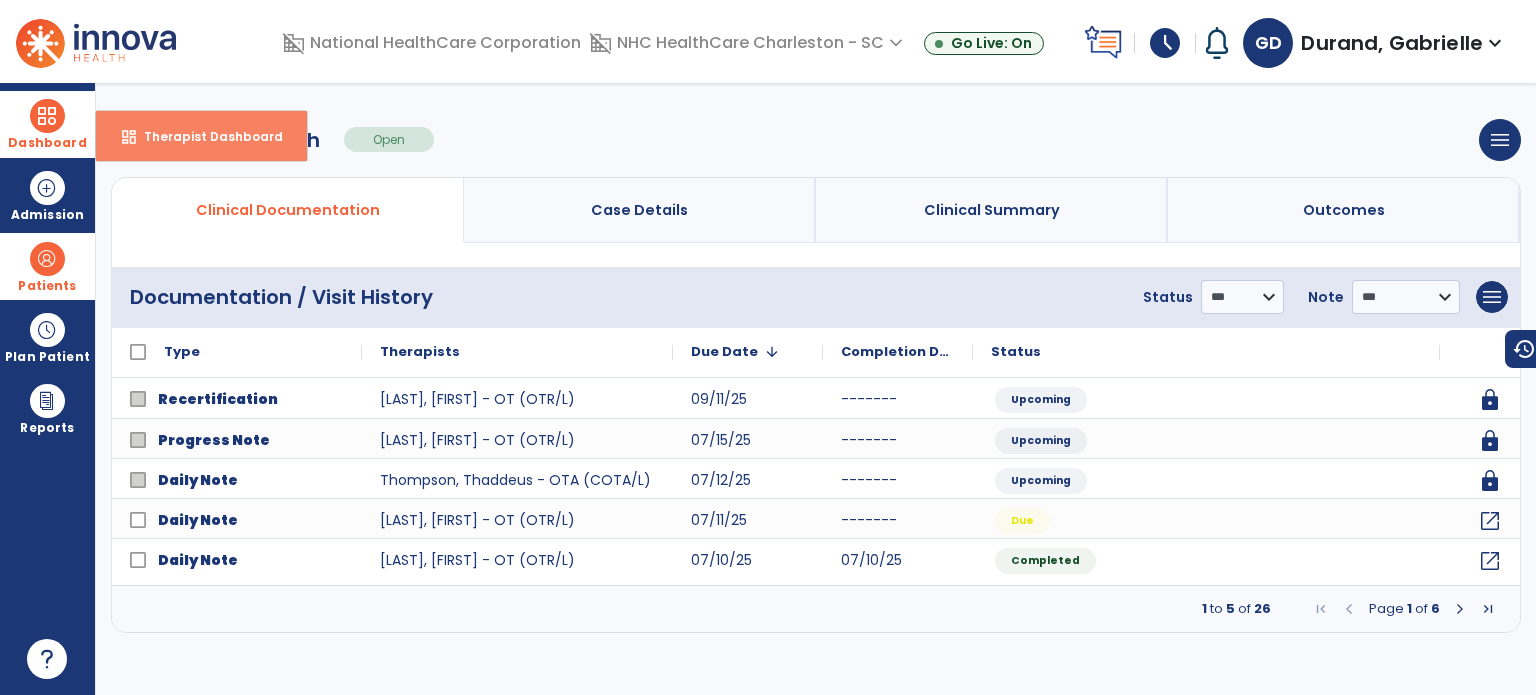 click on "Therapist Dashboard" at bounding box center [205, 136] 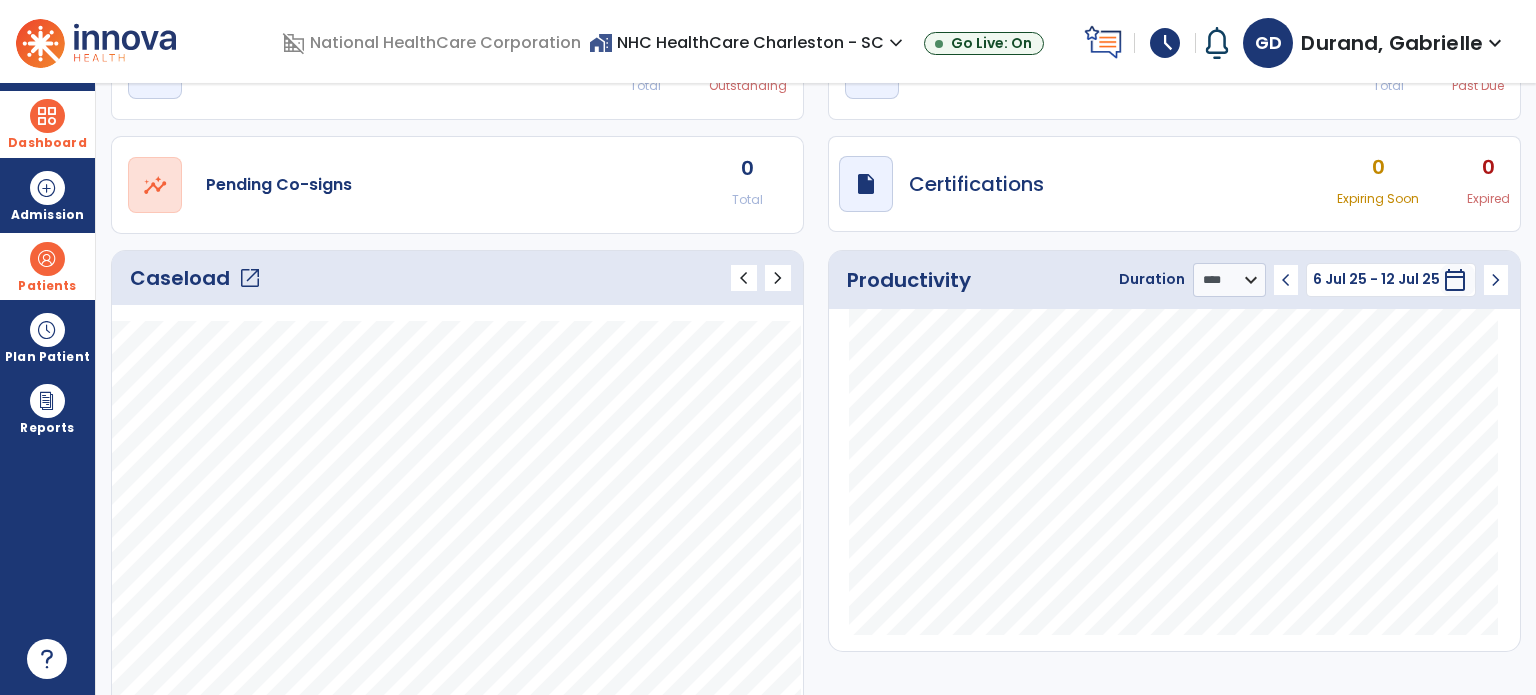 scroll, scrollTop: 0, scrollLeft: 0, axis: both 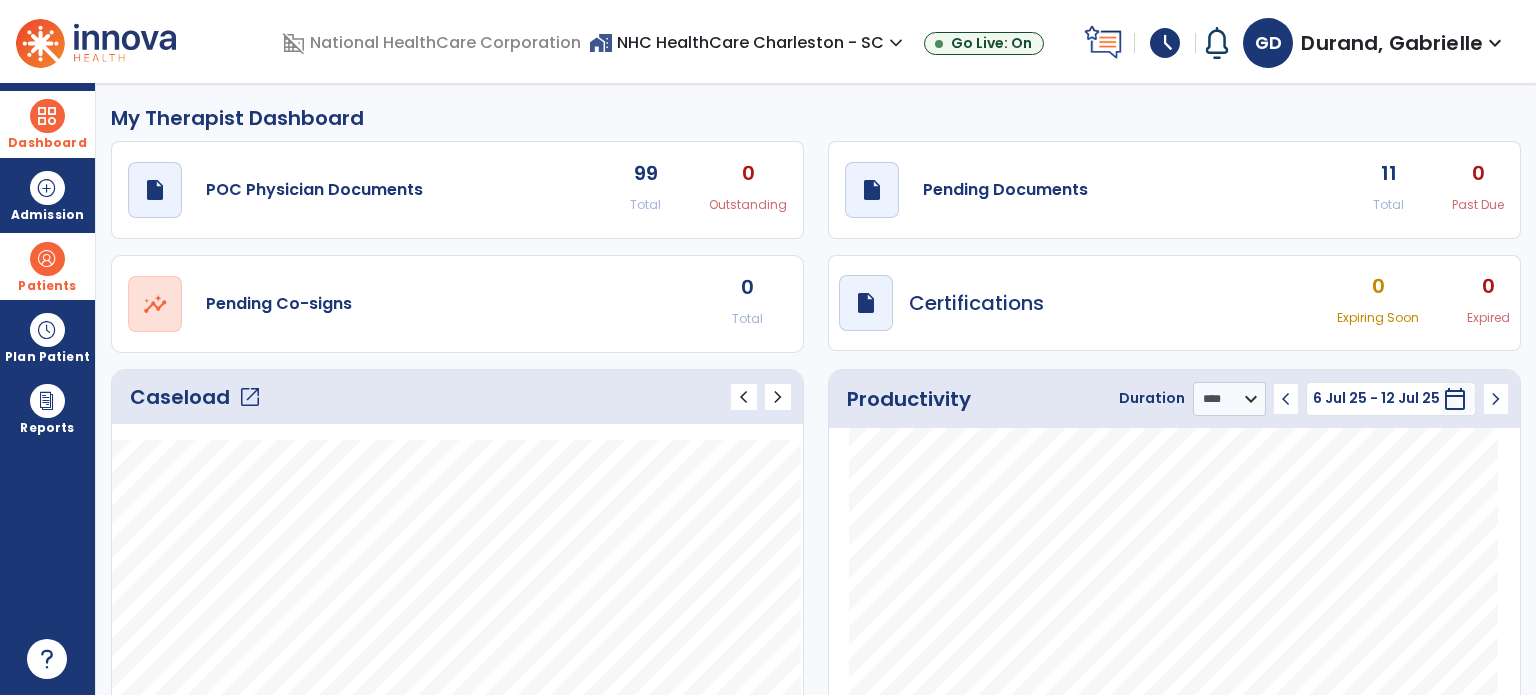 click at bounding box center (47, 259) 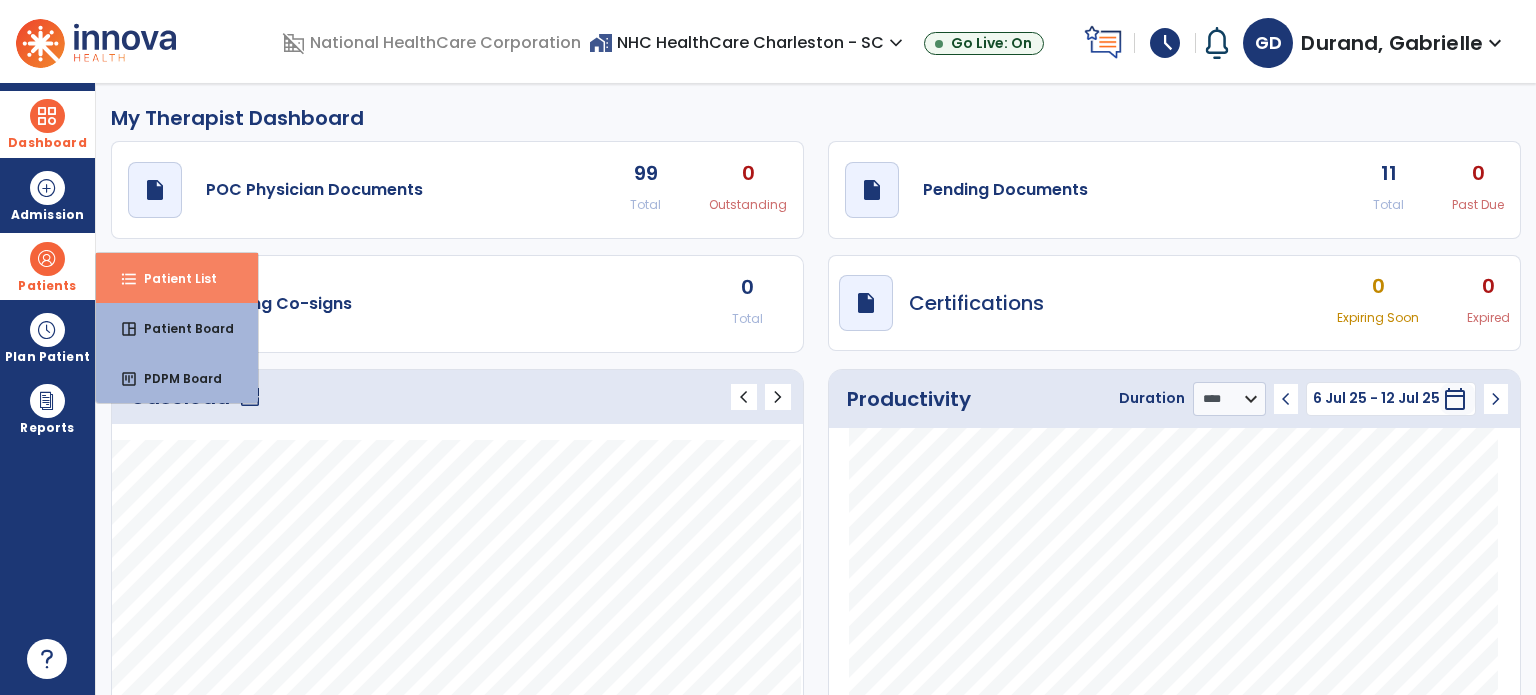 click on "format_list_bulleted" at bounding box center (129, 279) 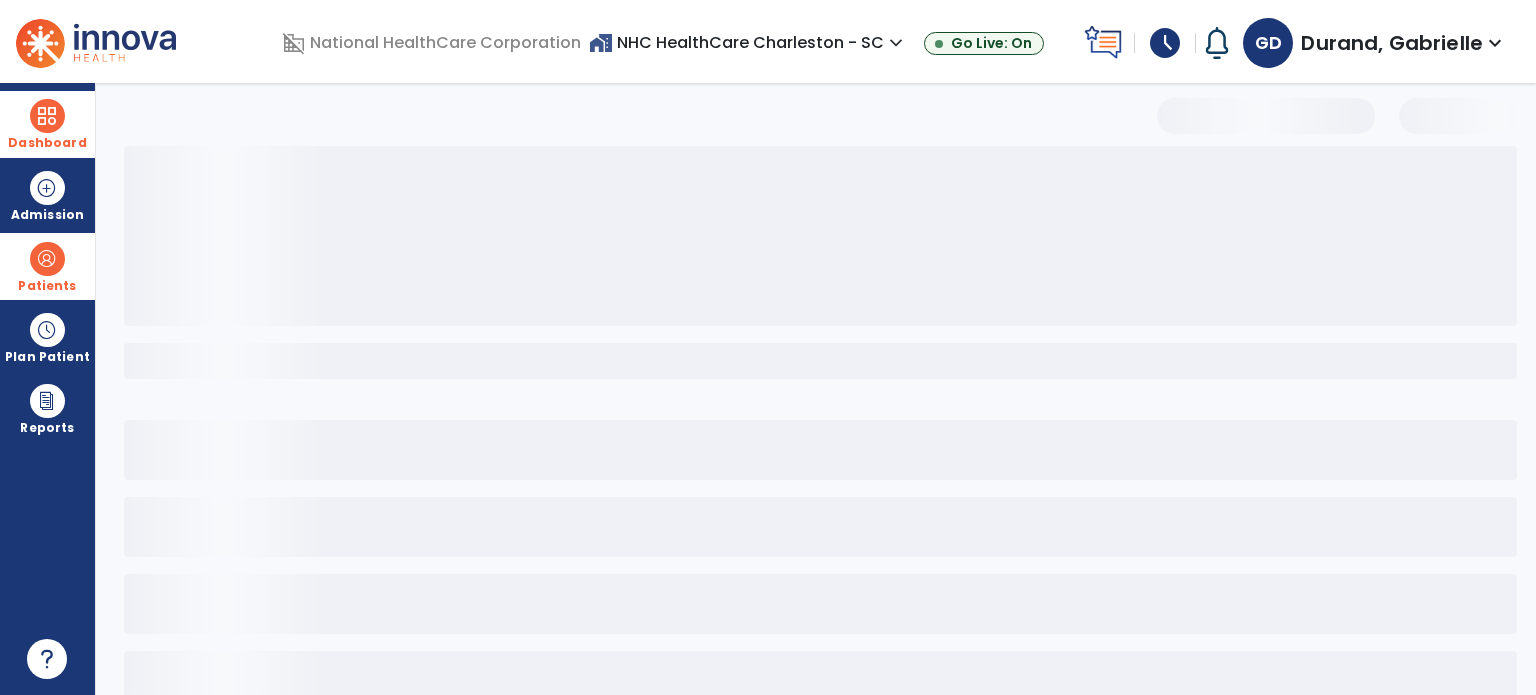 select on "***" 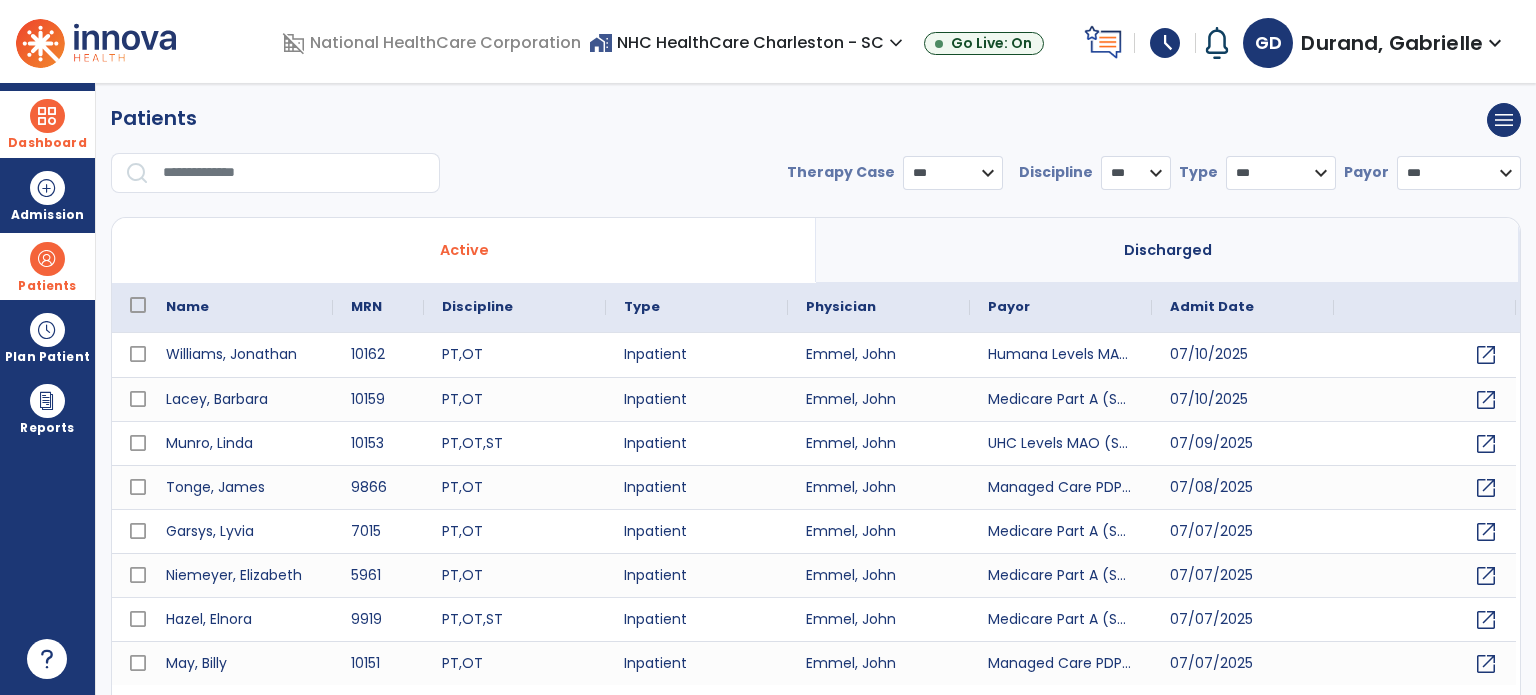 click on "**********" at bounding box center (816, 156) 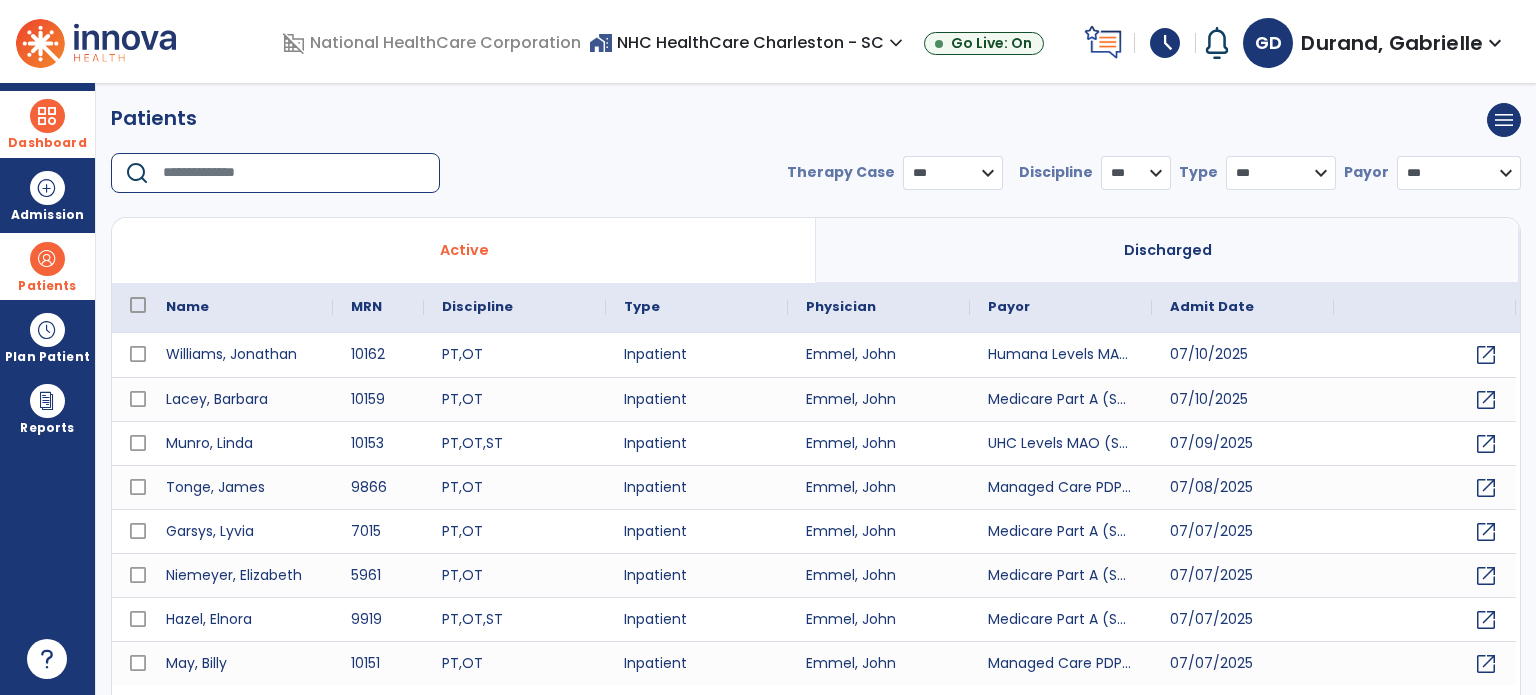 click at bounding box center (294, 173) 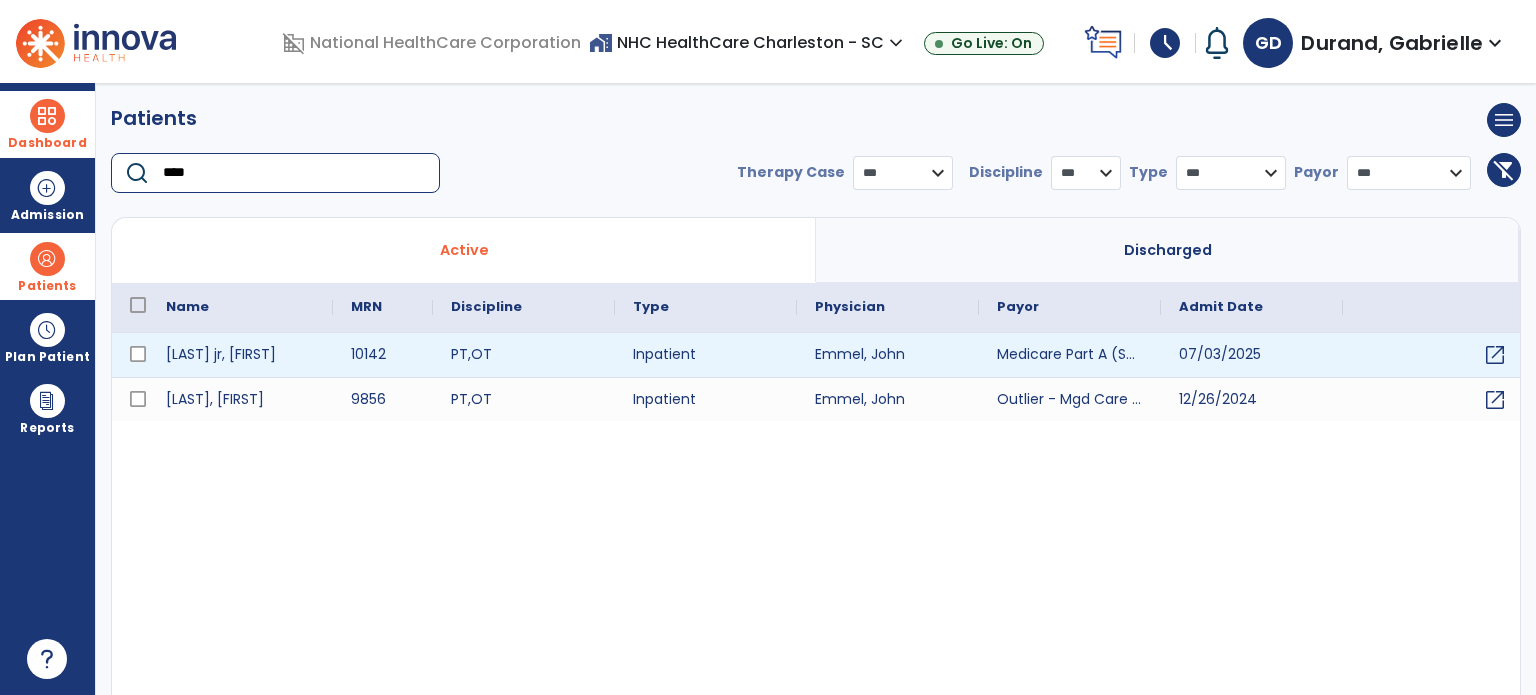 type on "****" 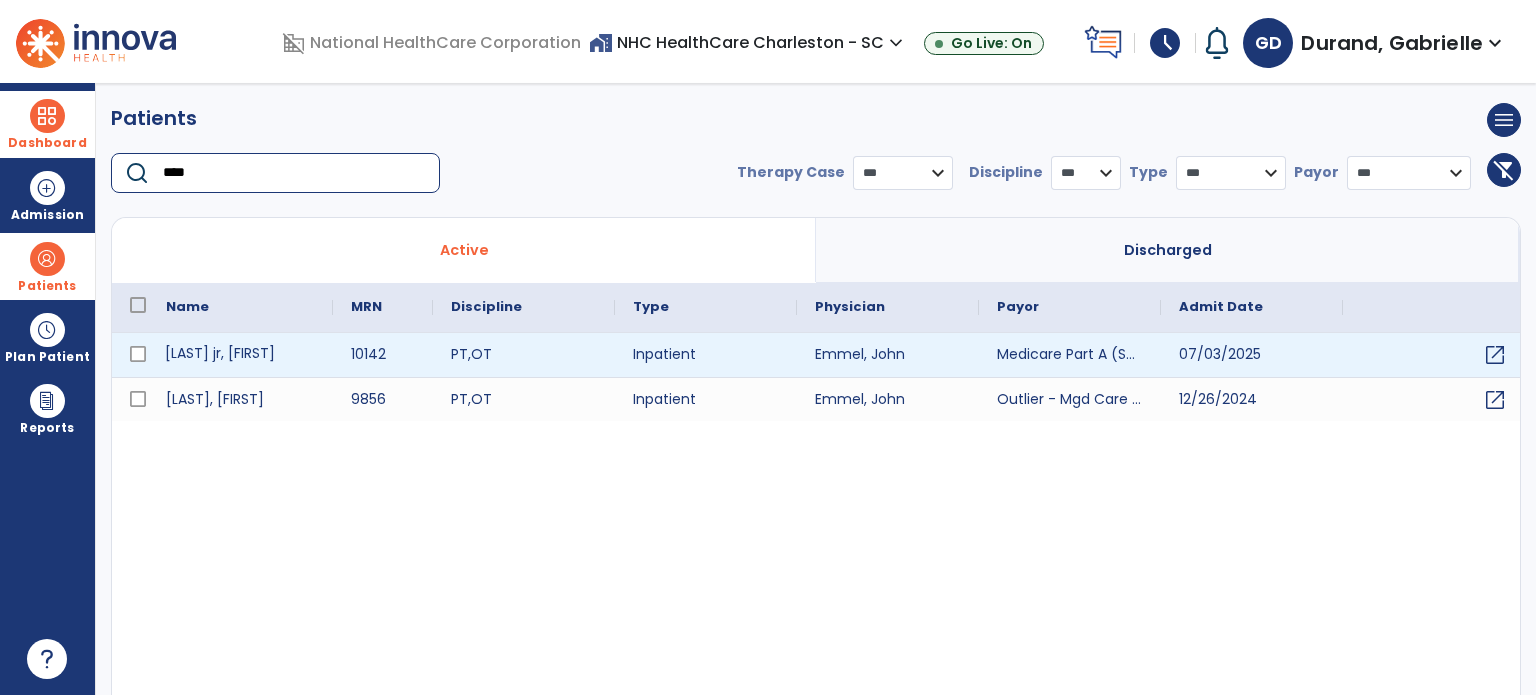 click on "Brown jr, Cecil" at bounding box center [240, 355] 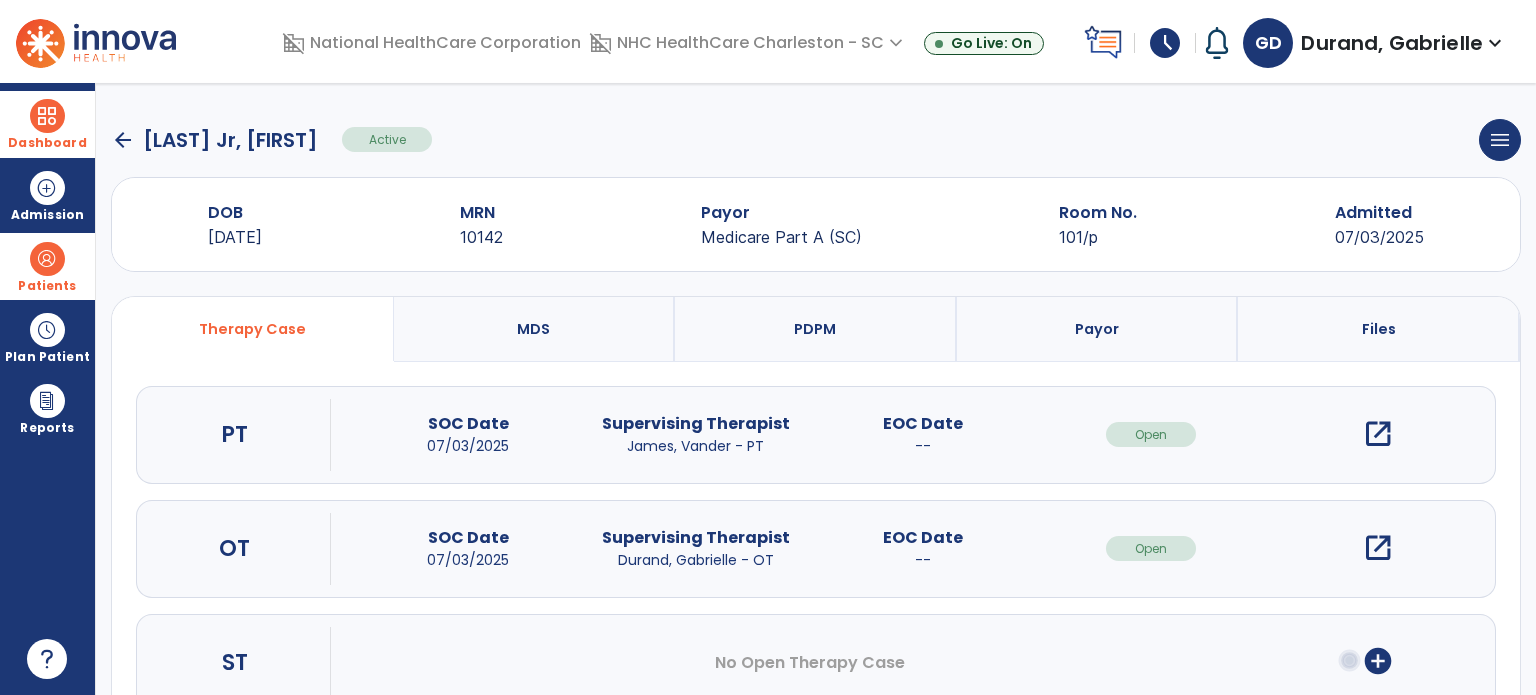 click on "open_in_new" at bounding box center [1378, 548] 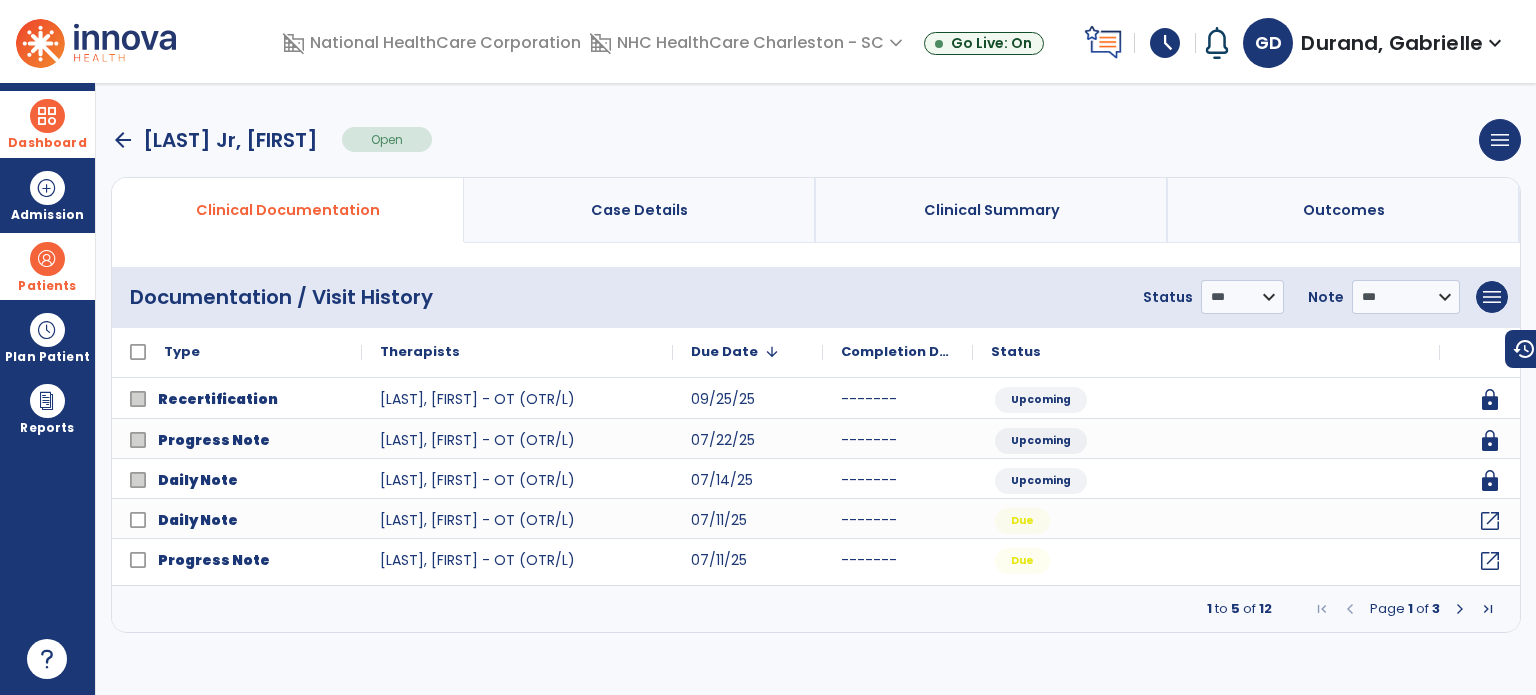 click at bounding box center (1460, 609) 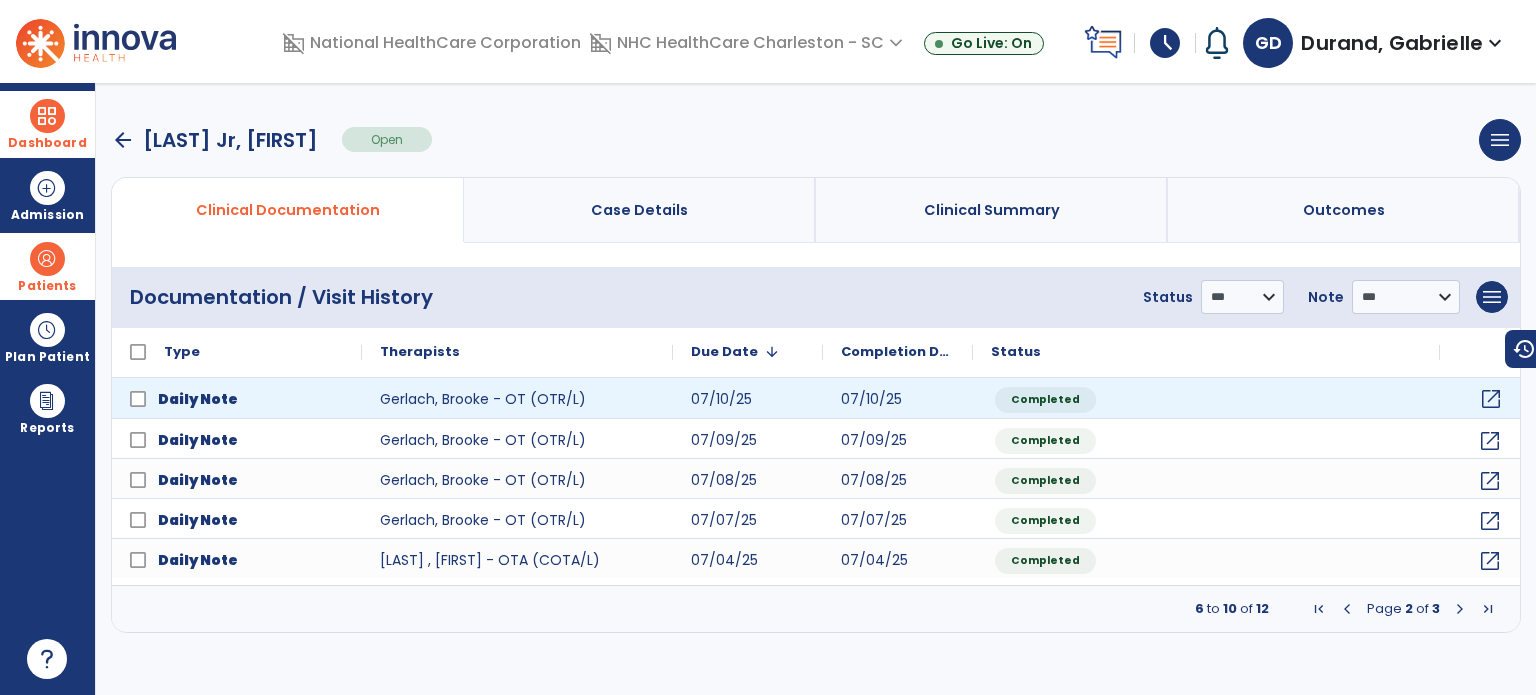 click on "open_in_new" 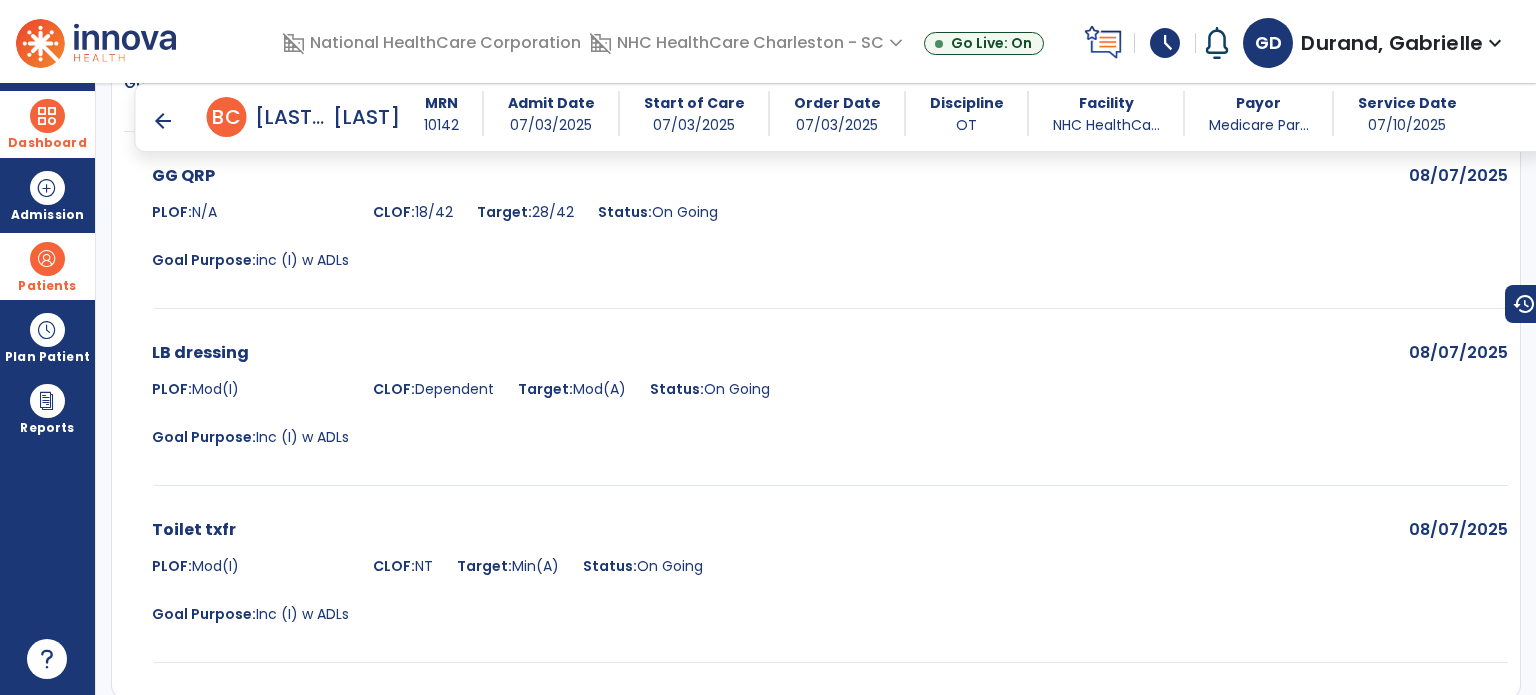 scroll, scrollTop: 2323, scrollLeft: 0, axis: vertical 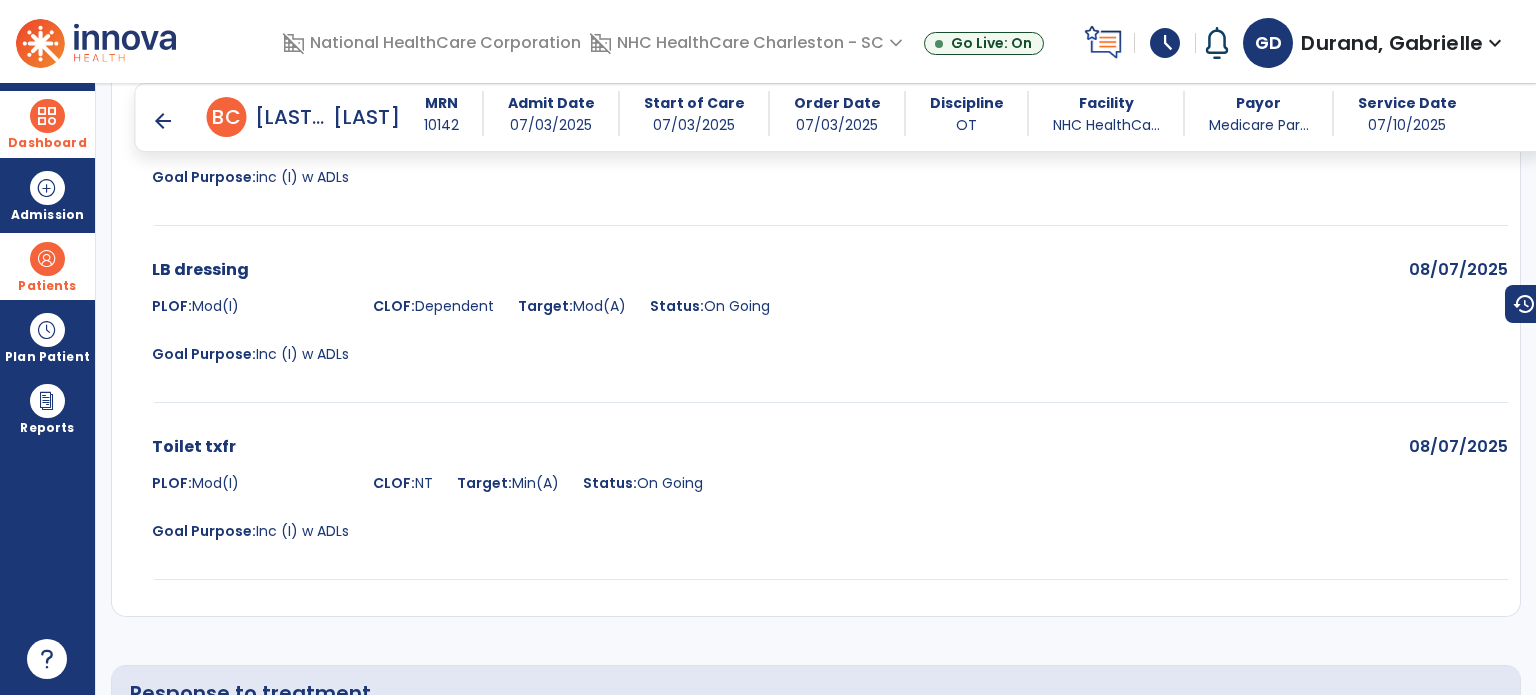 click on "arrow_back" at bounding box center [163, 121] 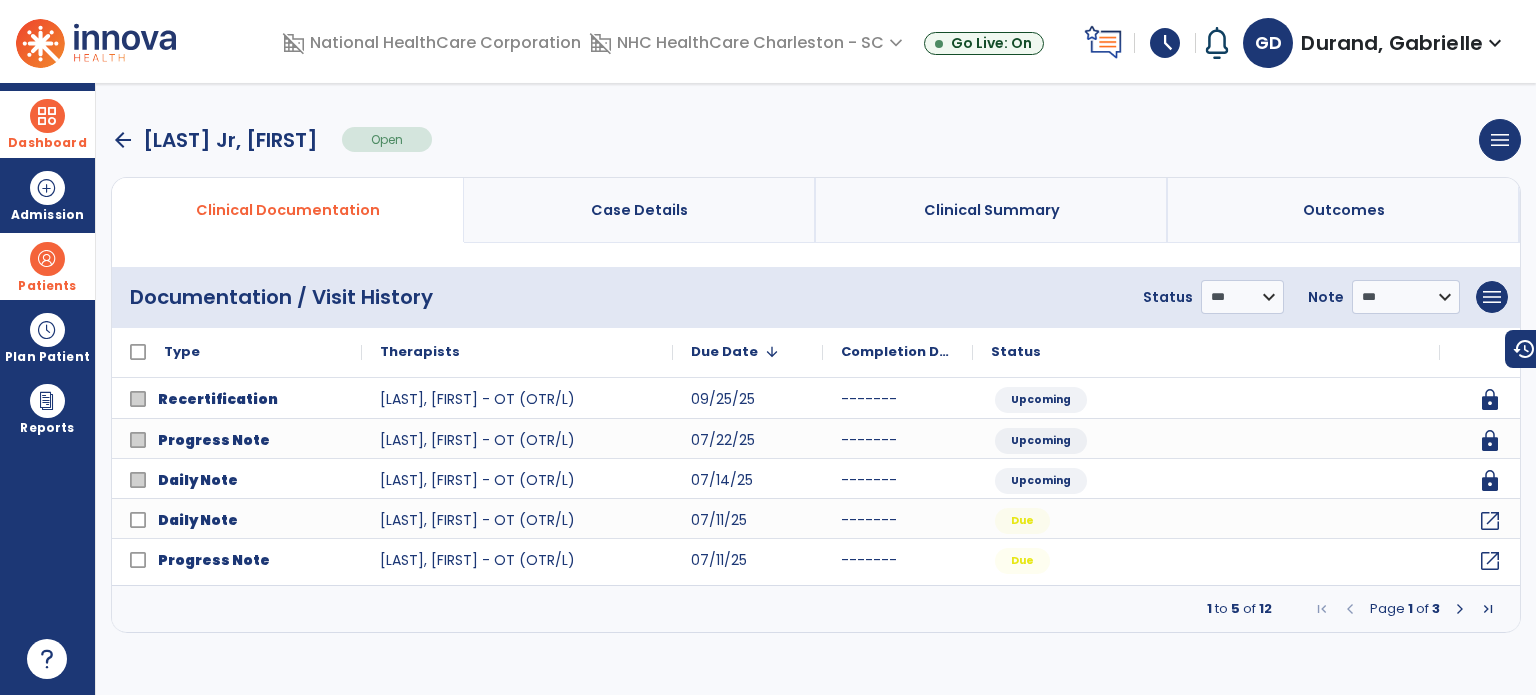 click at bounding box center (1460, 609) 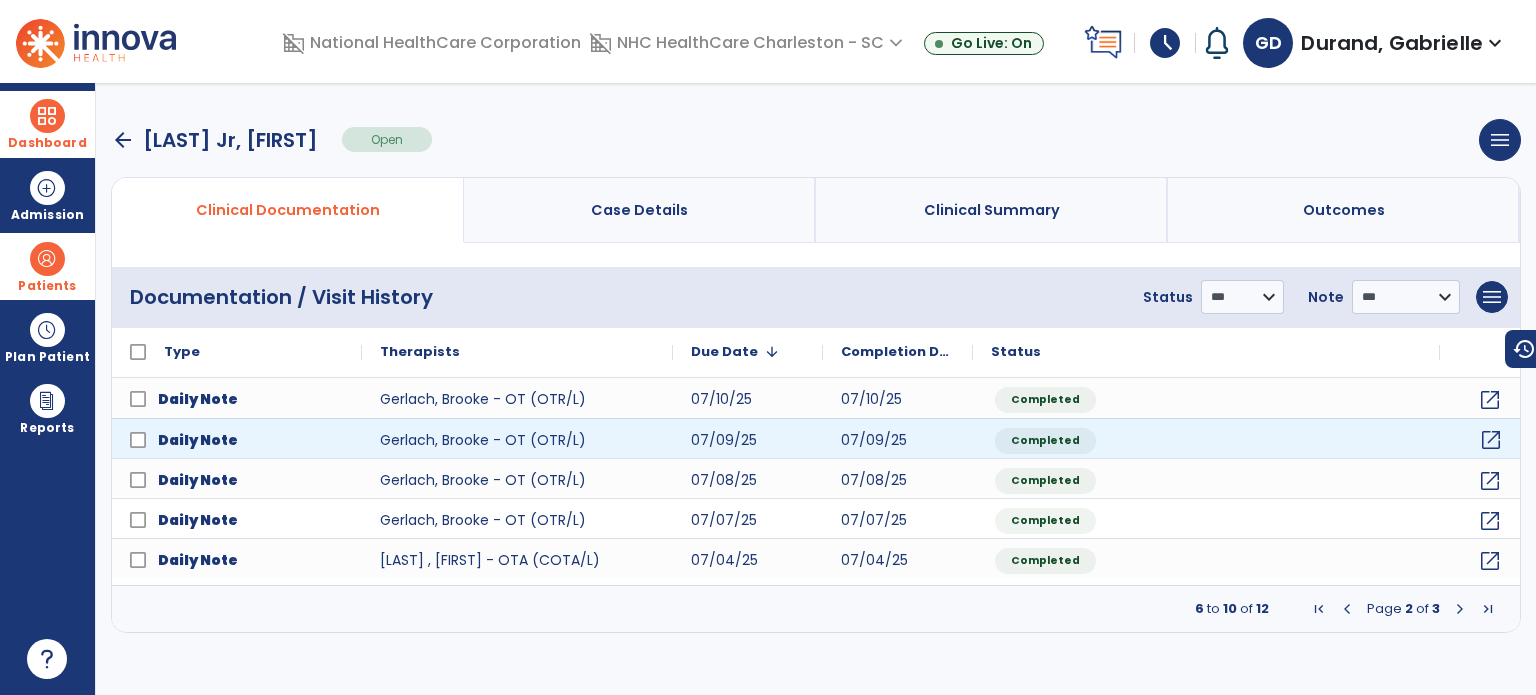 click on "open_in_new" 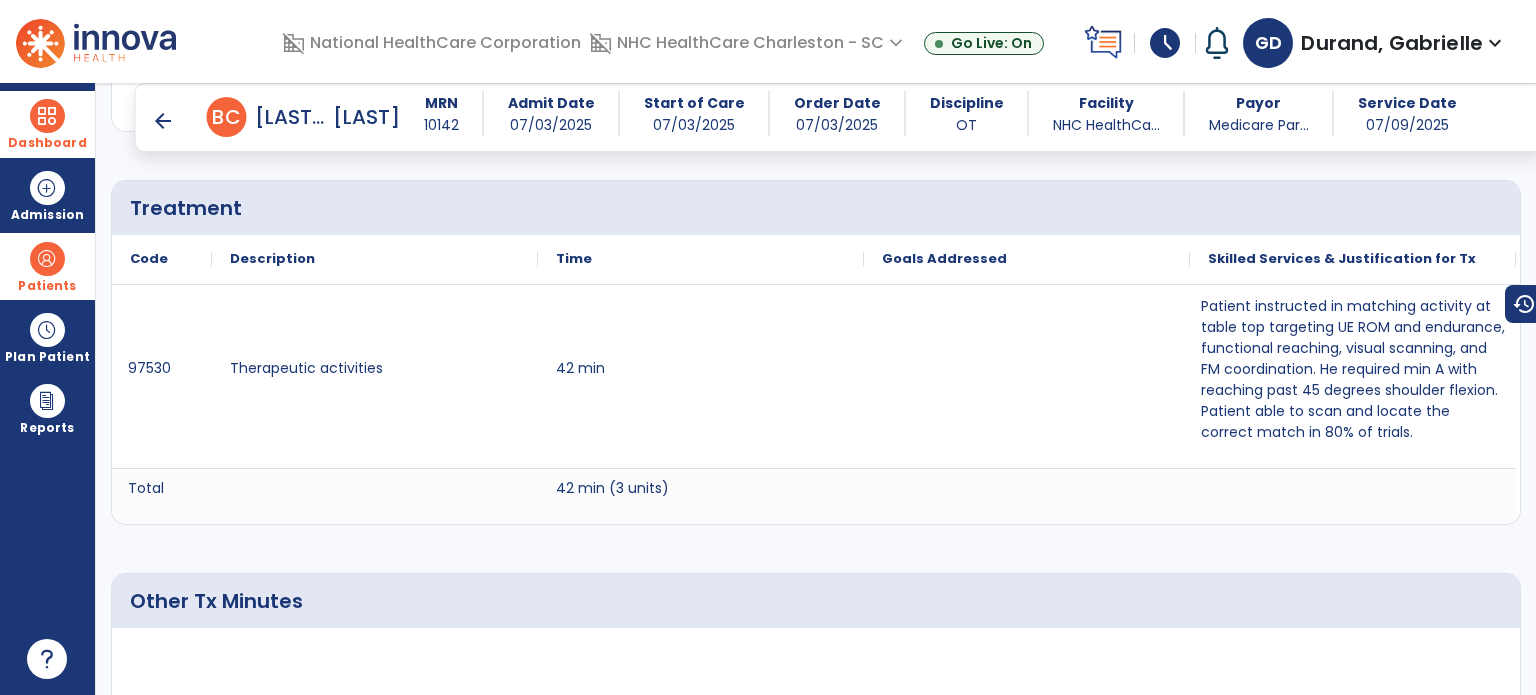 scroll, scrollTop: 1144, scrollLeft: 0, axis: vertical 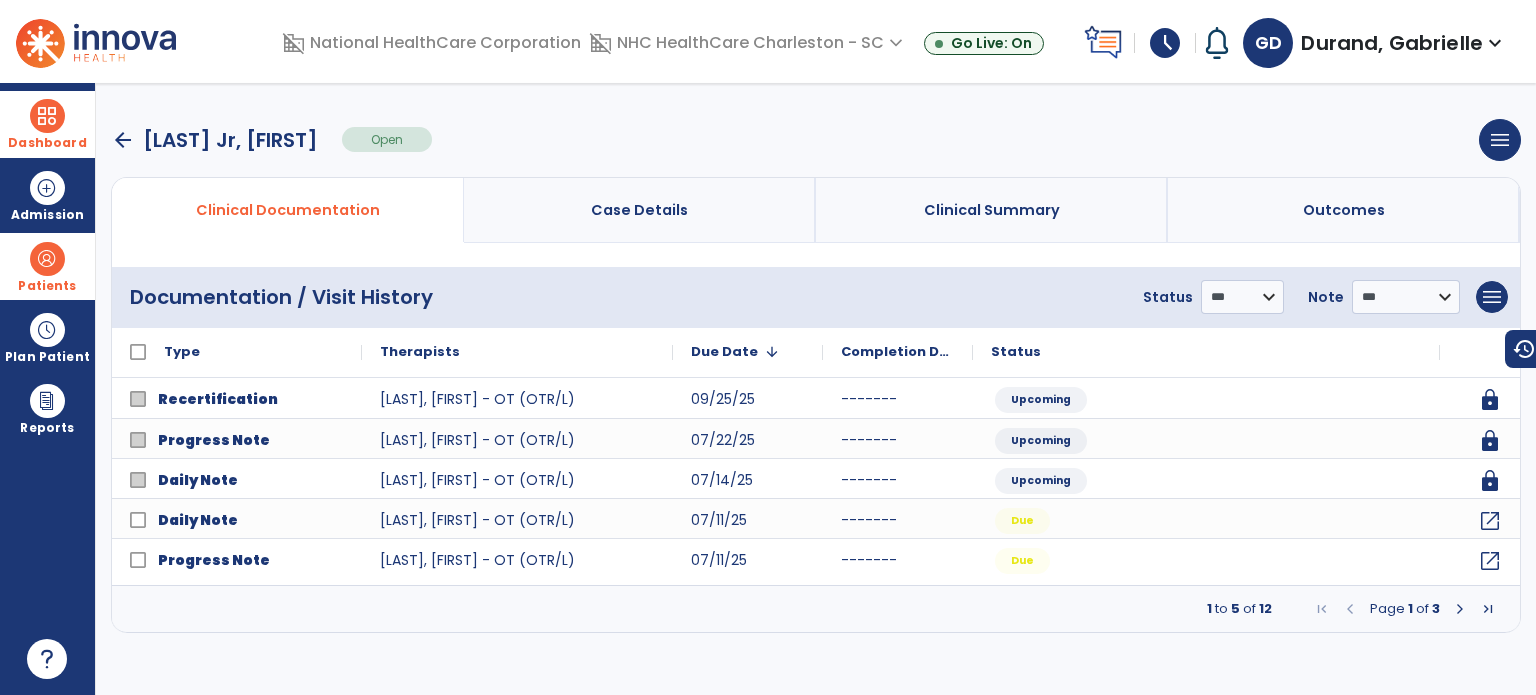 click on "Page
1
of
3" at bounding box center (1405, 609) 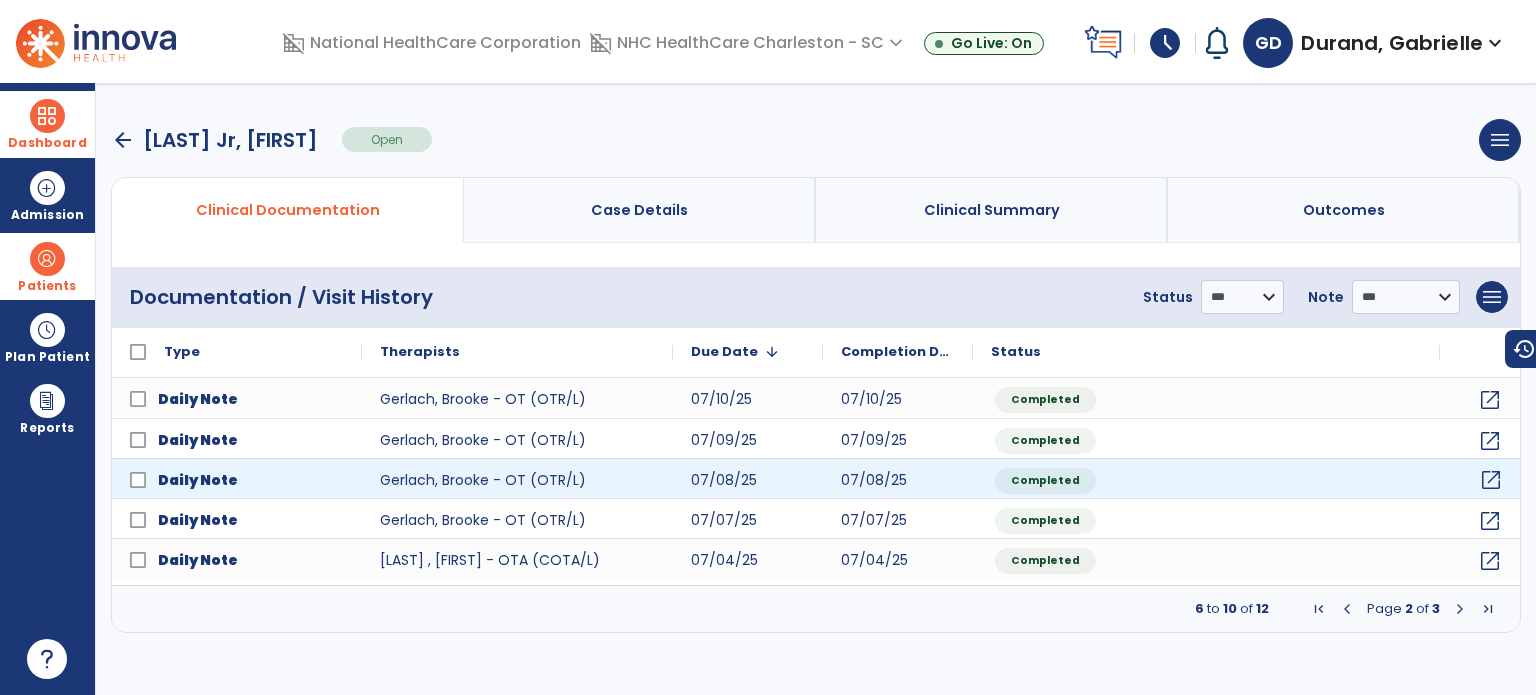click on "open_in_new" 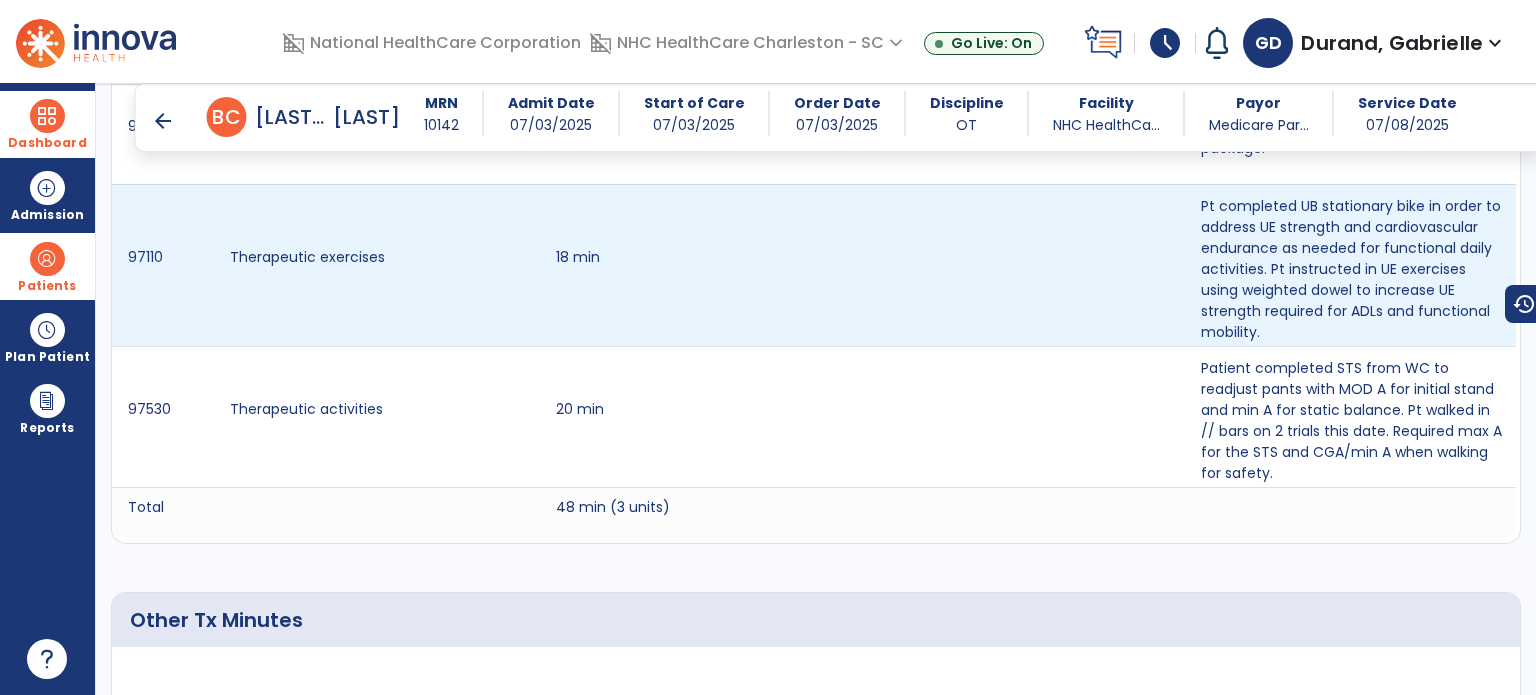 scroll, scrollTop: 1350, scrollLeft: 0, axis: vertical 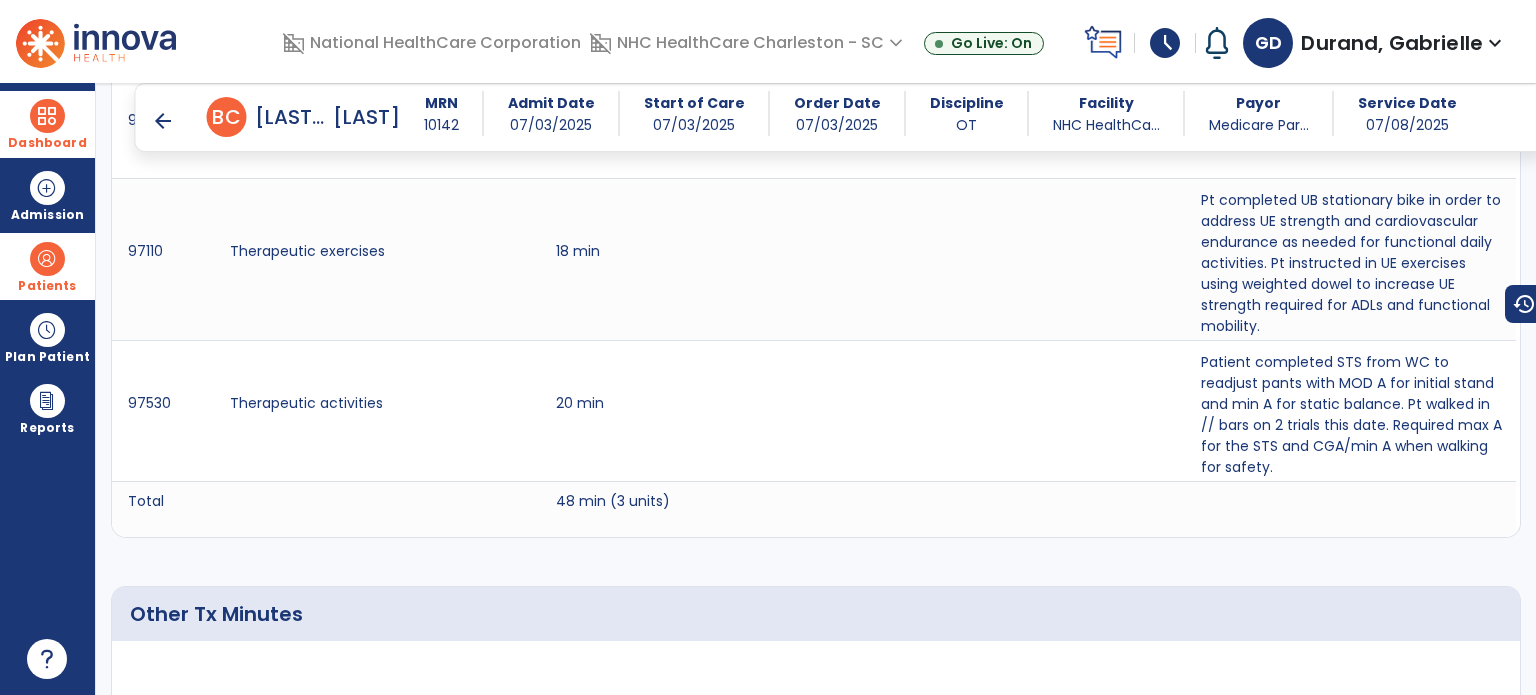 click on "arrow_back" at bounding box center (163, 121) 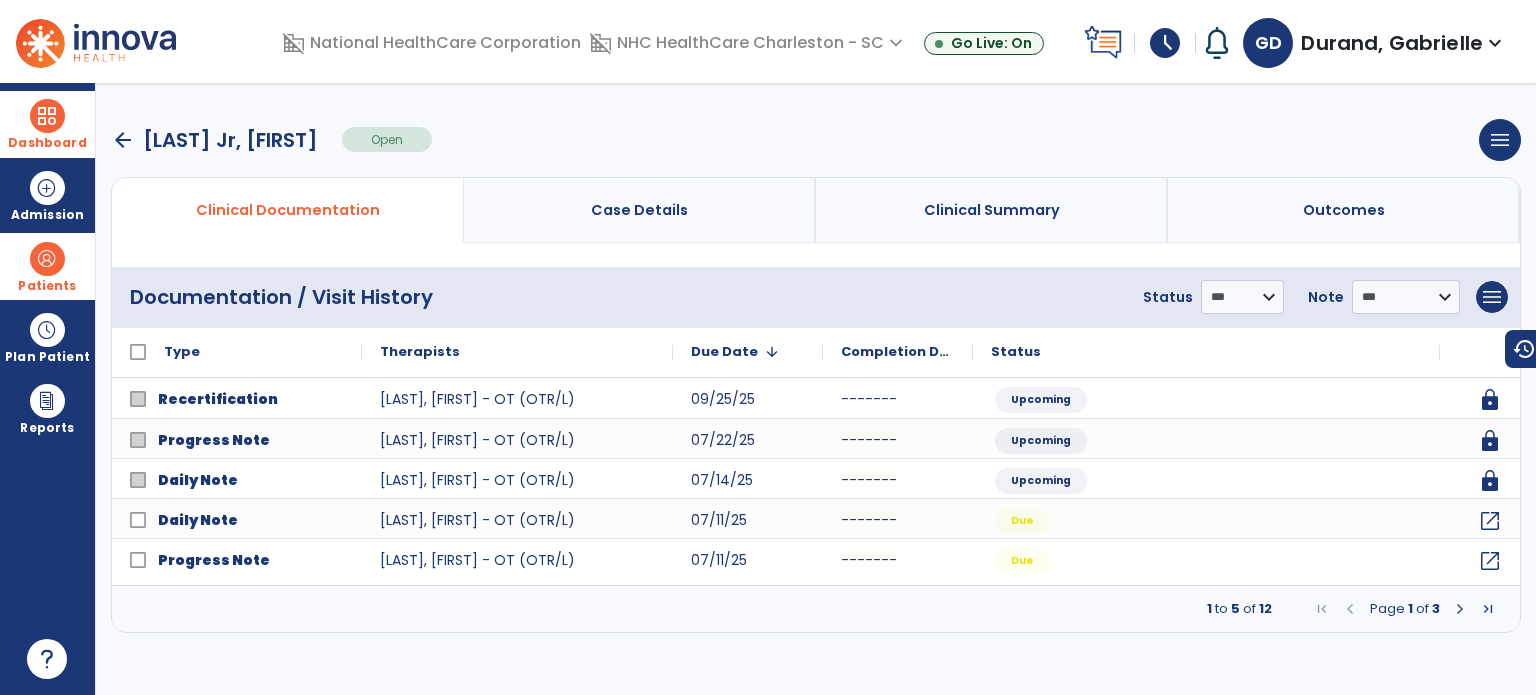 scroll, scrollTop: 0, scrollLeft: 0, axis: both 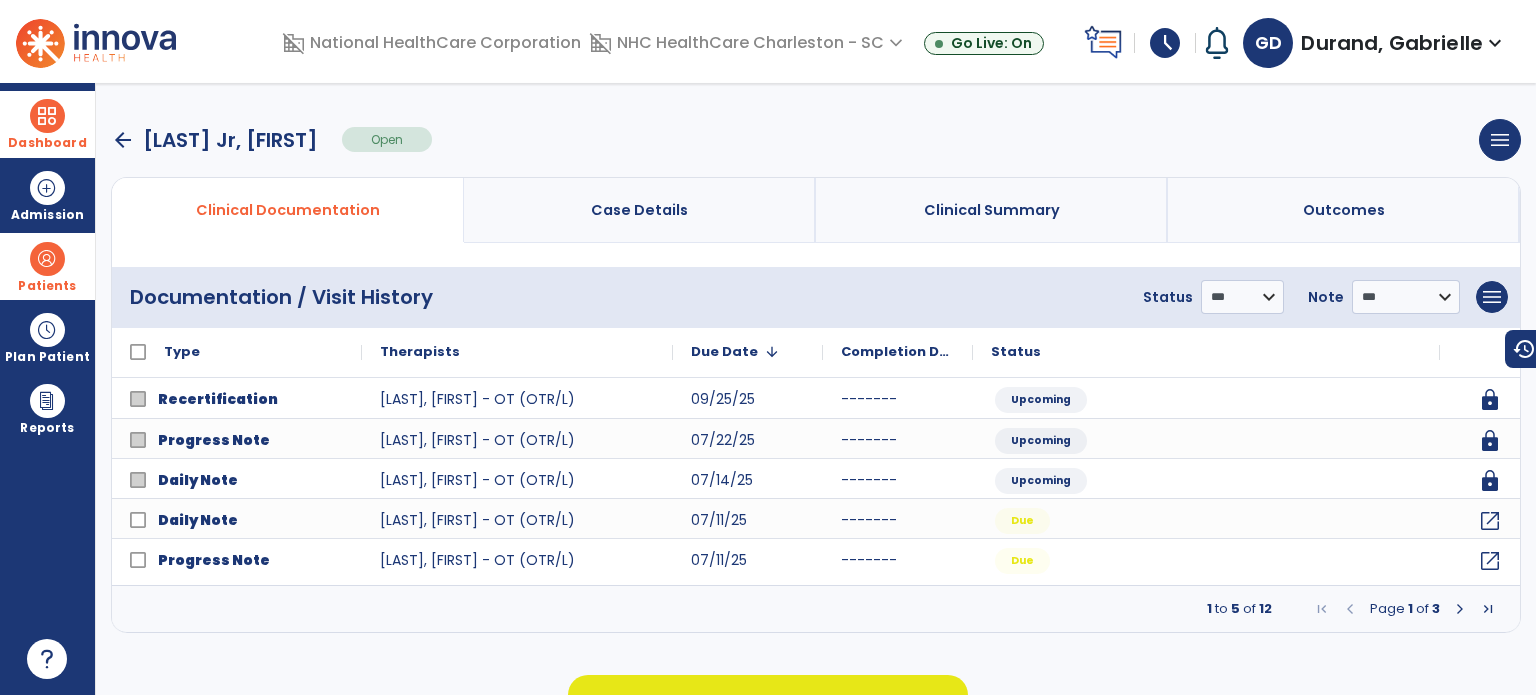 click on "Dashboard" at bounding box center (47, 124) 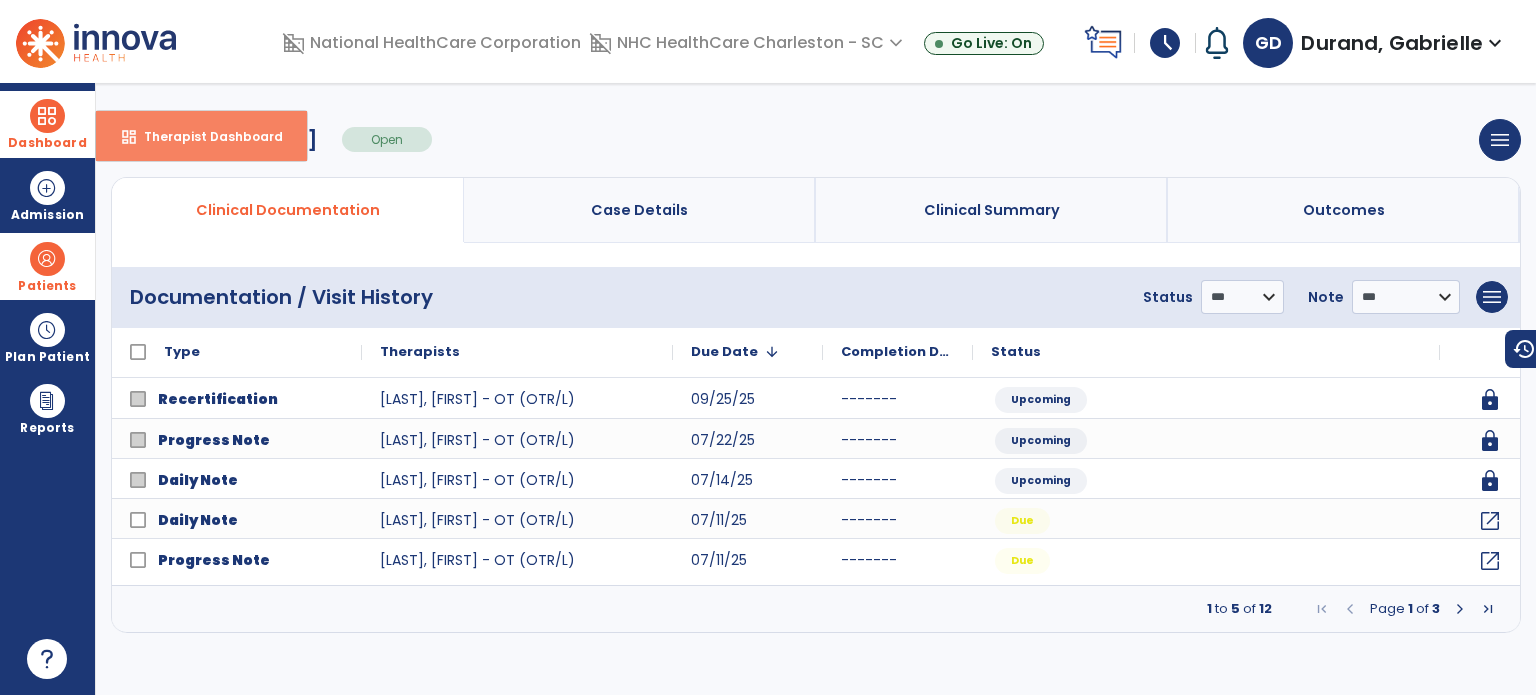 click on "Therapist Dashboard" at bounding box center (205, 136) 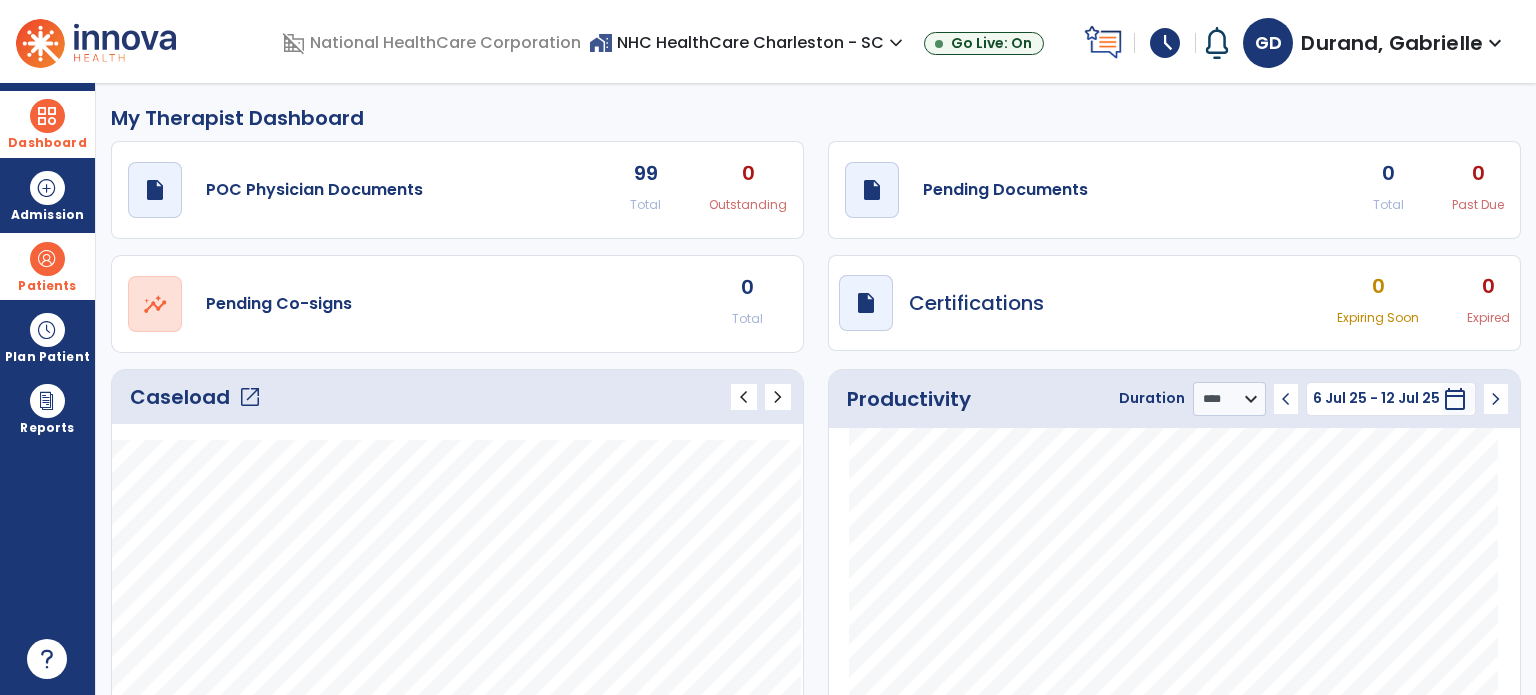 click on "draft   open_in_new  Pending Documents 0 Total 0 Past Due" 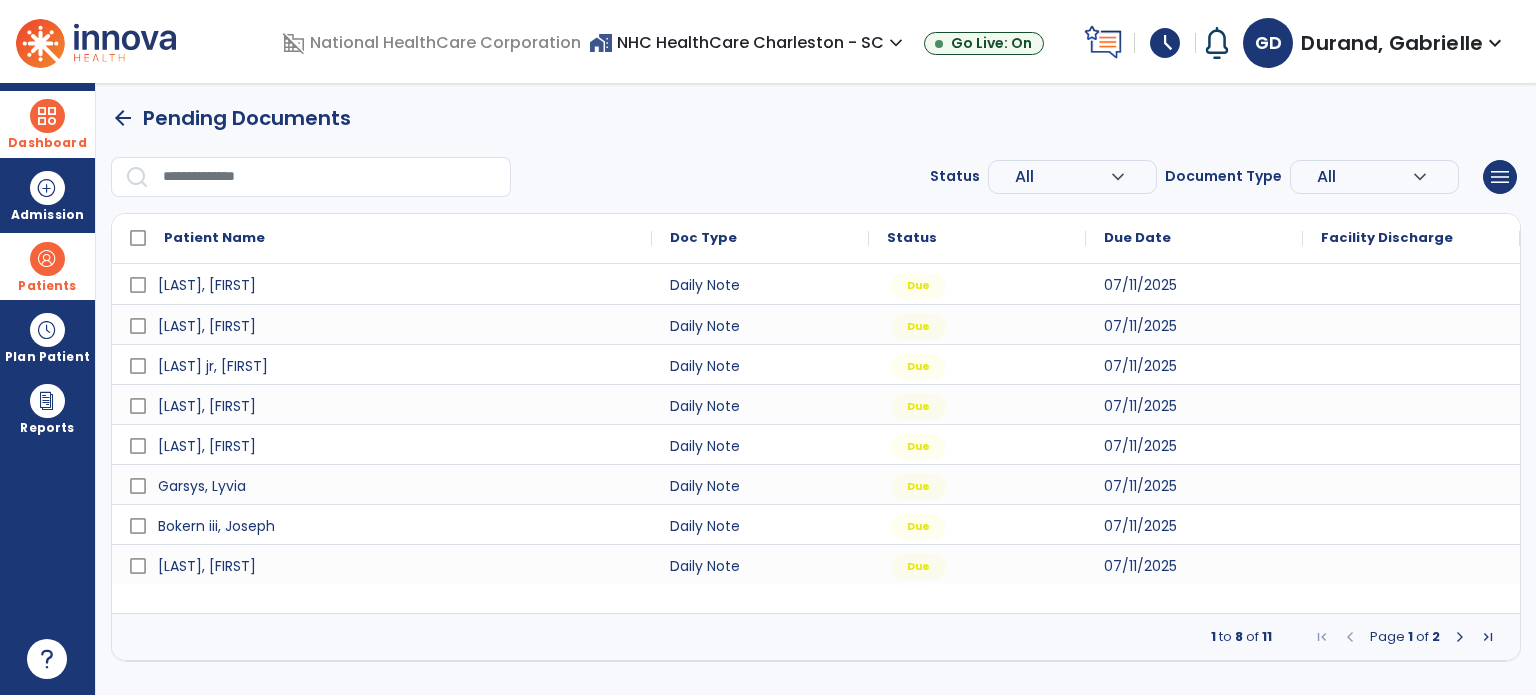 click on "Patients" at bounding box center [47, 266] 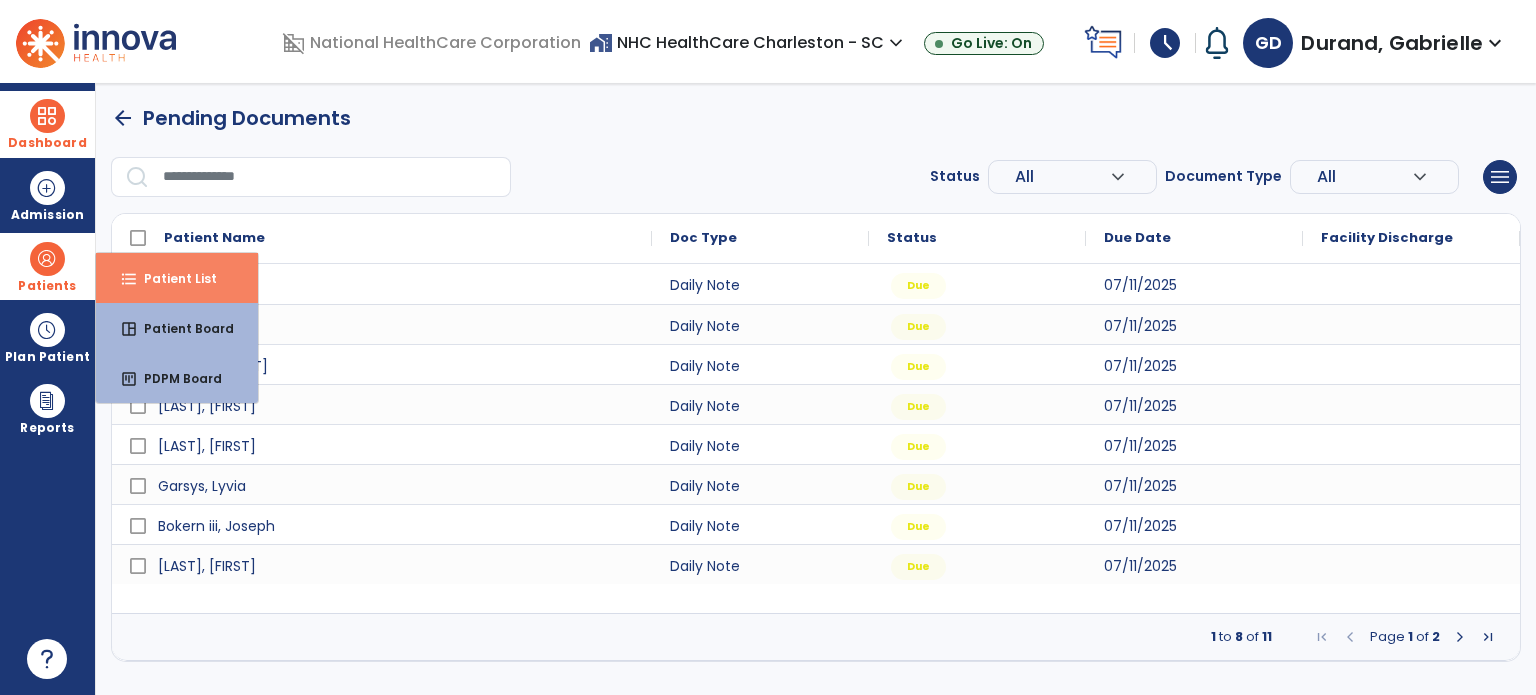 click on "Patient List" at bounding box center (172, 278) 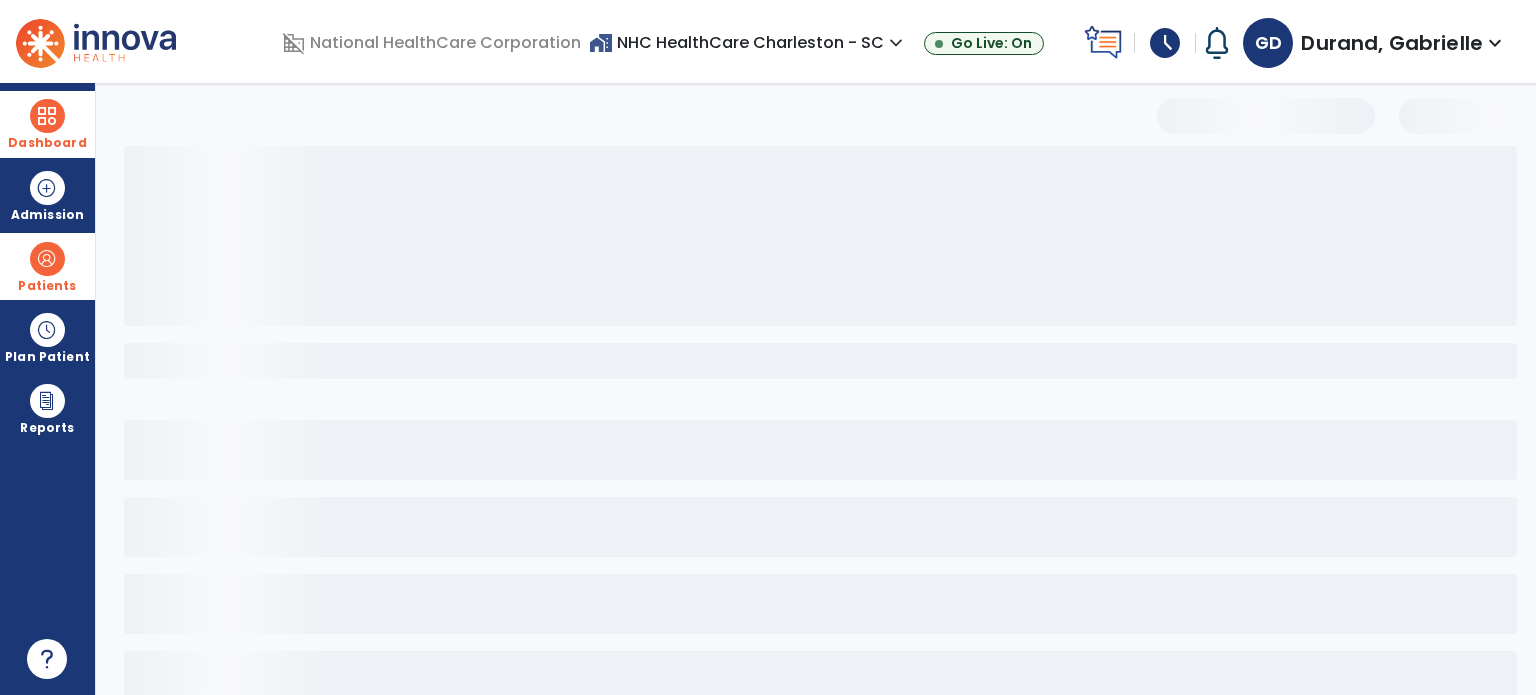 select on "***" 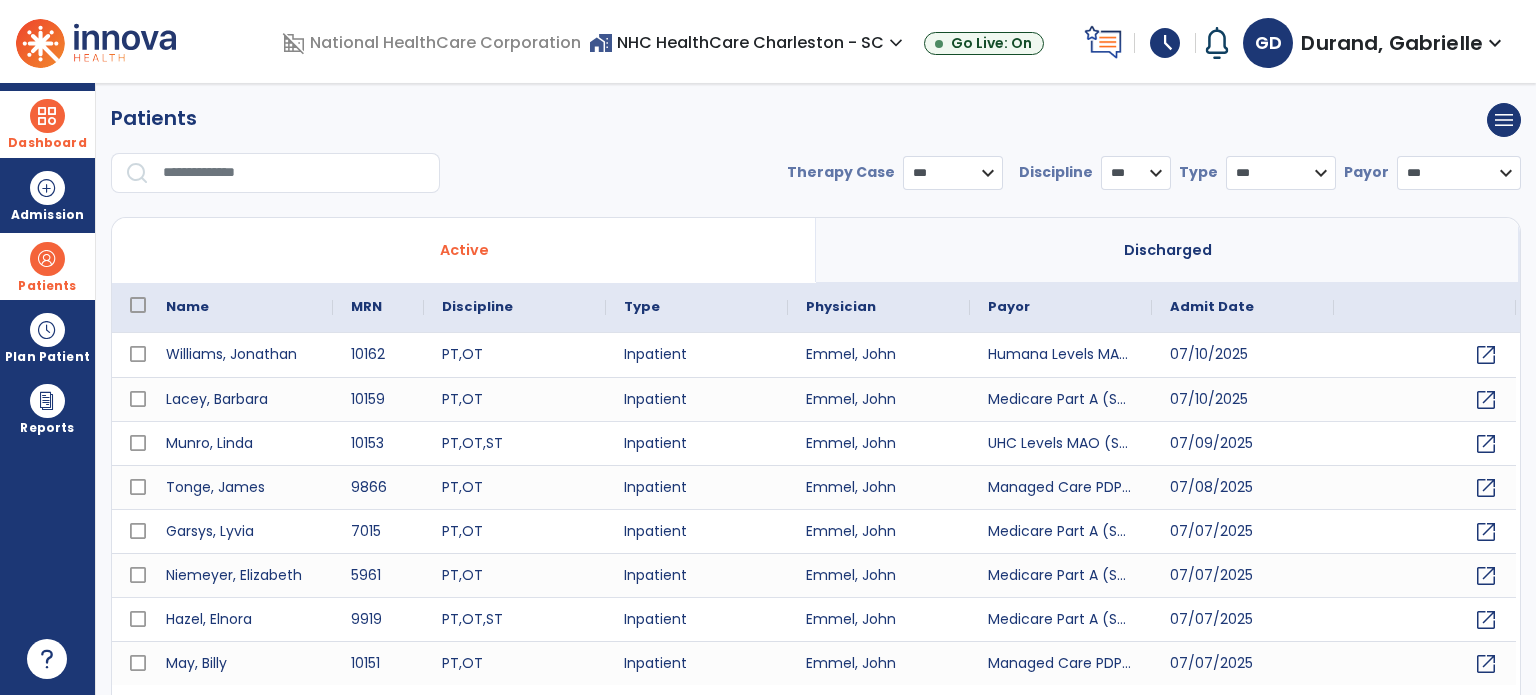 click at bounding box center (294, 173) 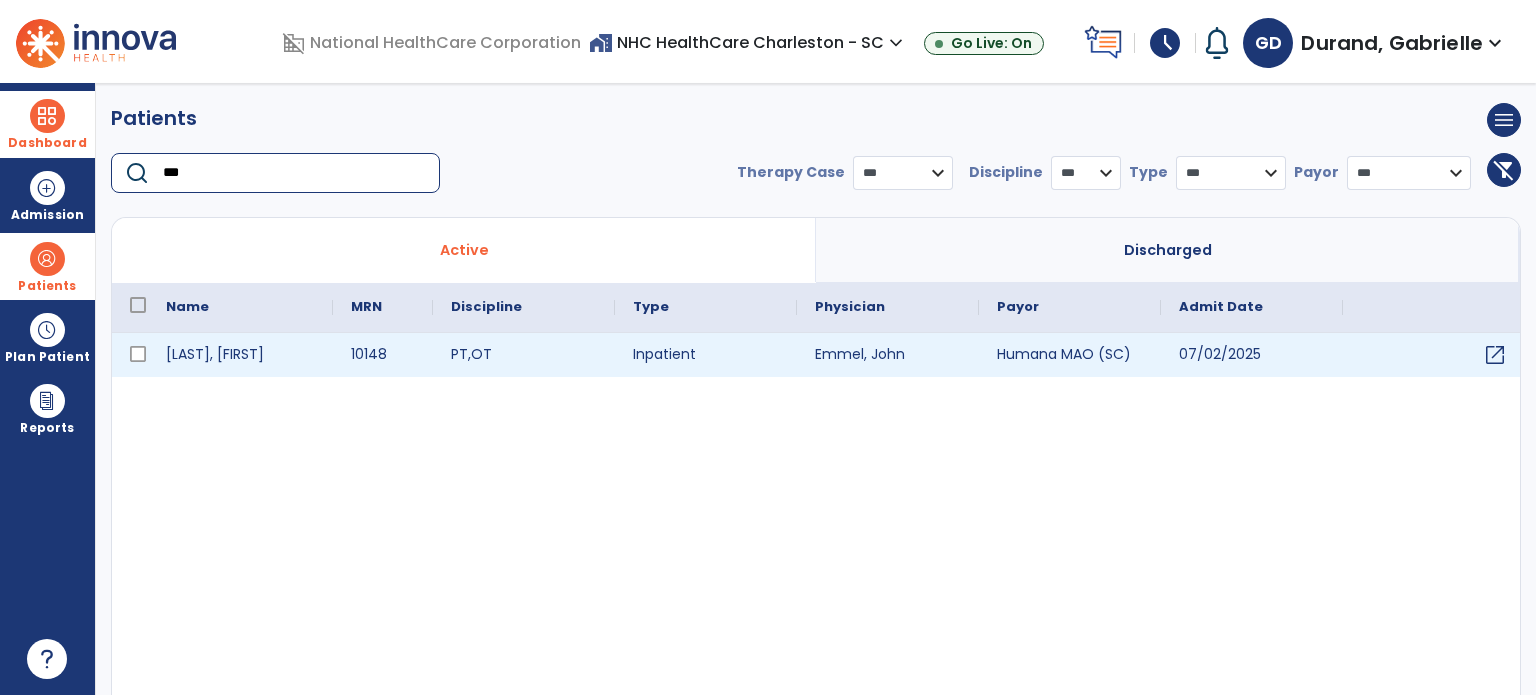 type on "***" 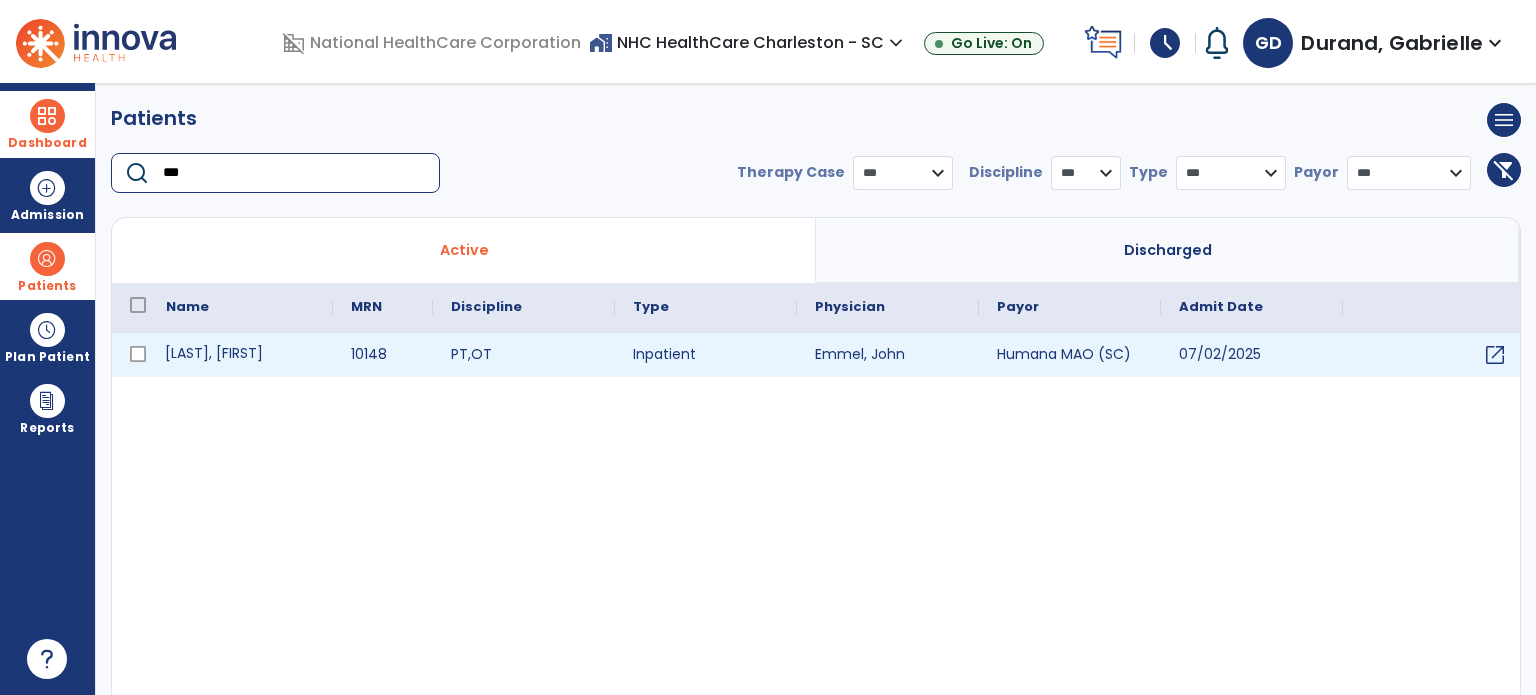 click on "Appel, Judith" at bounding box center [240, 355] 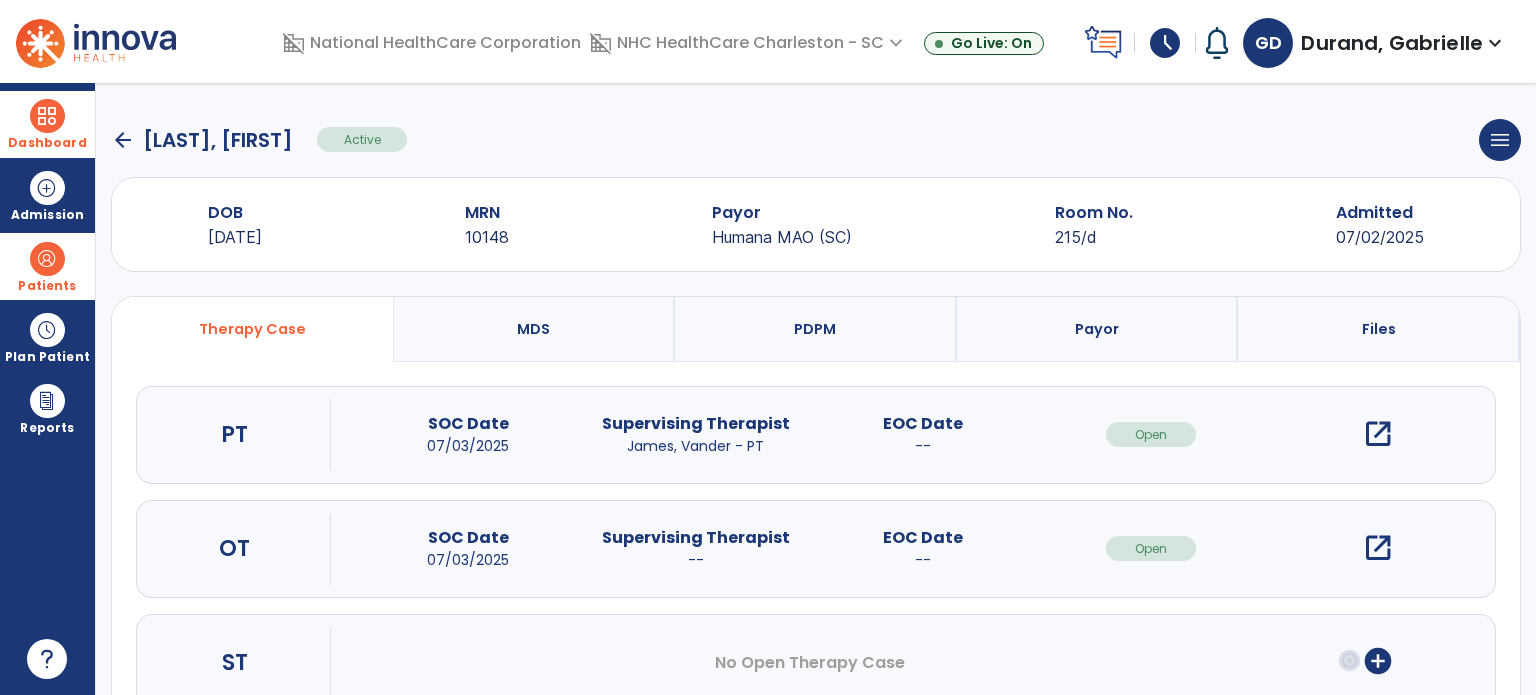 click on "open_in_new" at bounding box center (1378, 548) 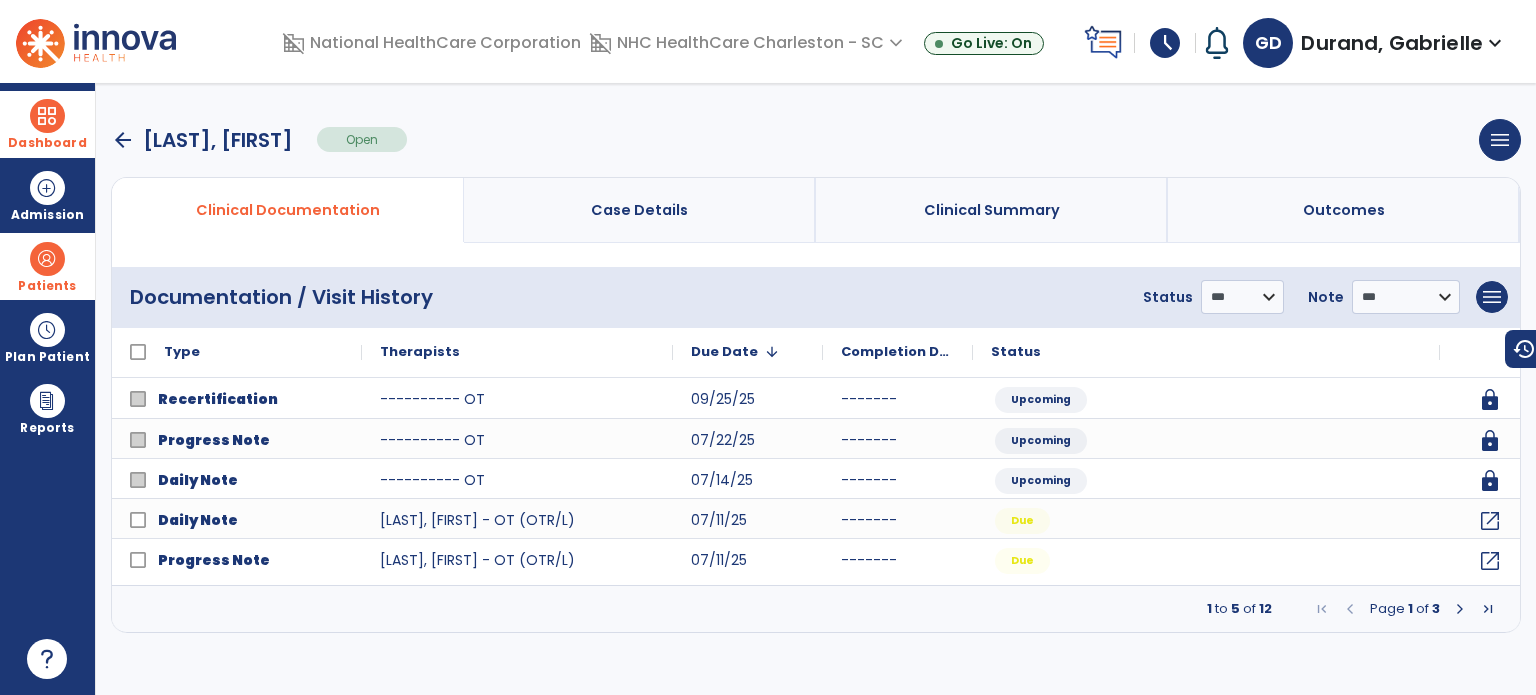 click at bounding box center [1460, 609] 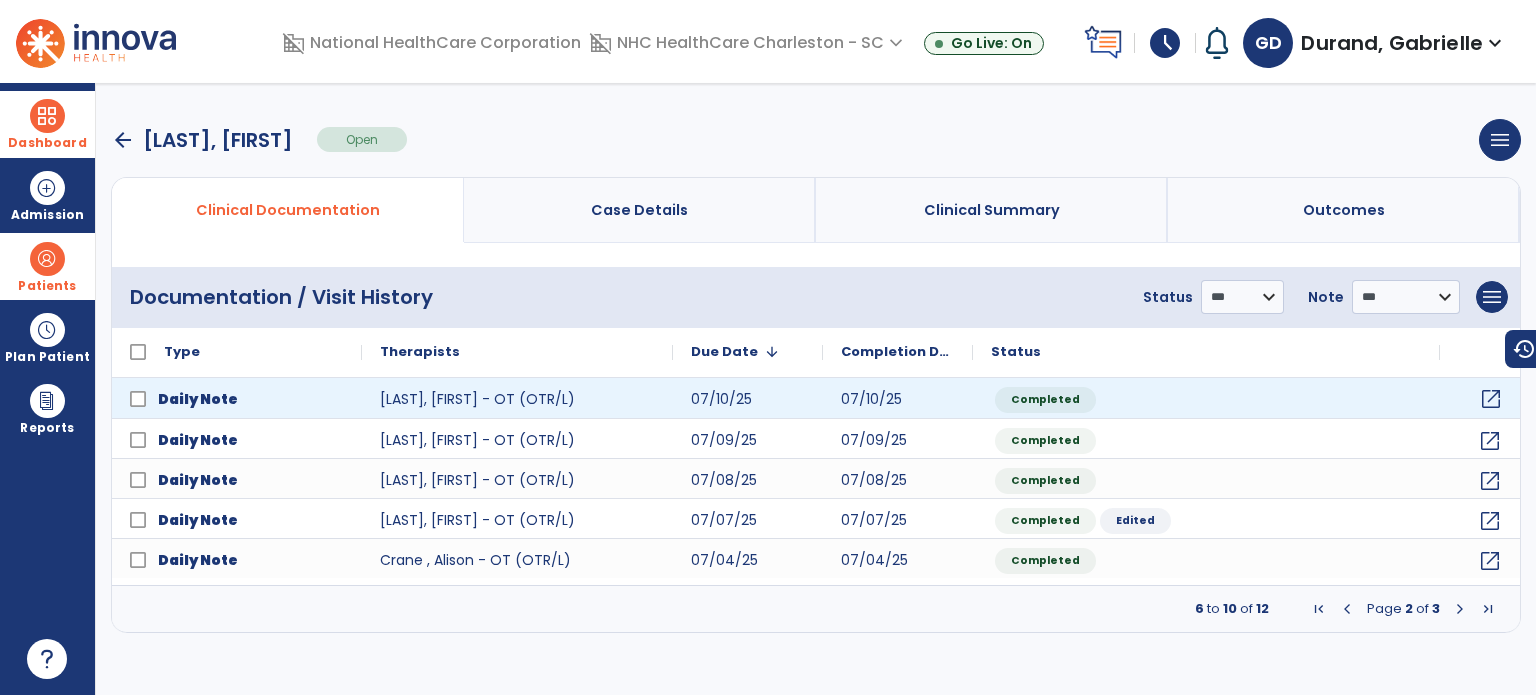 click on "open_in_new" 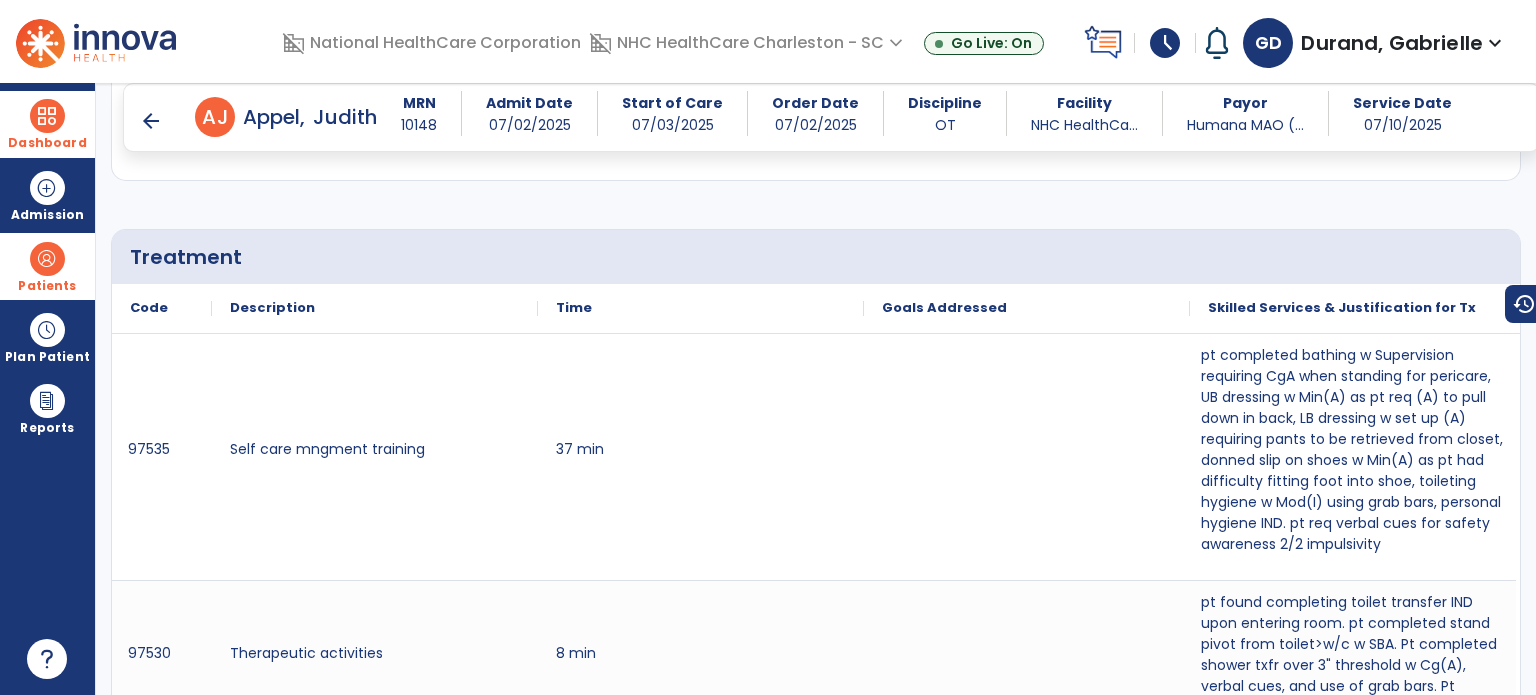 scroll, scrollTop: 1024, scrollLeft: 0, axis: vertical 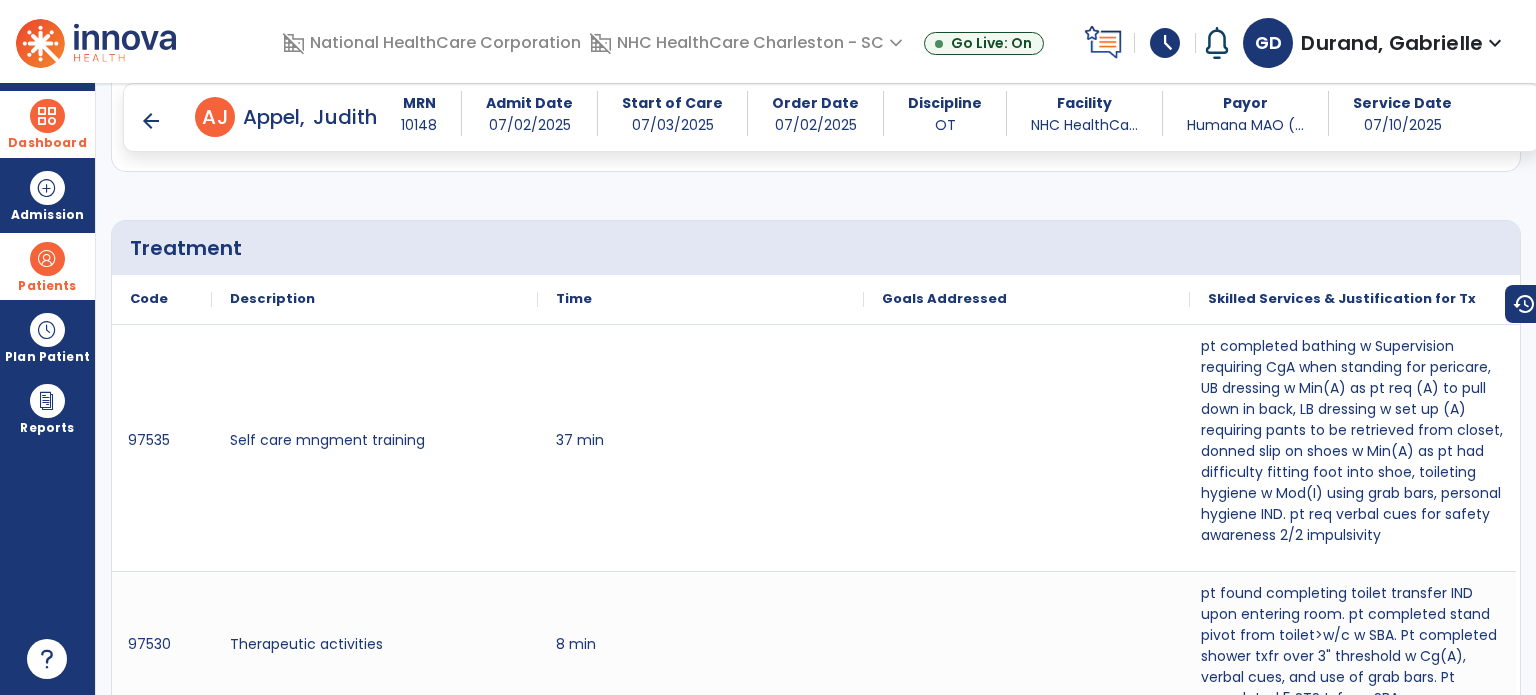 click on "arrow_back" at bounding box center [151, 121] 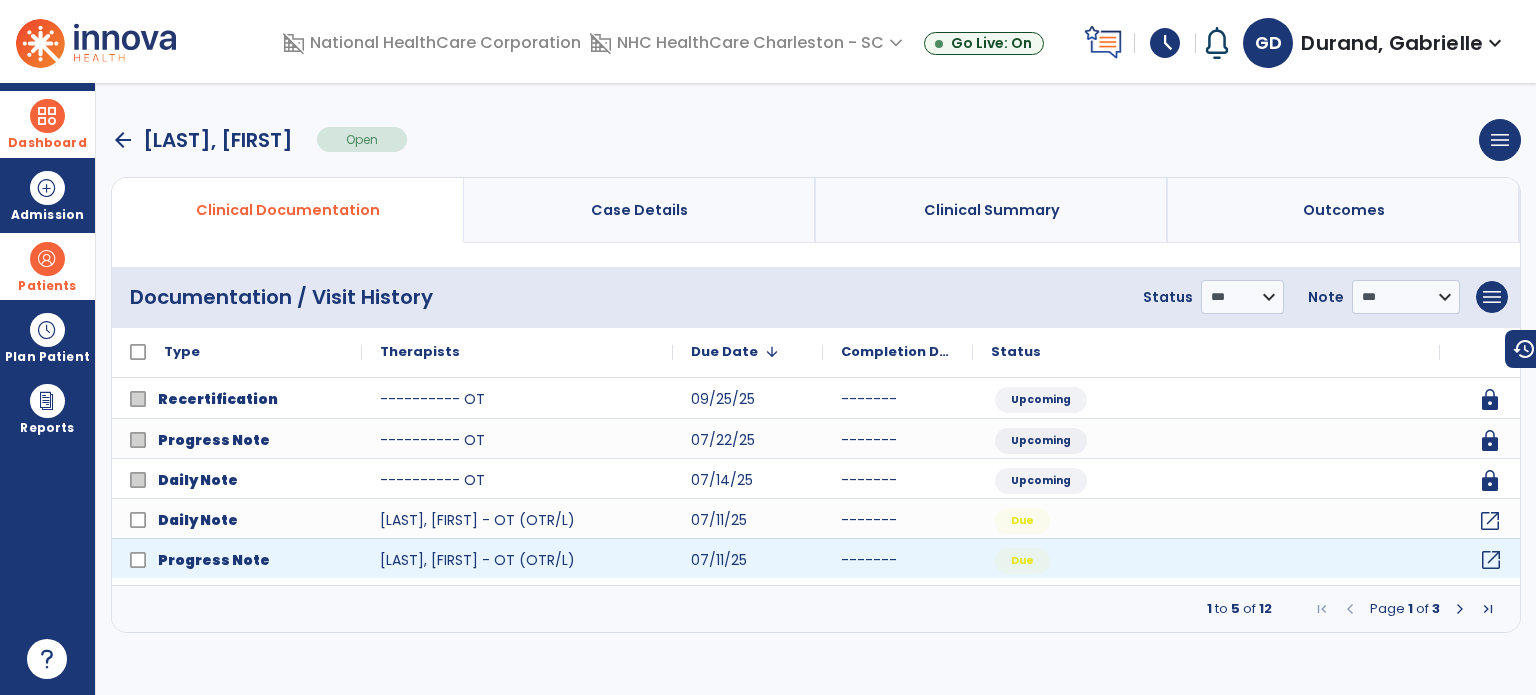 click on "open_in_new" 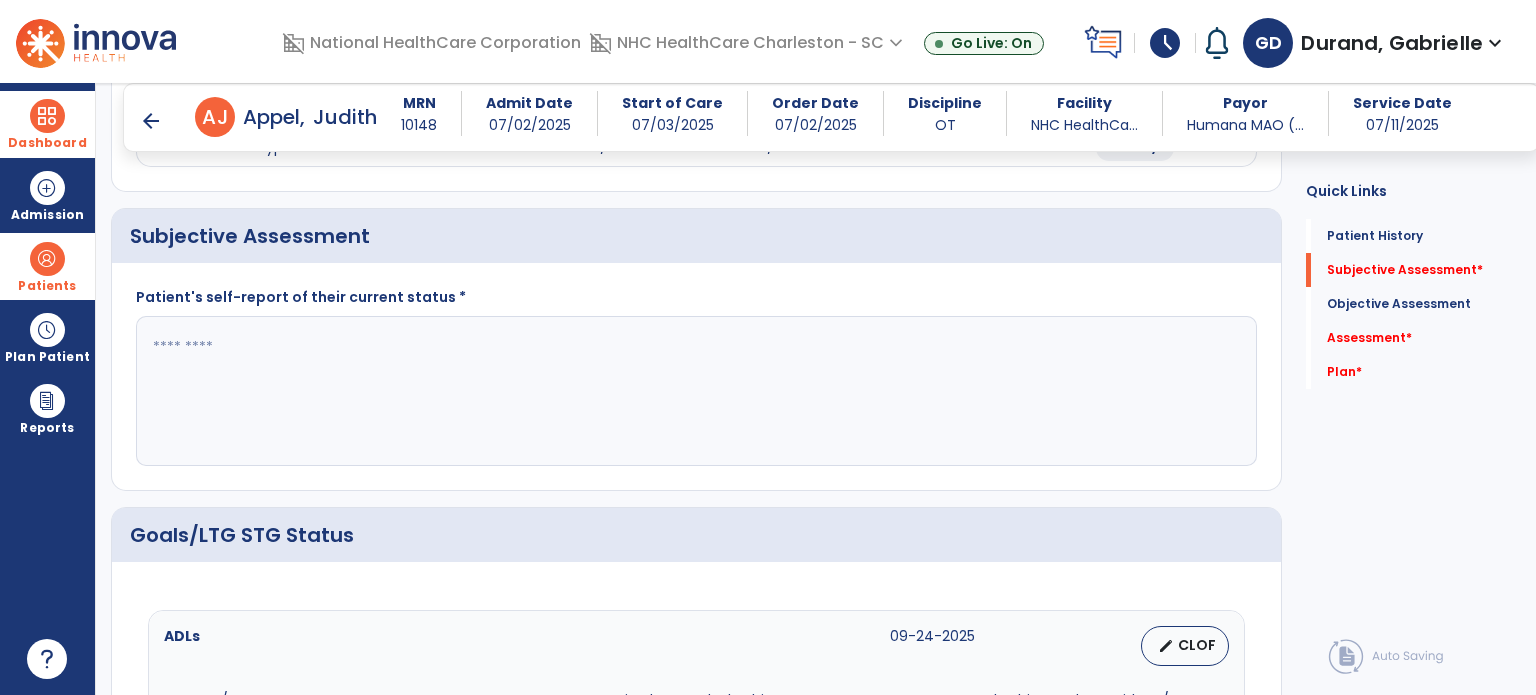 scroll, scrollTop: 316, scrollLeft: 0, axis: vertical 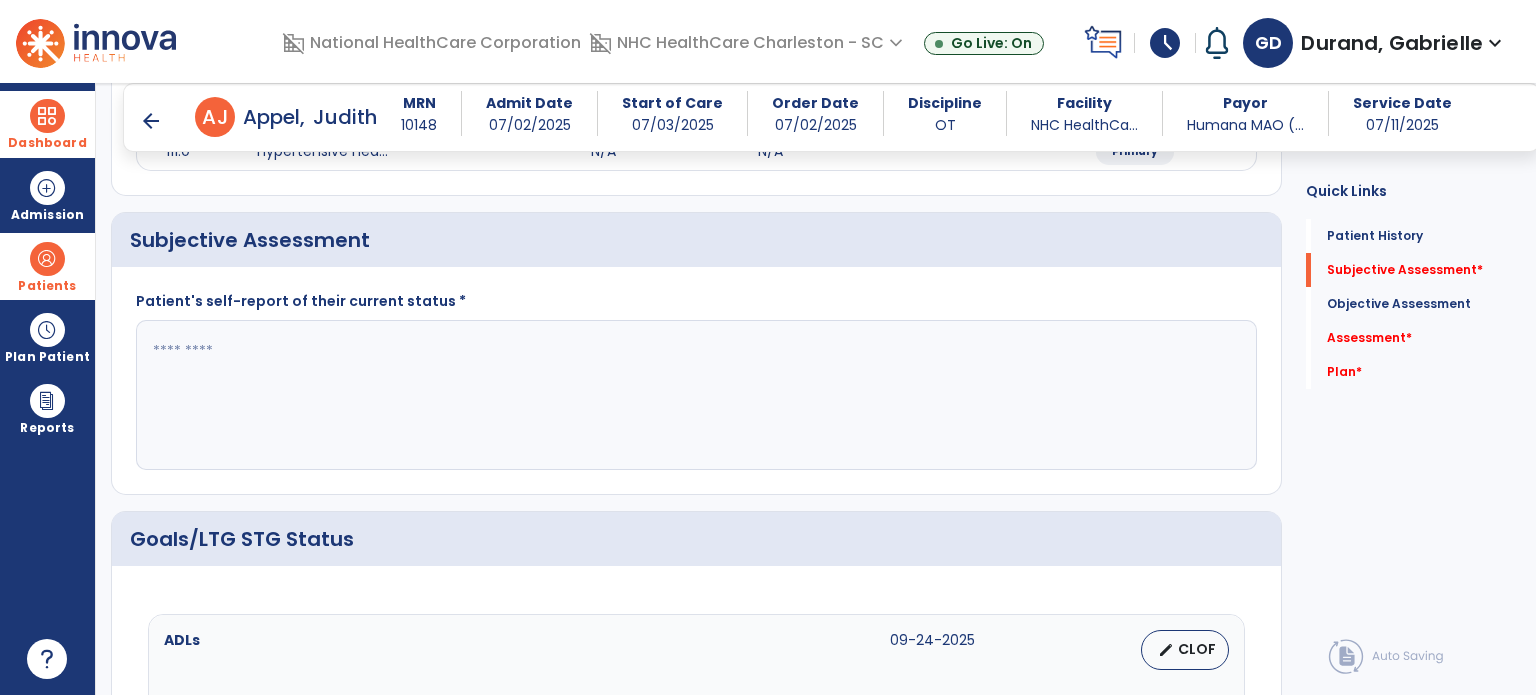click 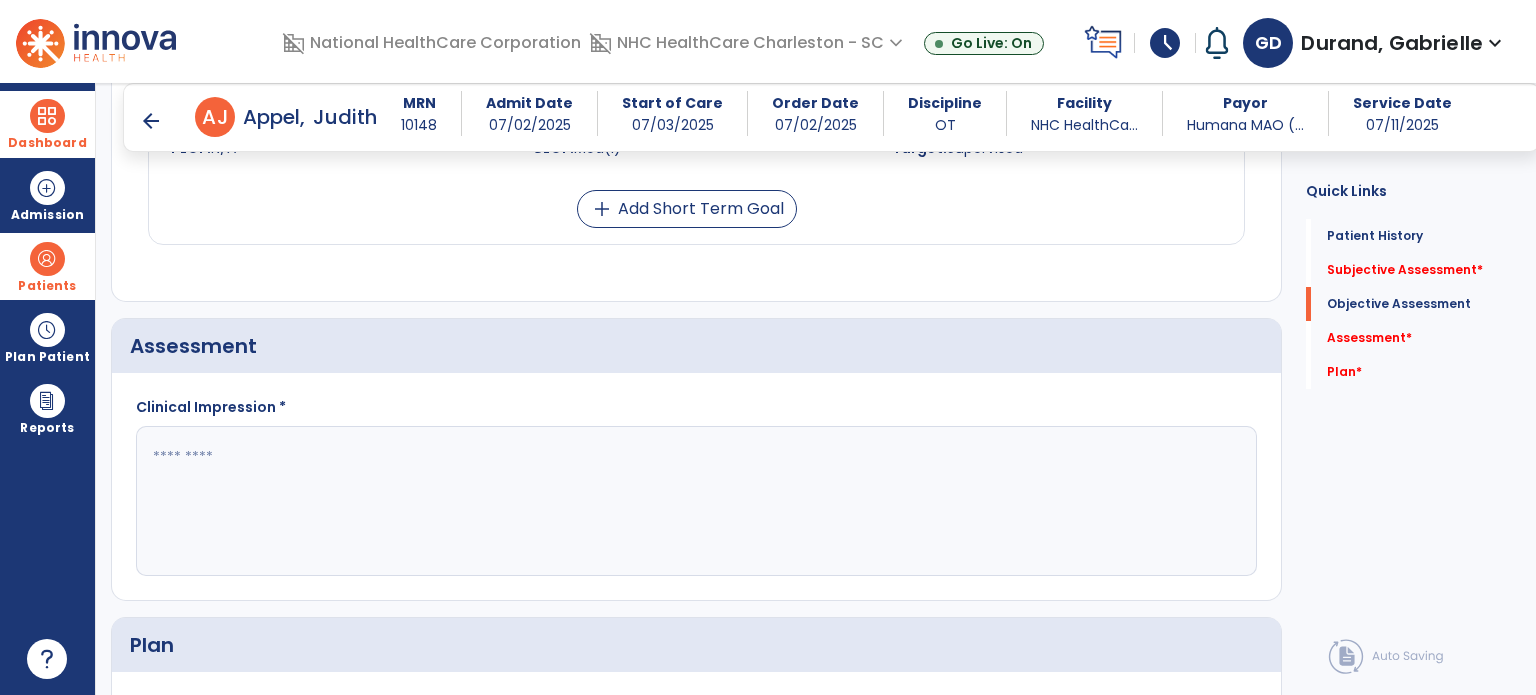scroll, scrollTop: 1503, scrollLeft: 0, axis: vertical 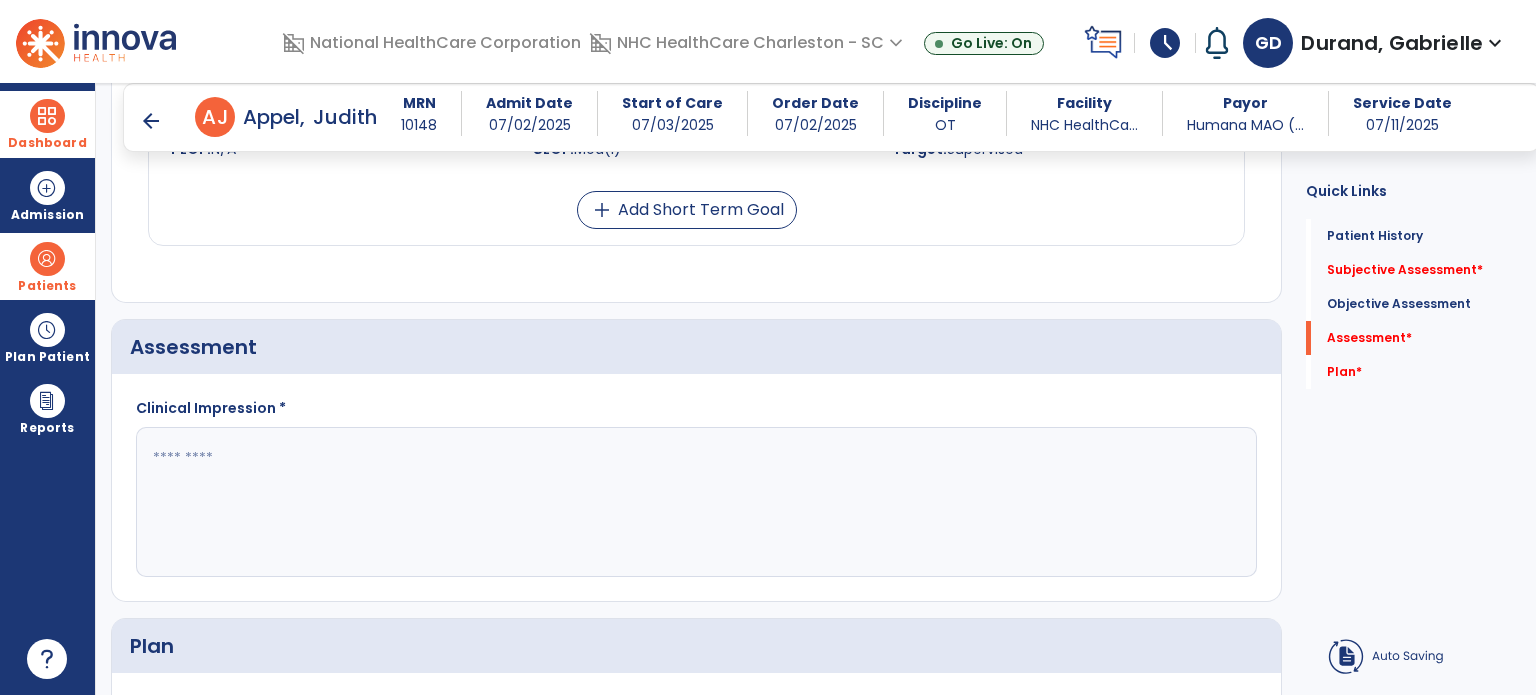 type on "**********" 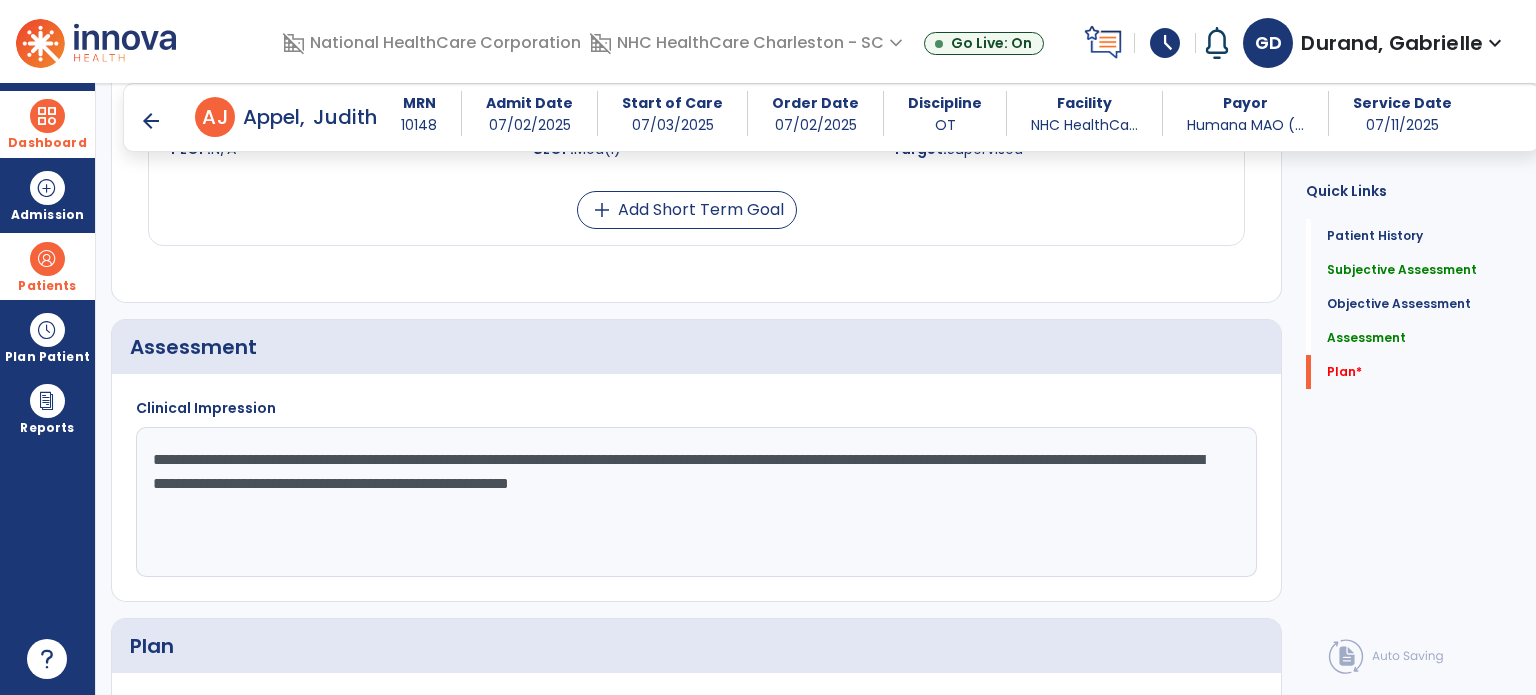 scroll, scrollTop: 1775, scrollLeft: 0, axis: vertical 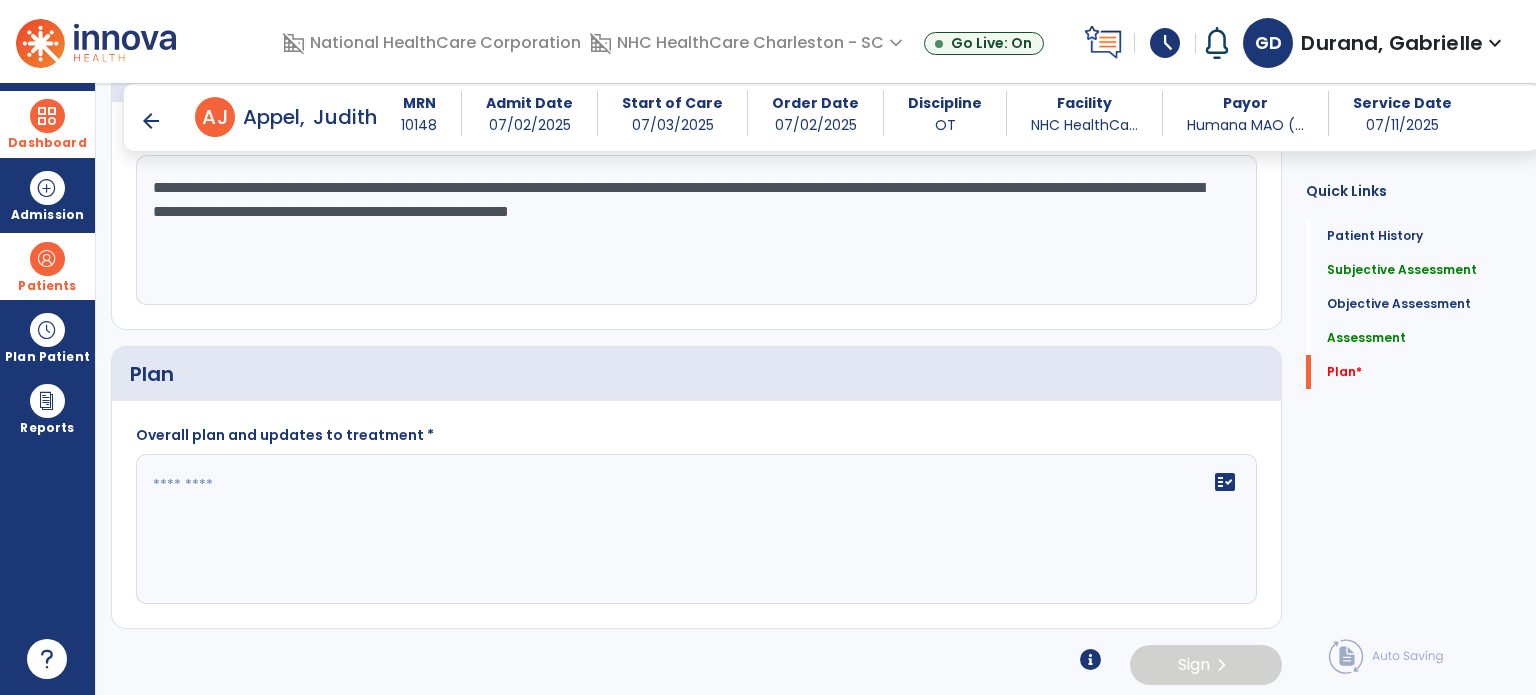 type on "**********" 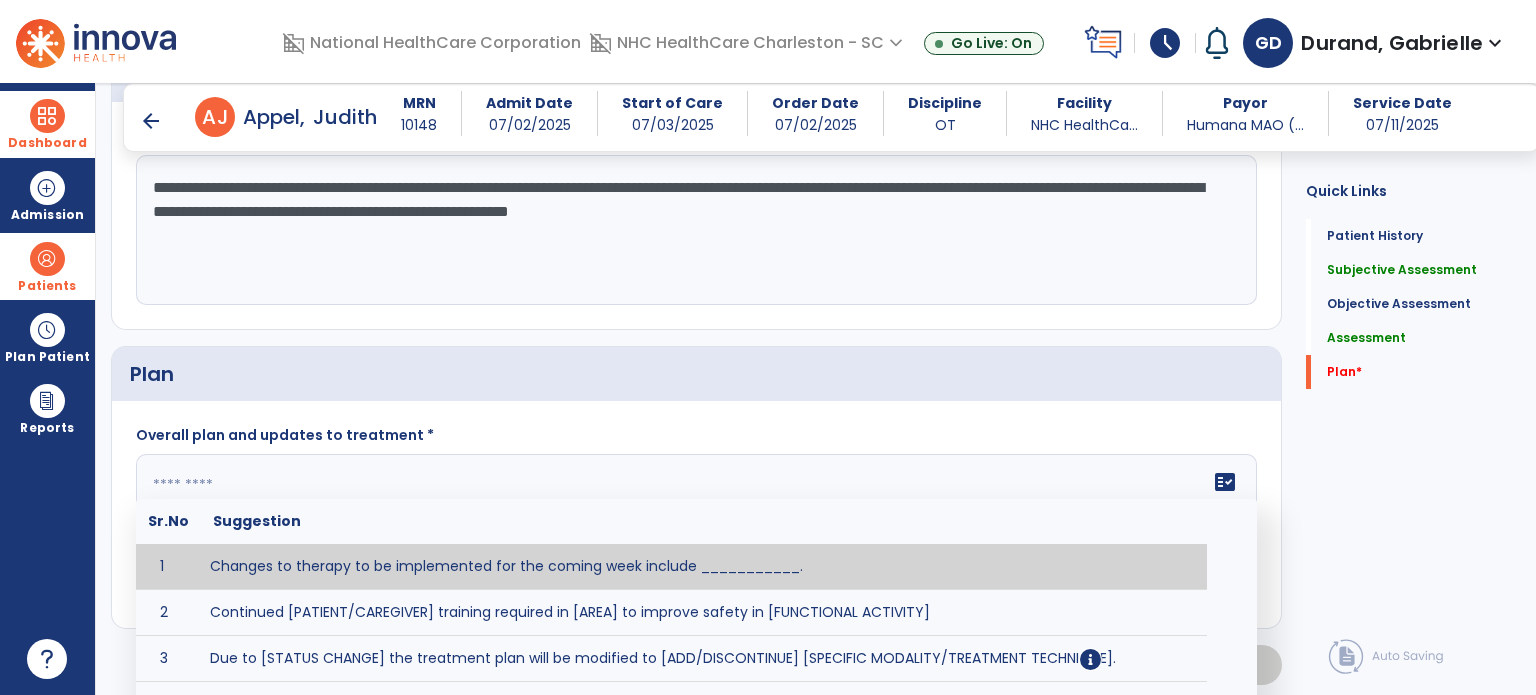 click on "fact_check  Sr.No Suggestion 1 Changes to therapy to be implemented for the coming week include ___________. 2 Continued [PATIENT/CAREGIVER] training required in [AREA] to improve safety in [FUNCTIONAL ACTIVITY] 3 Due to [STATUS CHANGE] the treatment plan will be modified to [ADD/DISCONTINUE] [SPECIFIC MODALITY/TREATMENT TECHNIQUE]. 4 Goals related to ___________ have been met.  Will add new STG's to address _______ in the upcoming week. 5 Updated precautions include ________. 6 Progress treatment to include ____________. 7 Requires further [PATIENT/CAREGIVER] training in ______ to improve safety in ________. 8 Short term goals related to _________ have been met and new short term goals to be added as appropriate for patient. 9 STGs have been met, will now focus on LTGs. 10 The plan for next week's visits include [INTERVENTIONS] with the objective of improving [IMPAIRMENTS] to continue to progress toward long term goal(s). 11 12 13 Changes to therapy to be implemented for the coming week include ___________." 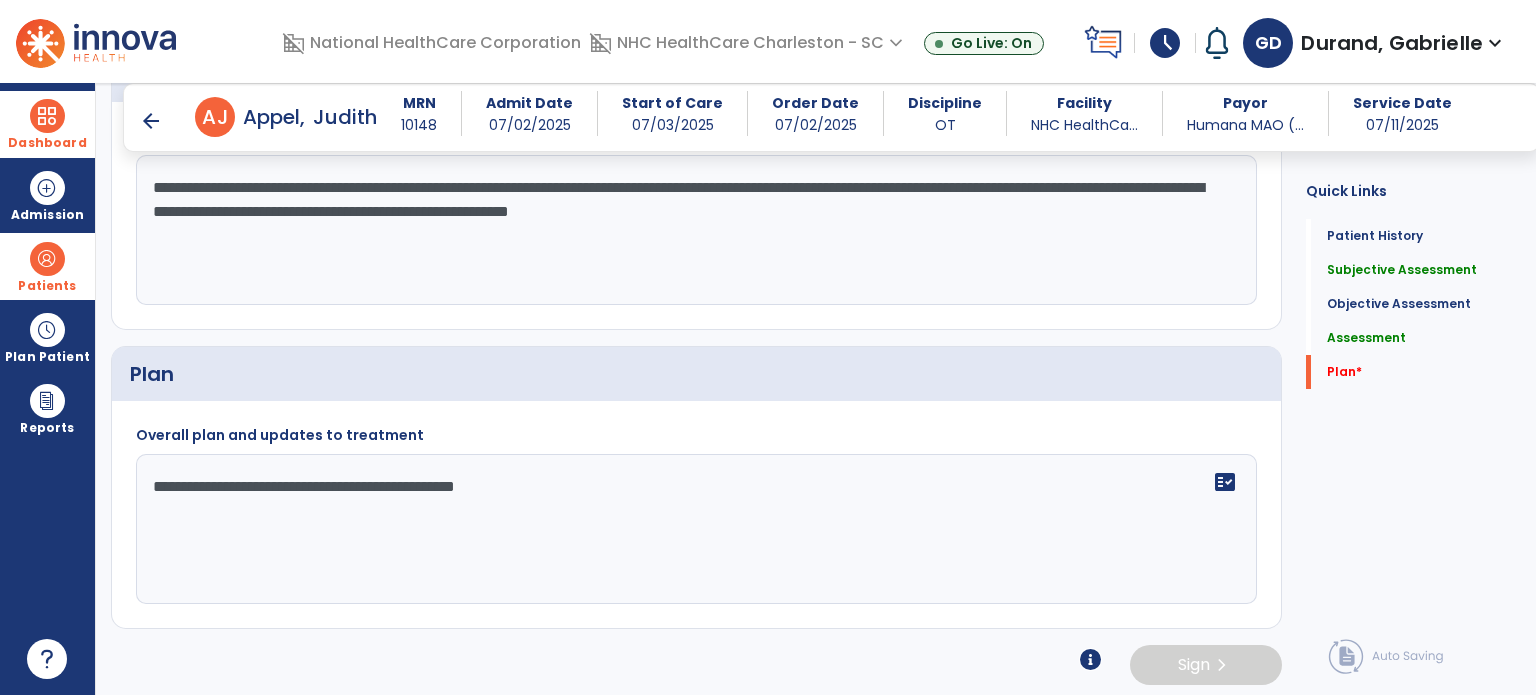 type on "**********" 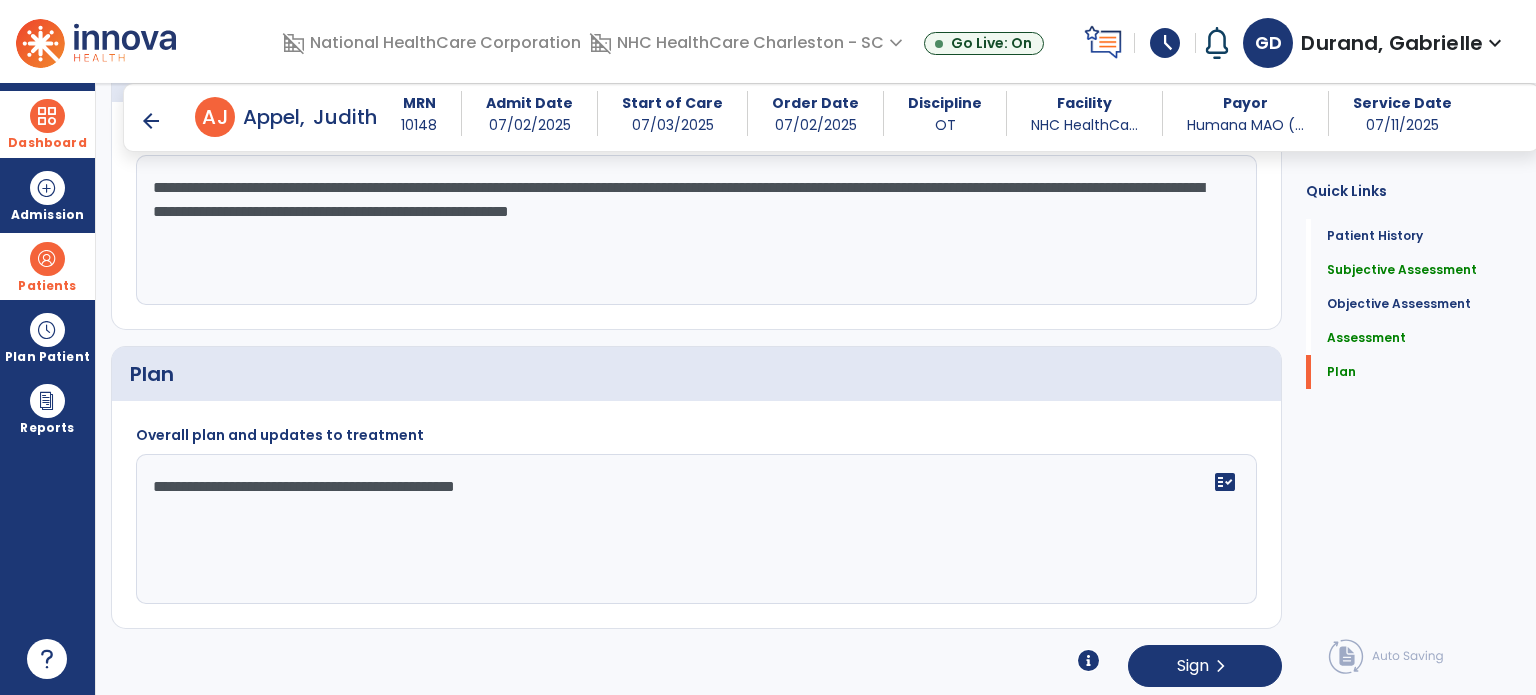 click on "arrow_back" at bounding box center [151, 121] 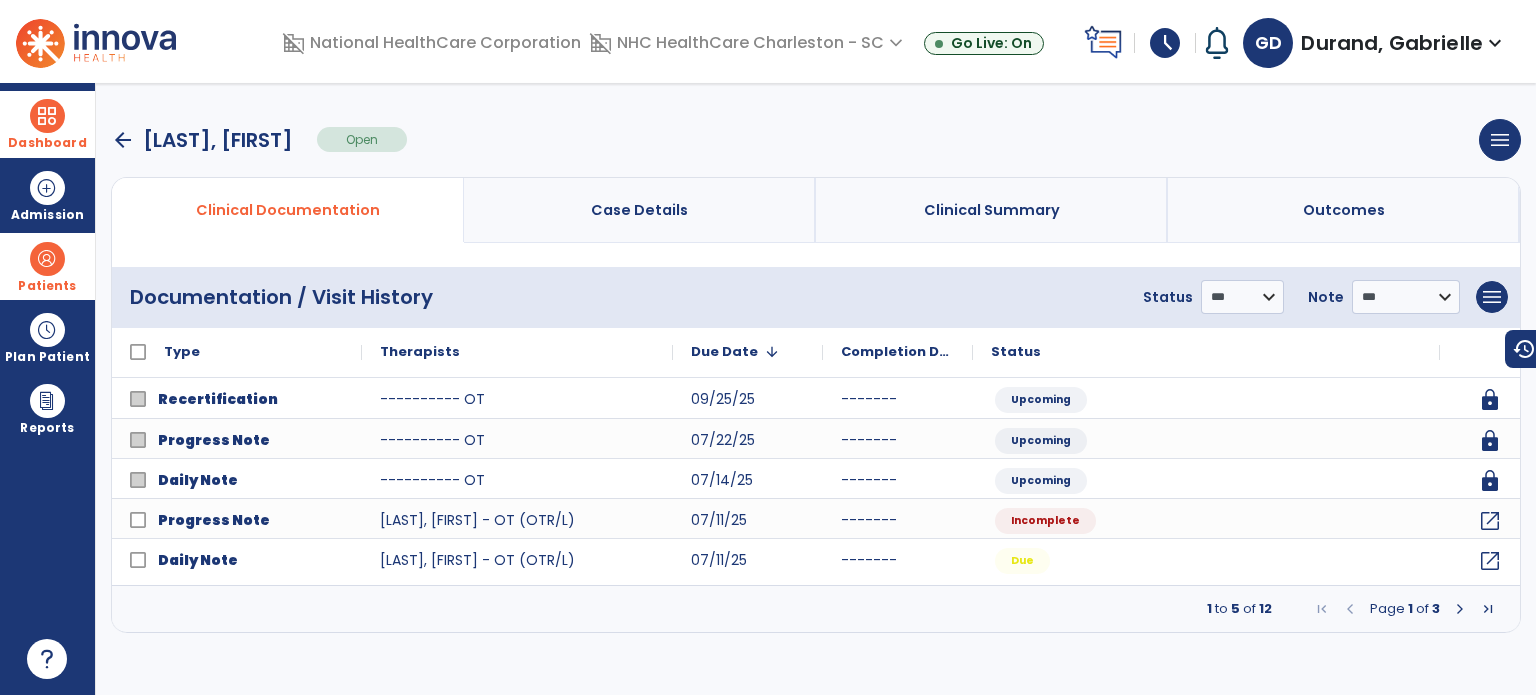 click at bounding box center (47, 116) 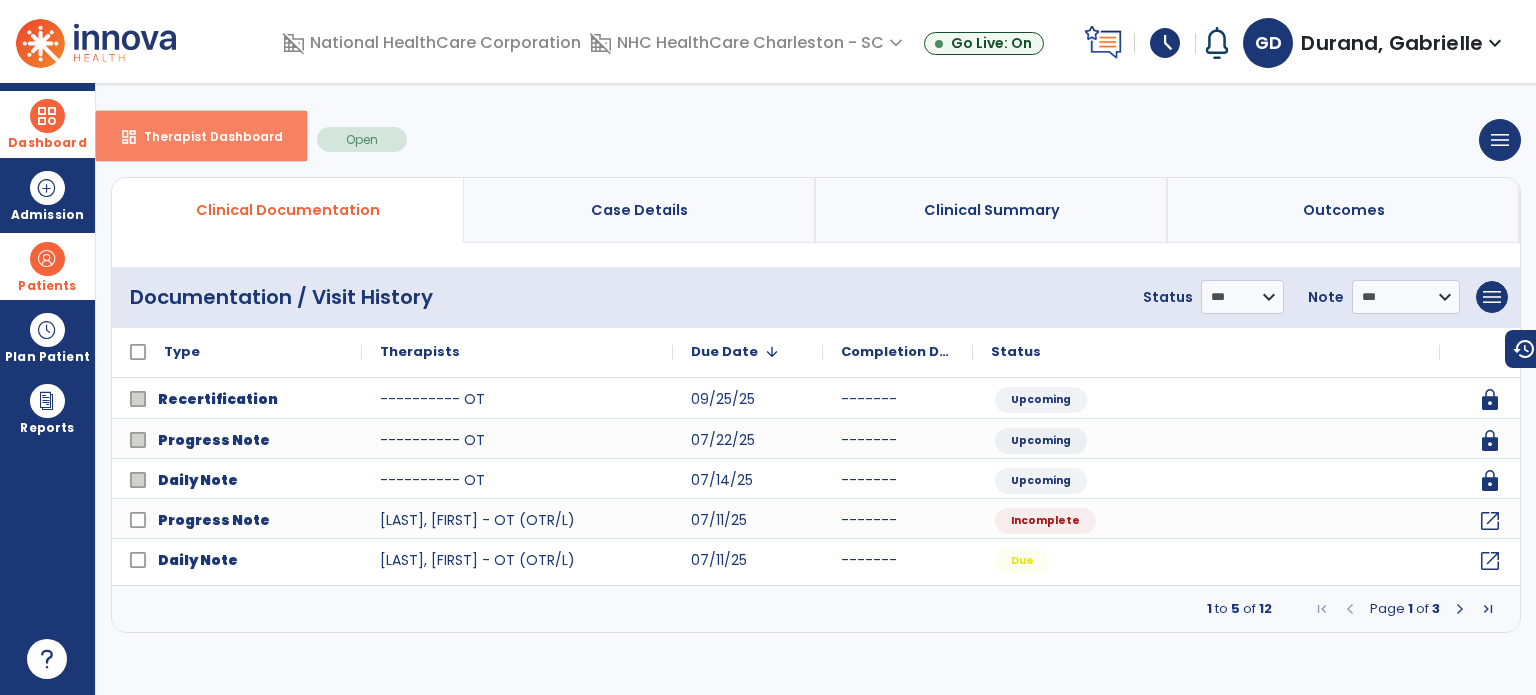 click on "dashboard" at bounding box center (129, 137) 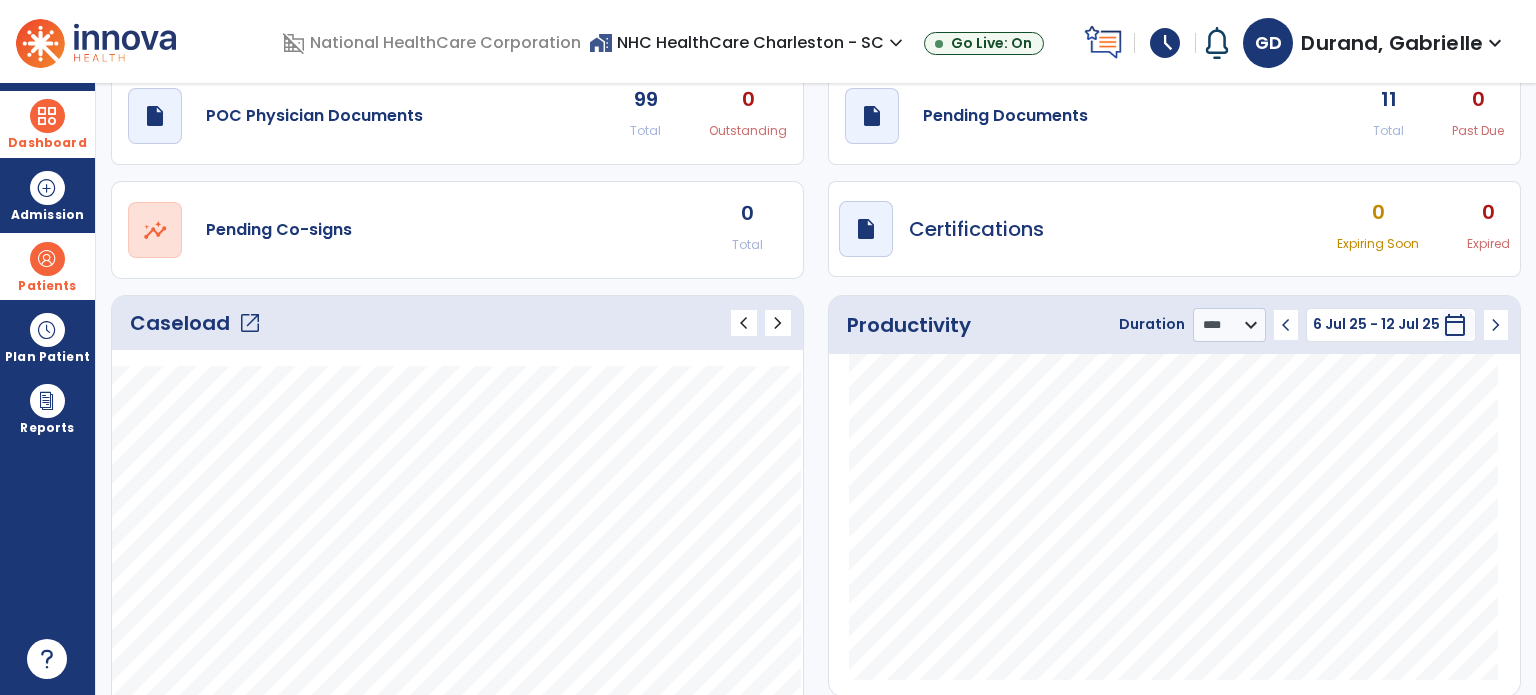 scroll, scrollTop: 75, scrollLeft: 0, axis: vertical 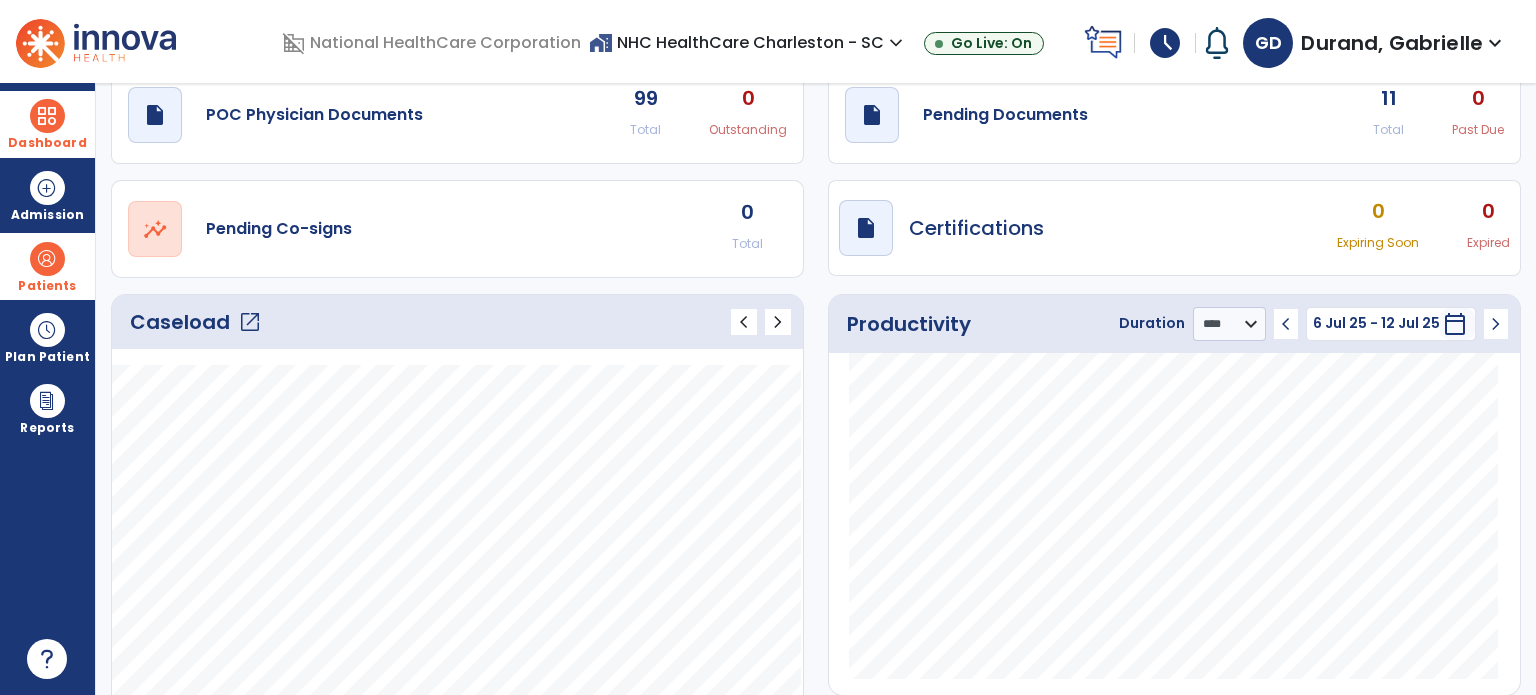 click on "11" 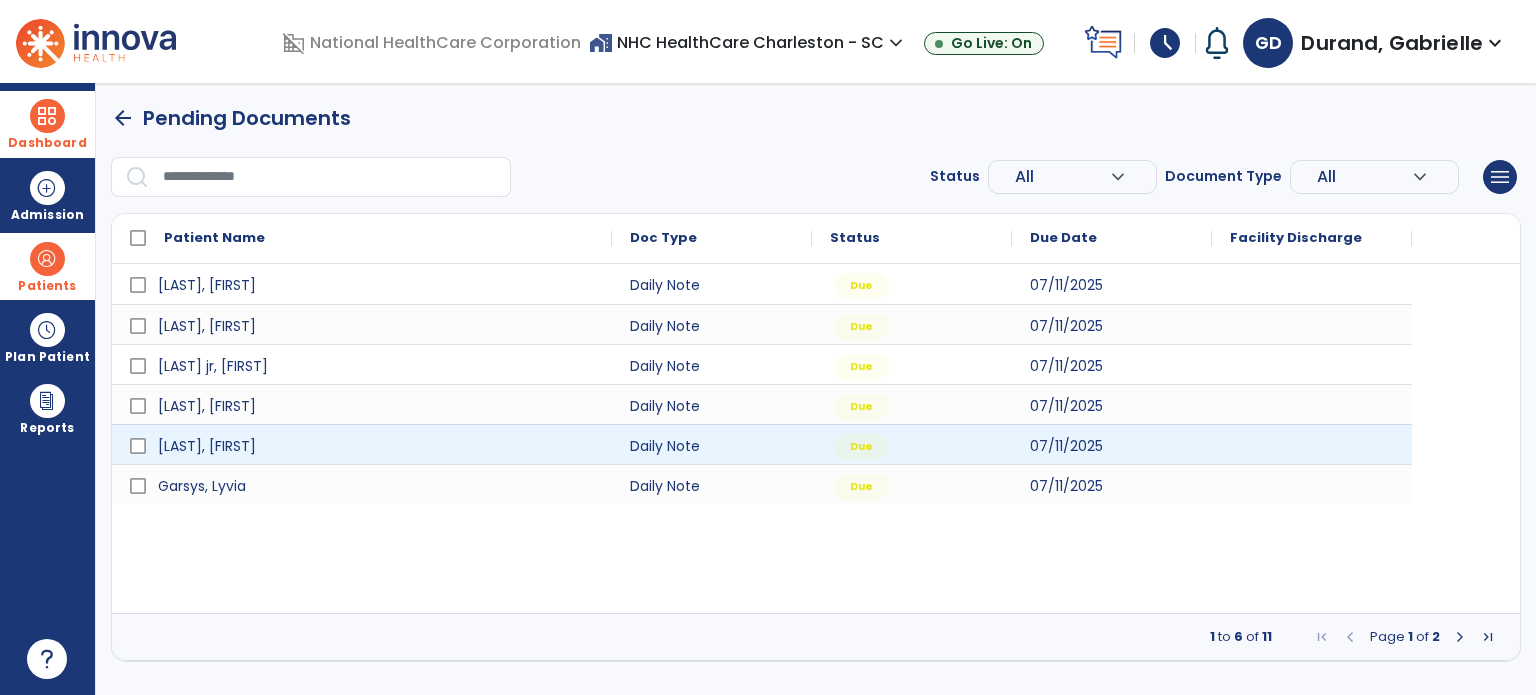 scroll, scrollTop: 0, scrollLeft: 0, axis: both 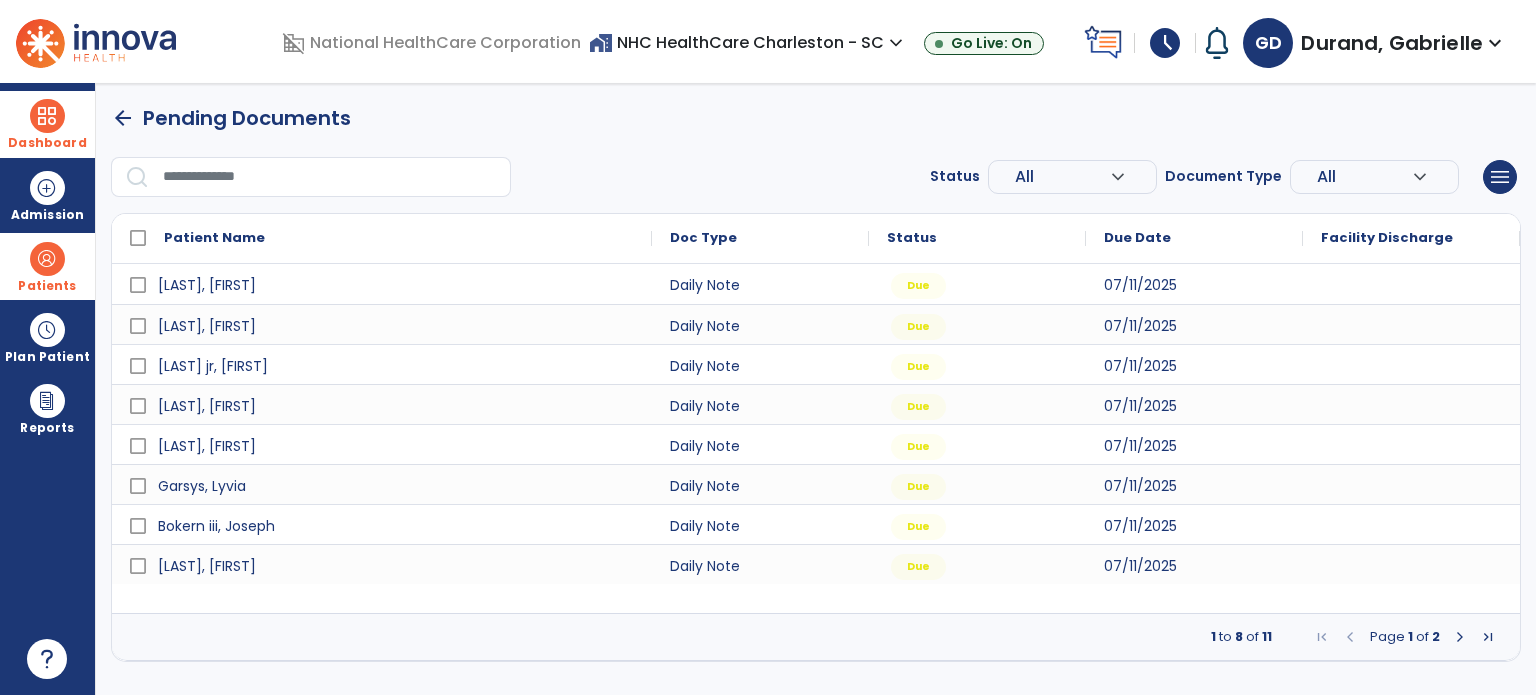 click at bounding box center [1460, 637] 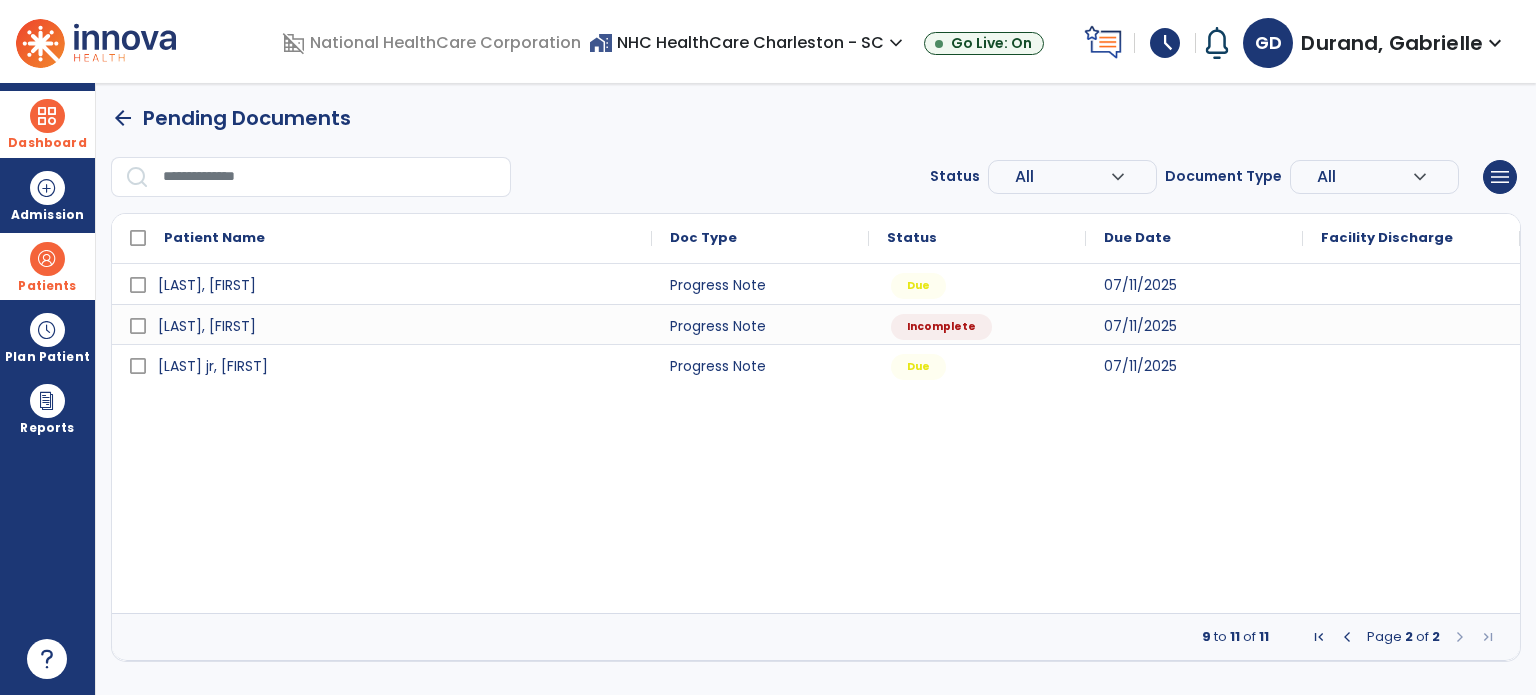 click at bounding box center (1347, 637) 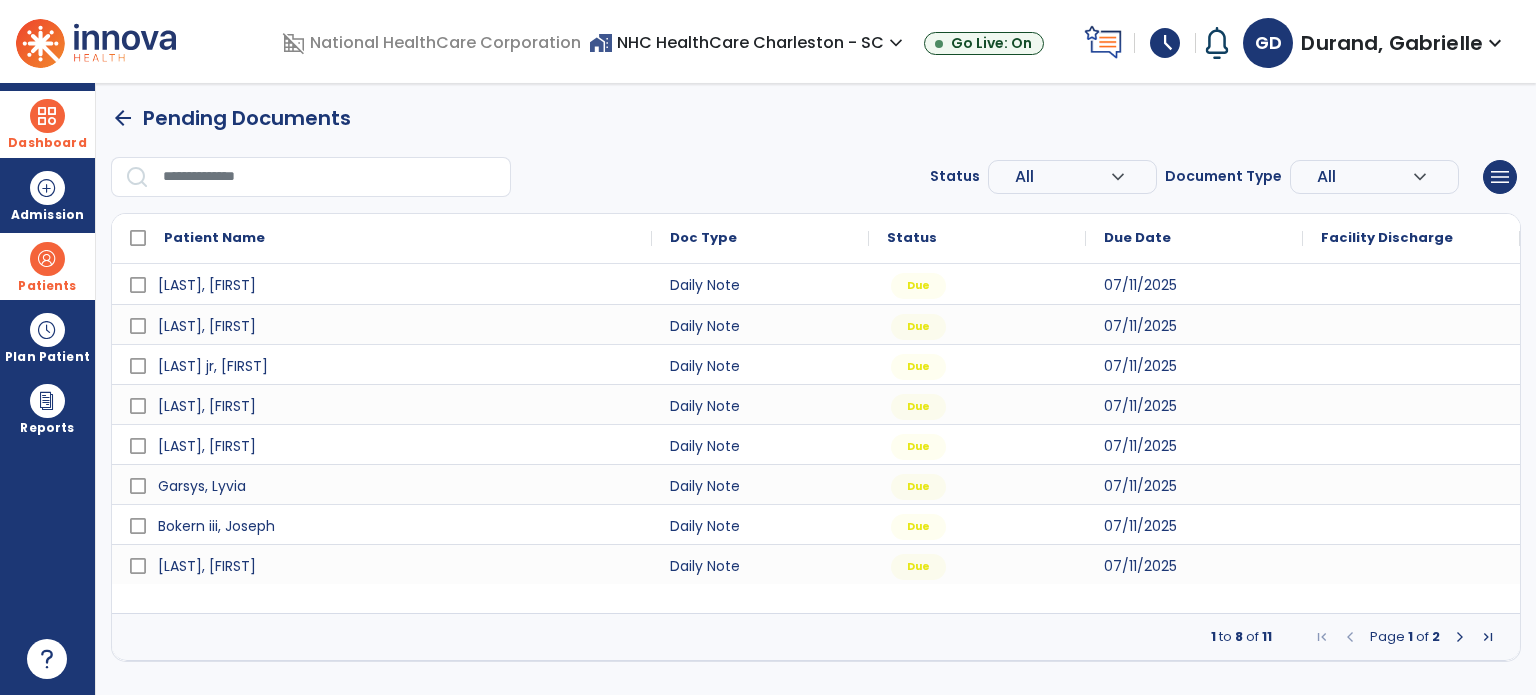 click at bounding box center (1460, 637) 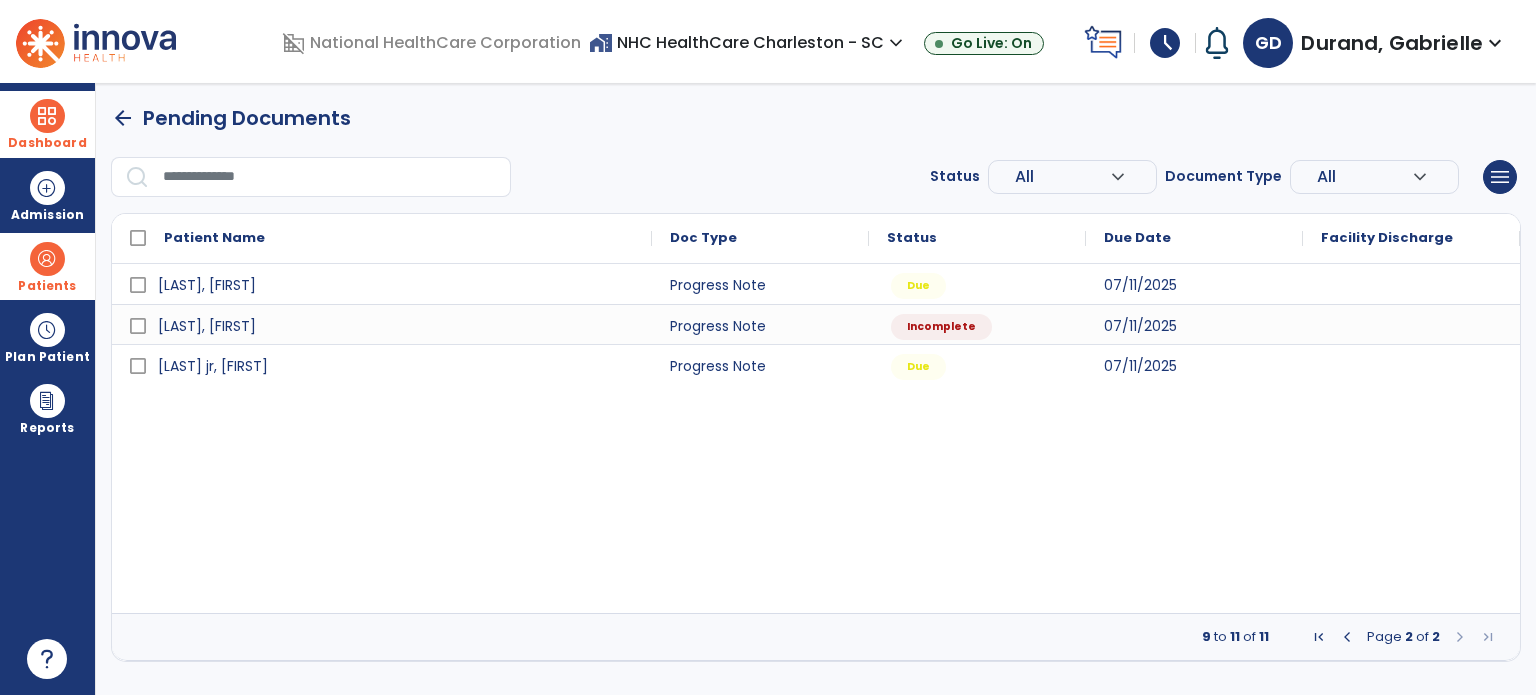 click at bounding box center [1347, 637] 